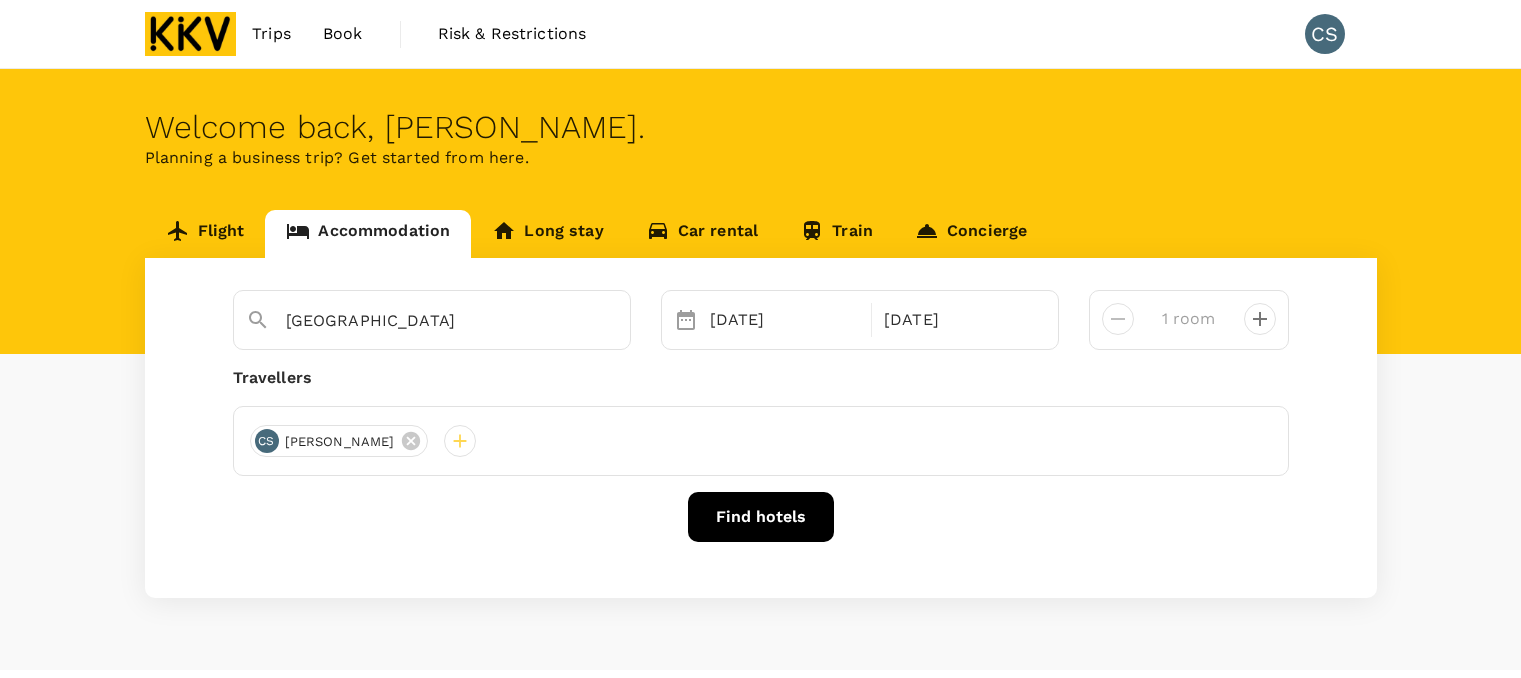 scroll, scrollTop: 0, scrollLeft: 0, axis: both 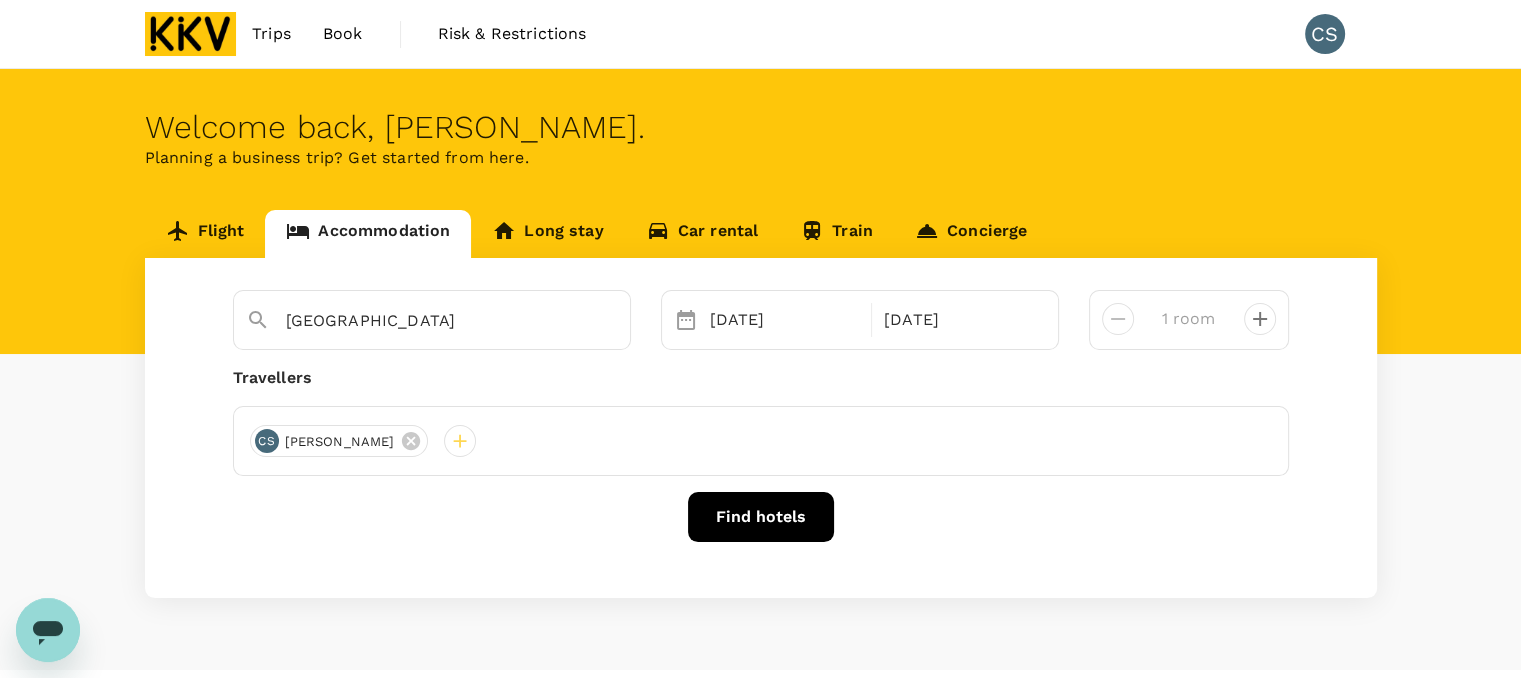 click on "Flight" at bounding box center (205, 234) 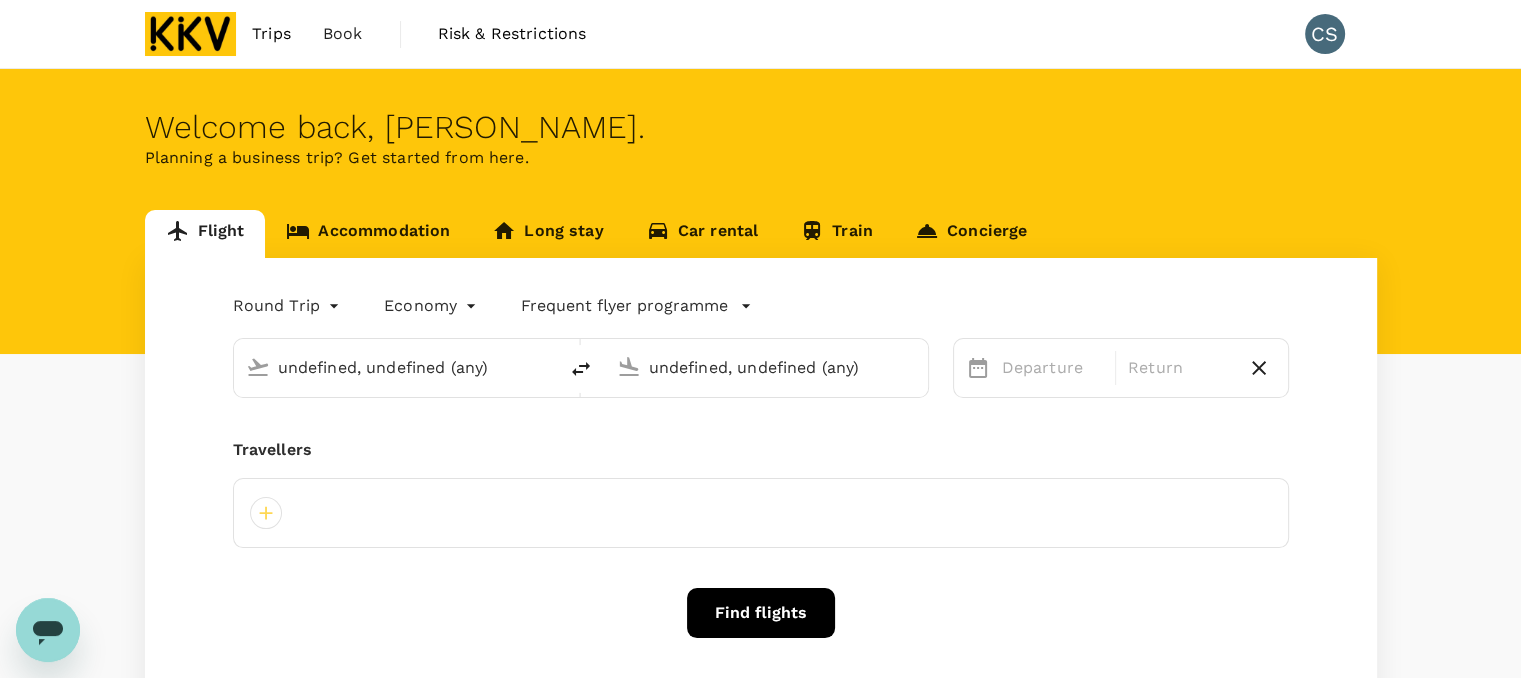 type 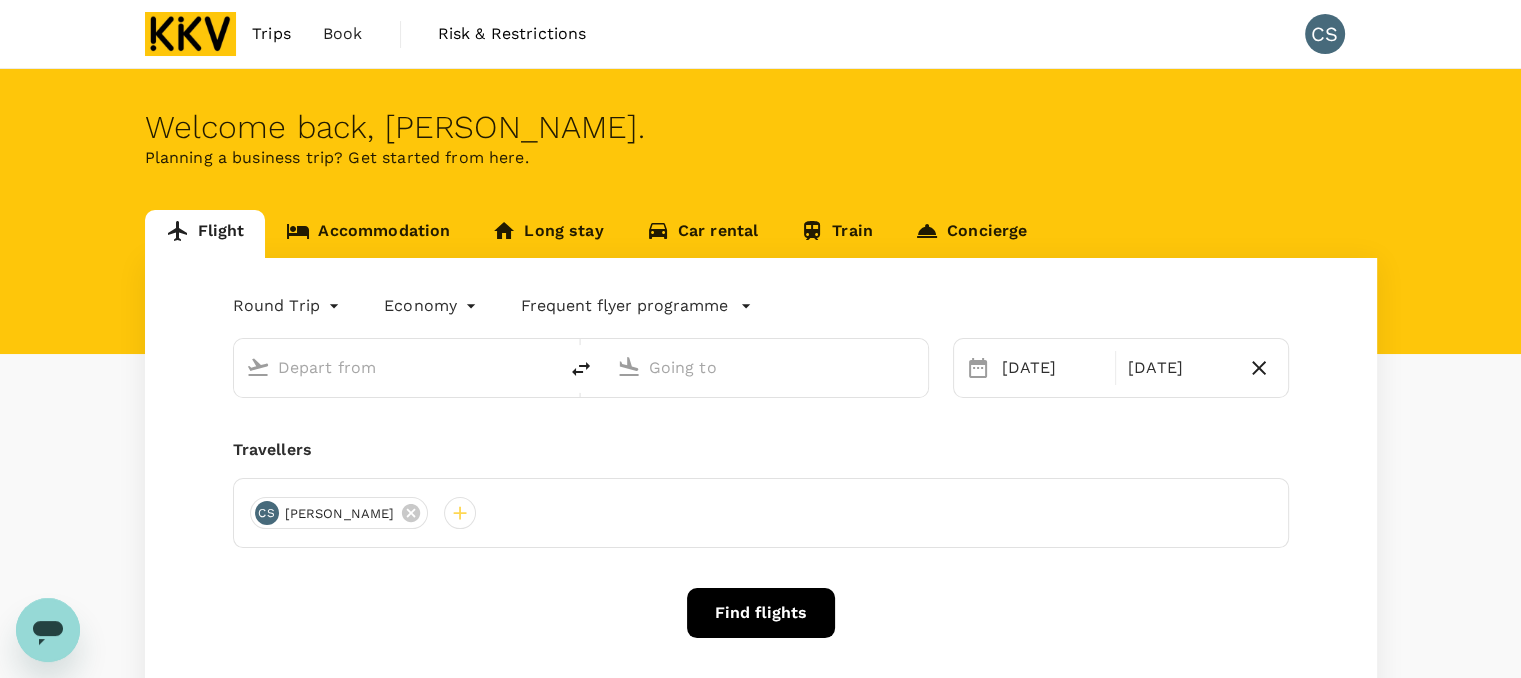 type on "[GEOGRAPHIC_DATA], [GEOGRAPHIC_DATA] (any)" 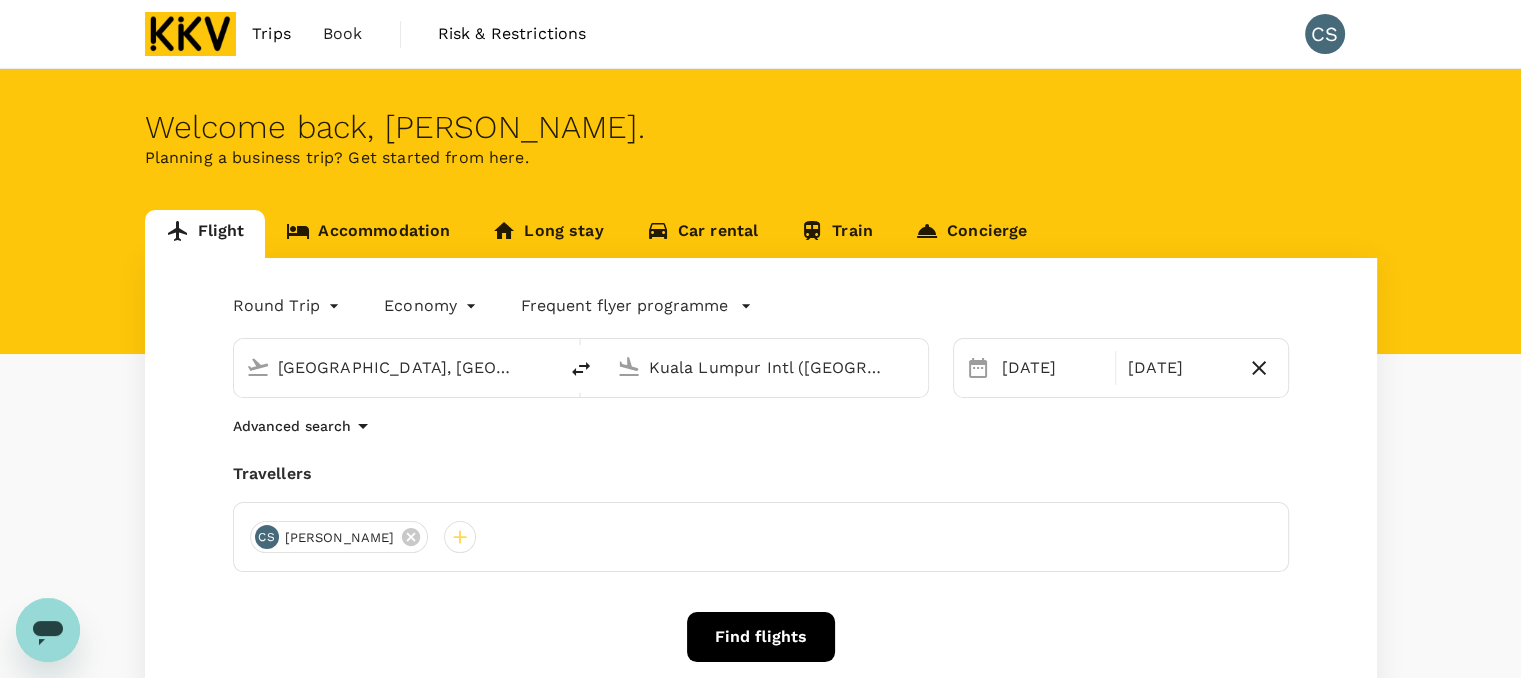 type 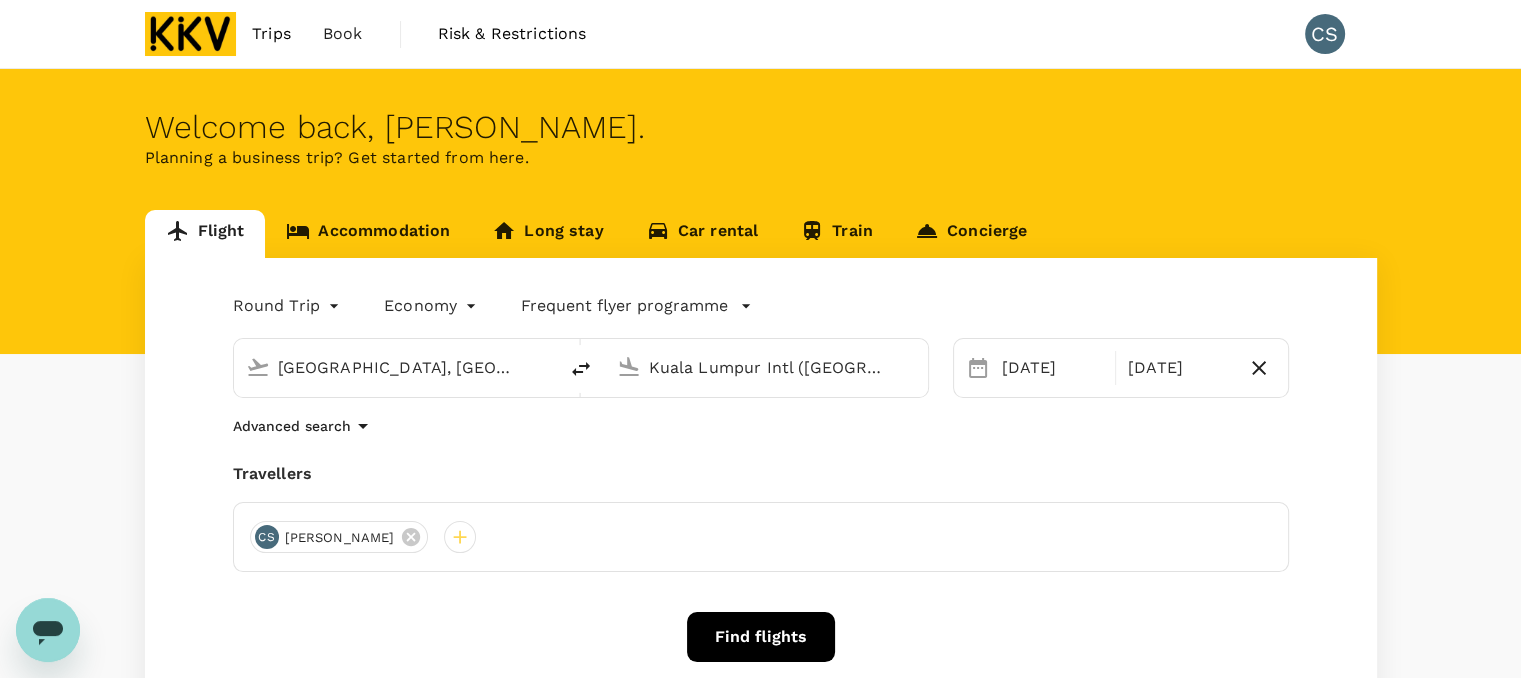 type 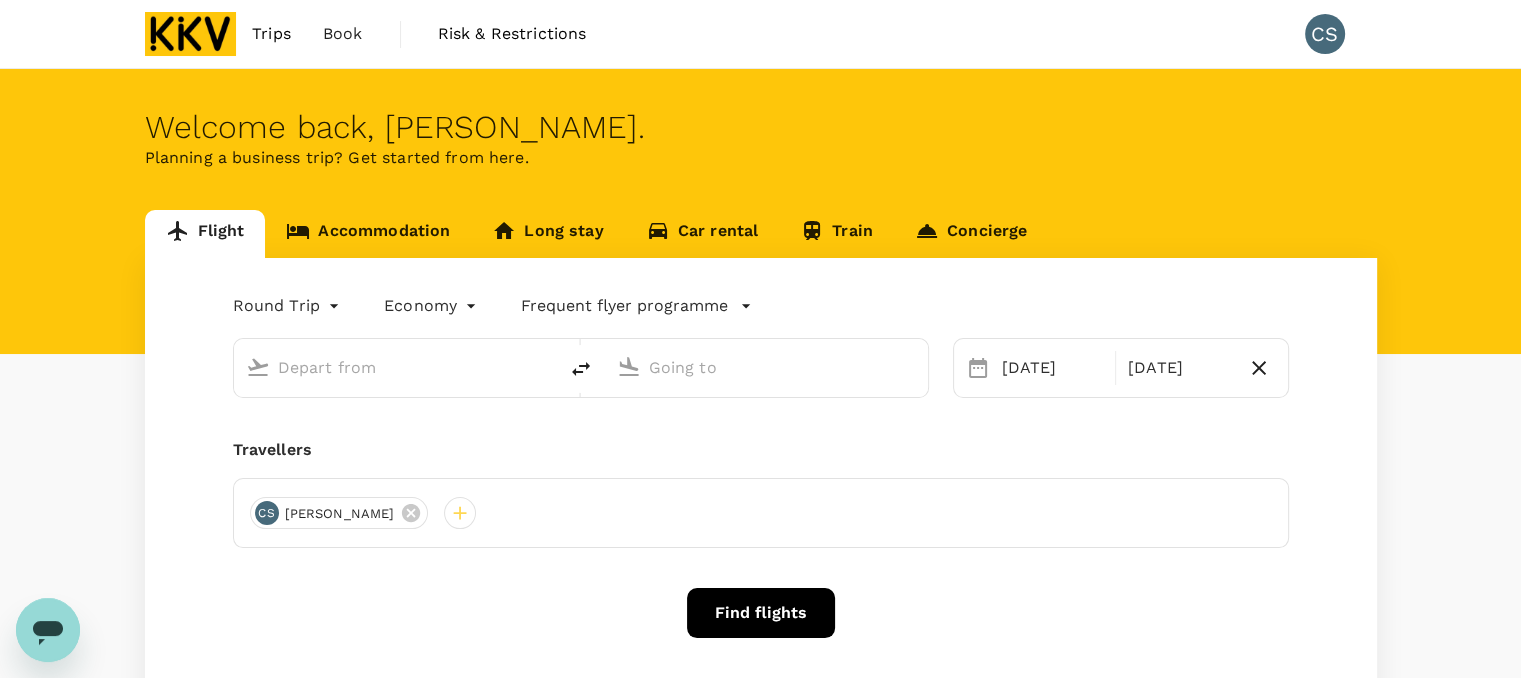 type on "[GEOGRAPHIC_DATA], [GEOGRAPHIC_DATA] (any)" 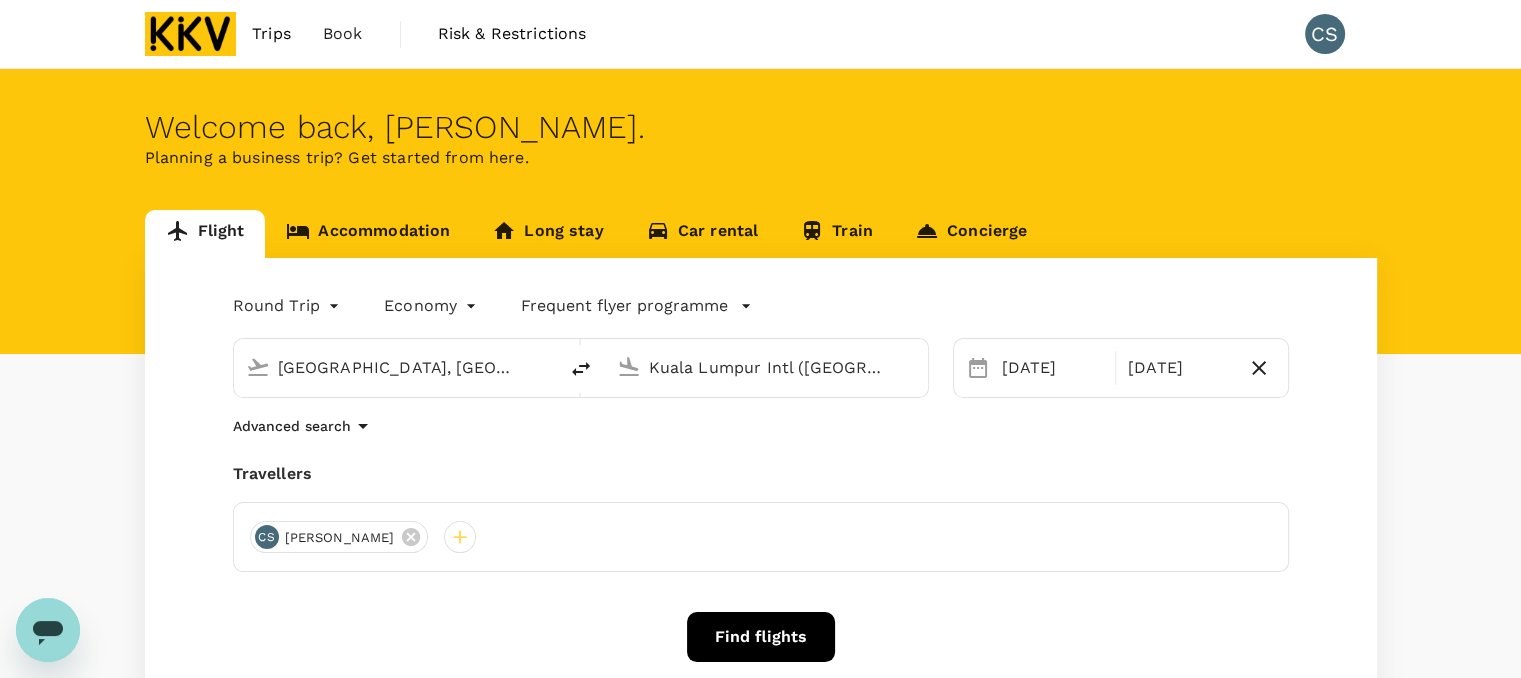 type 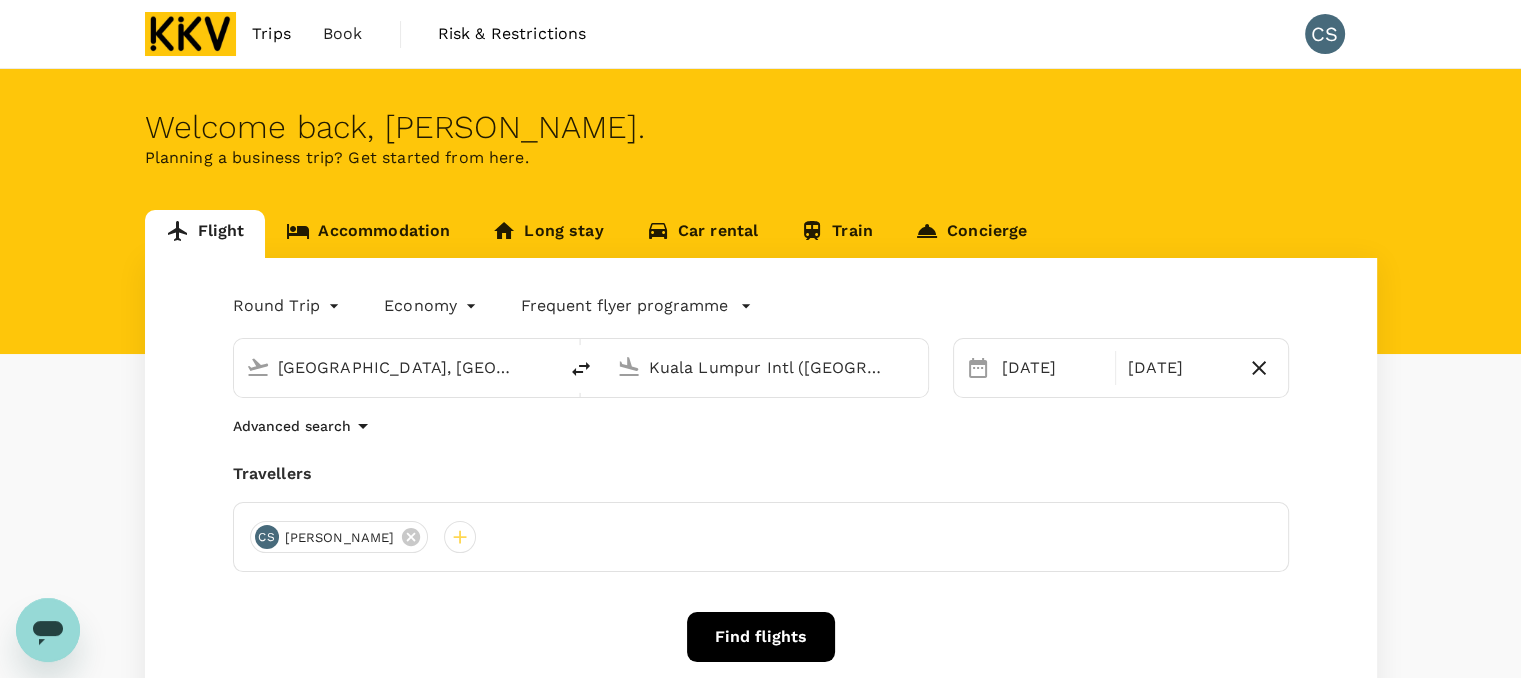 type 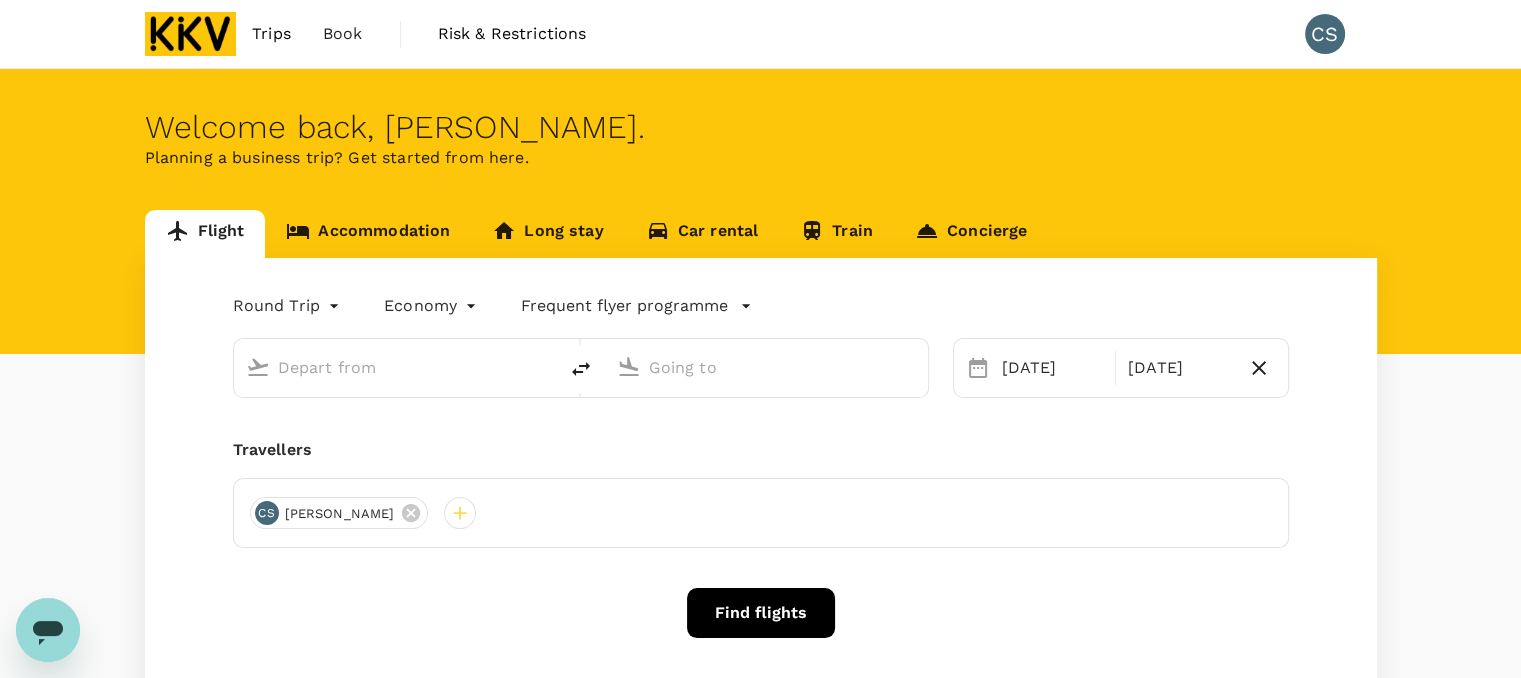 type on "[GEOGRAPHIC_DATA], [GEOGRAPHIC_DATA] (any)" 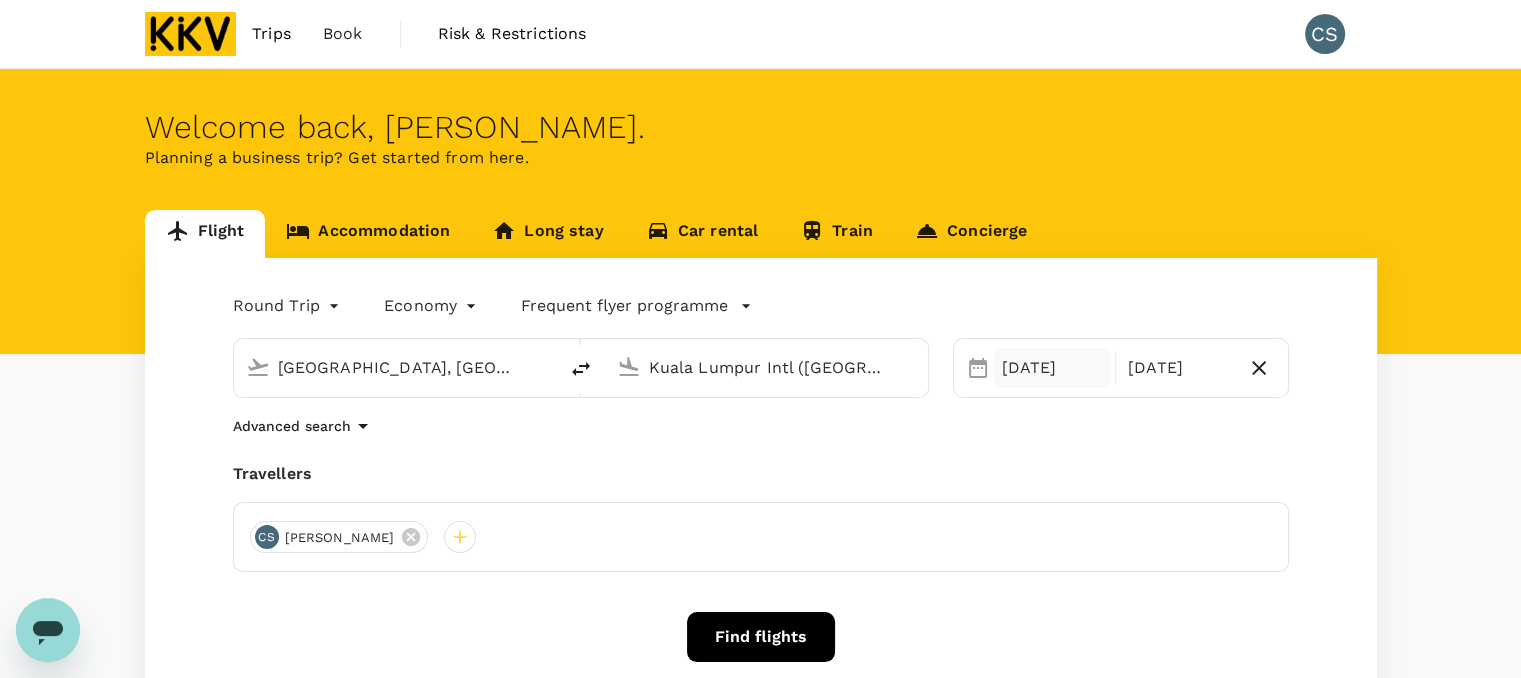 click on "[DATE]" at bounding box center [1053, 368] 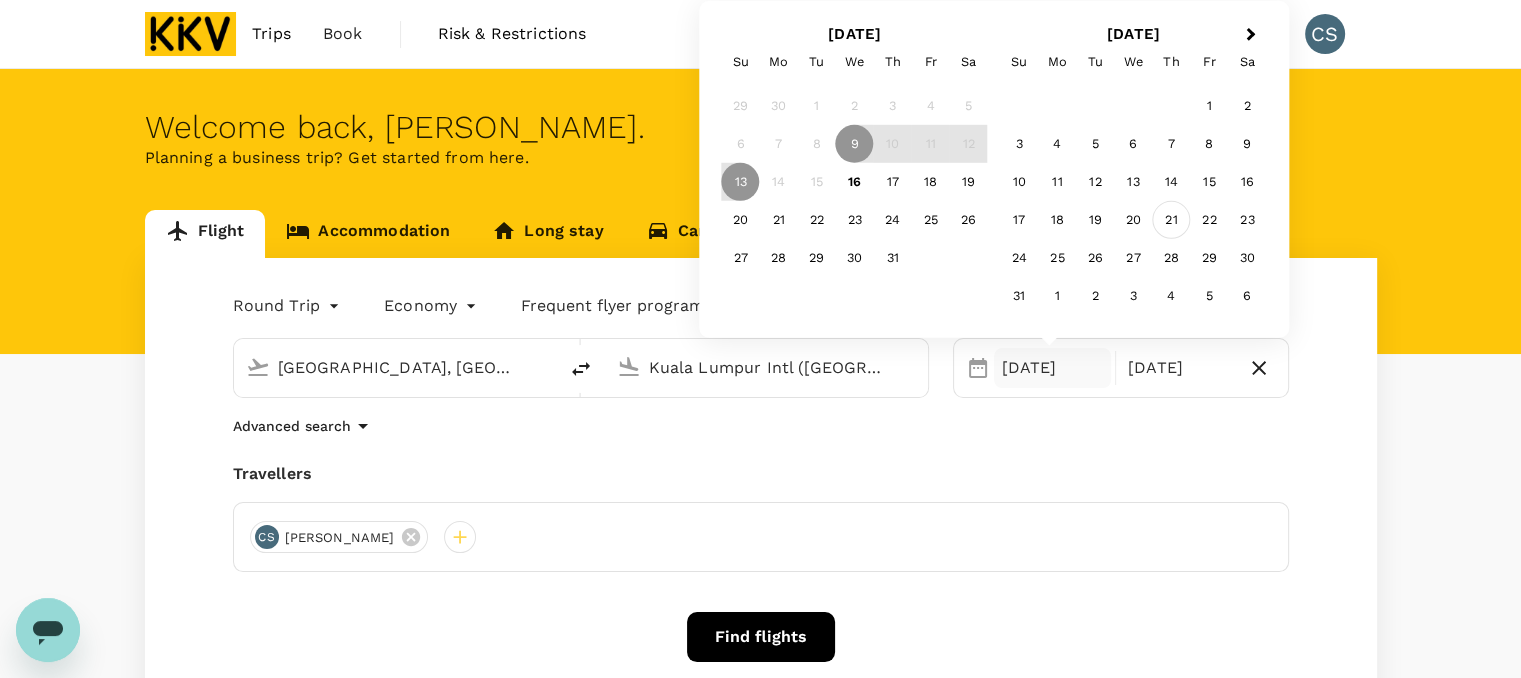 click on "21" at bounding box center [1171, 220] 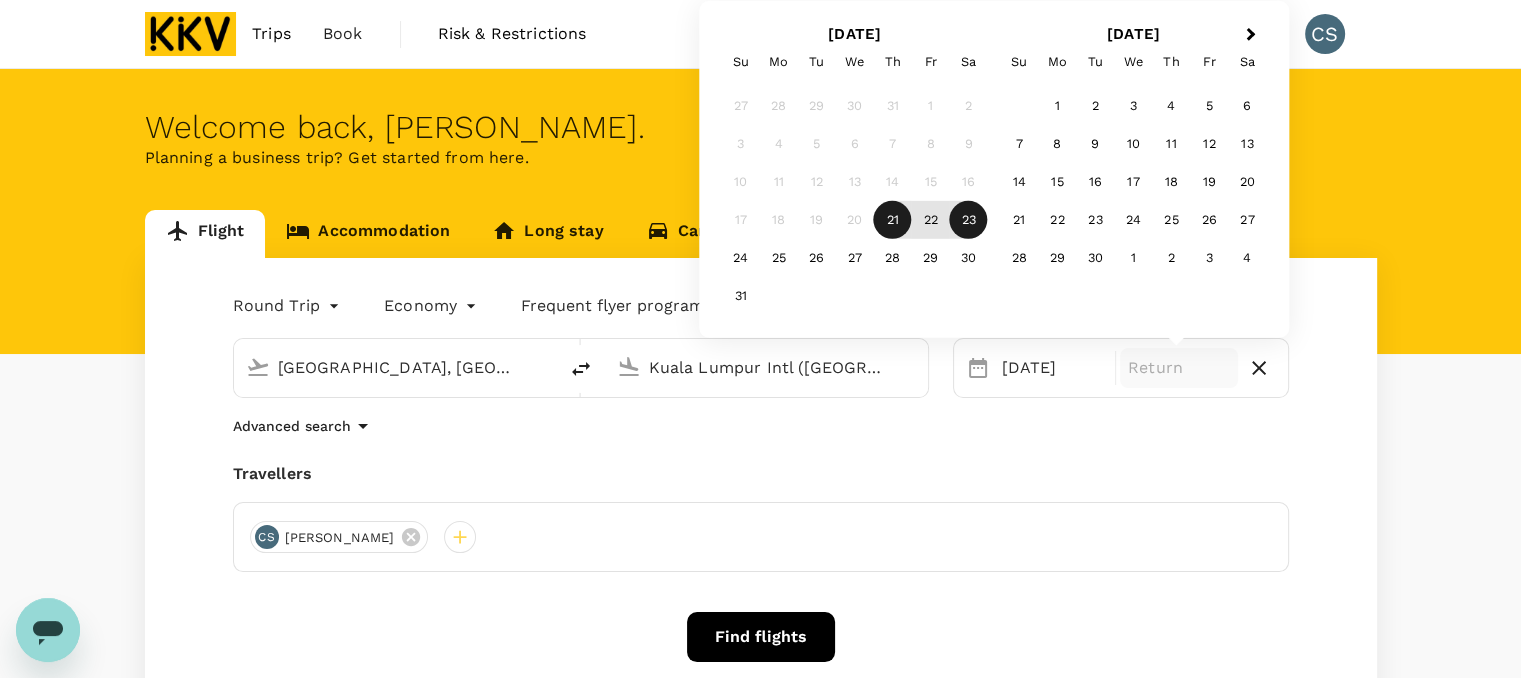 click on "23" at bounding box center [969, 220] 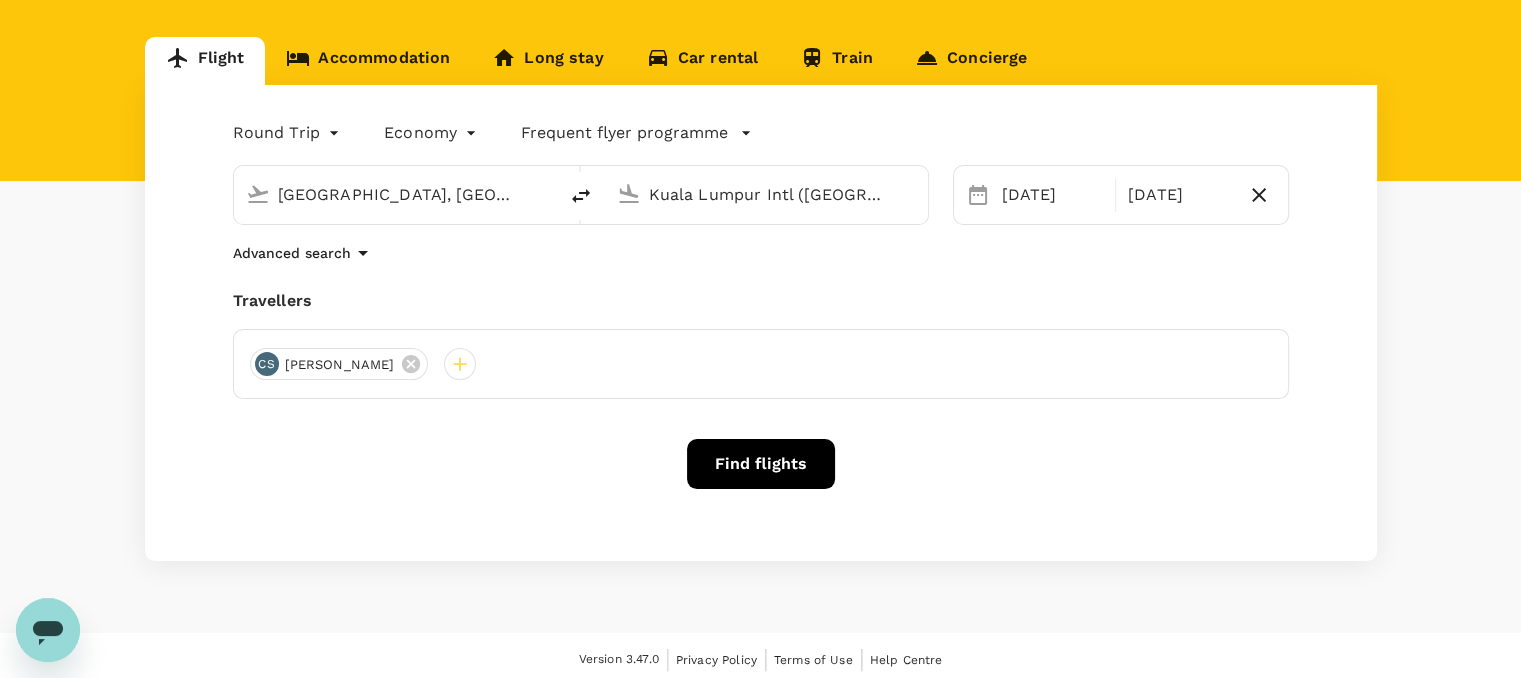 scroll, scrollTop: 181, scrollLeft: 0, axis: vertical 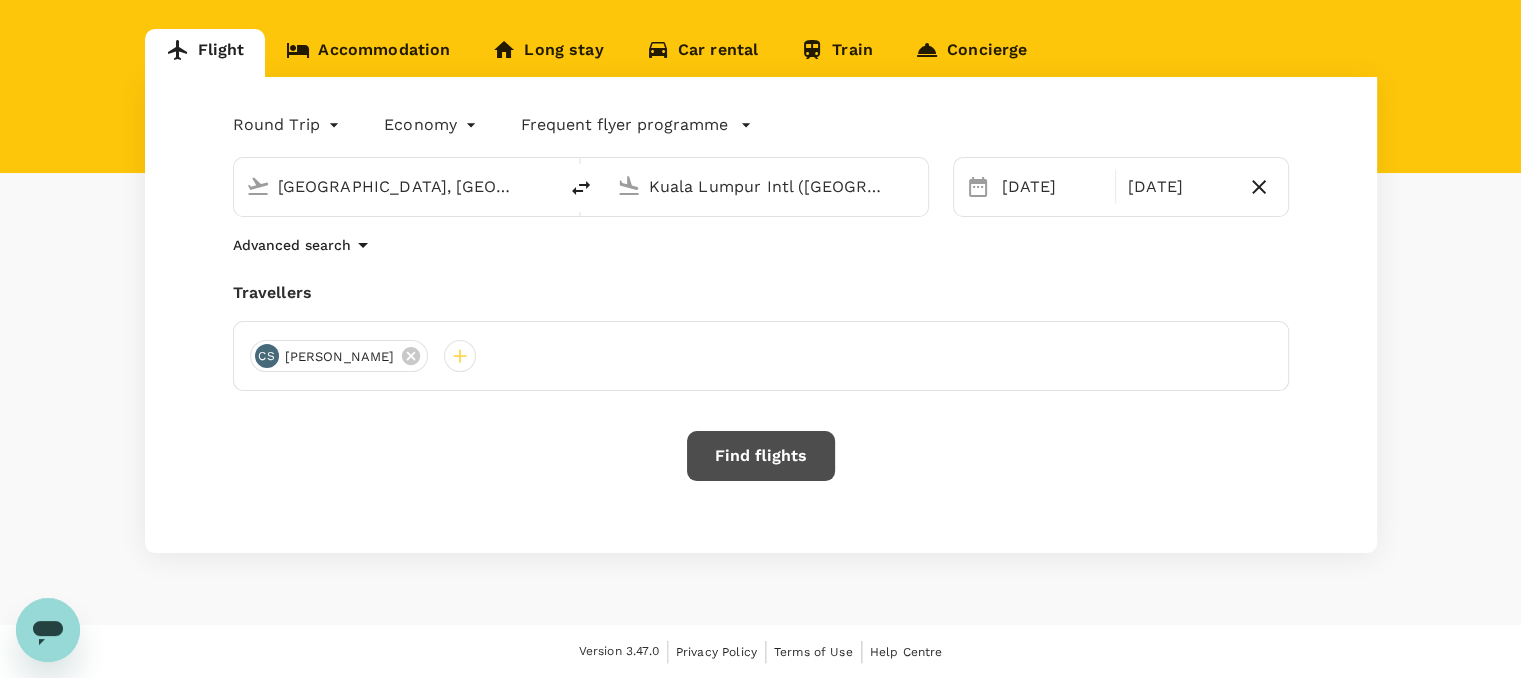 click on "Find flights" at bounding box center (761, 456) 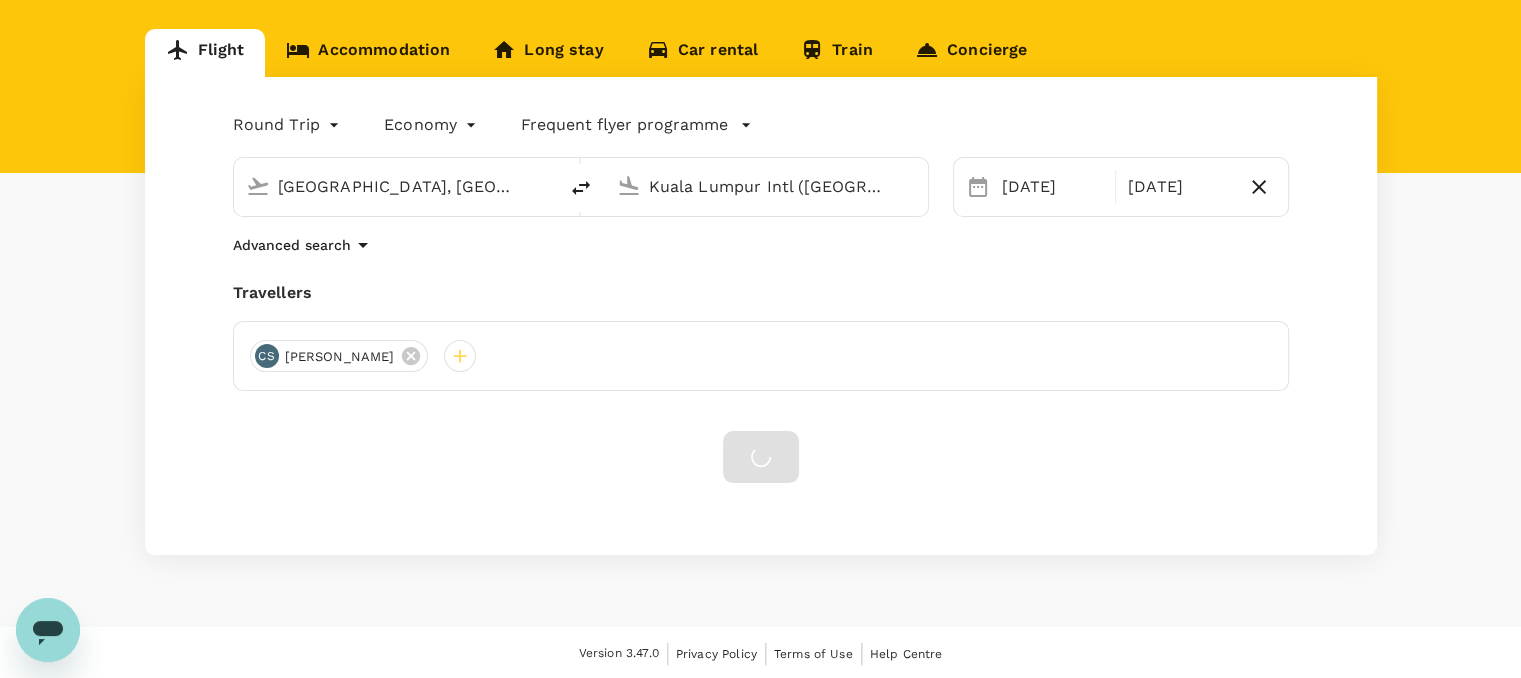 scroll, scrollTop: 0, scrollLeft: 0, axis: both 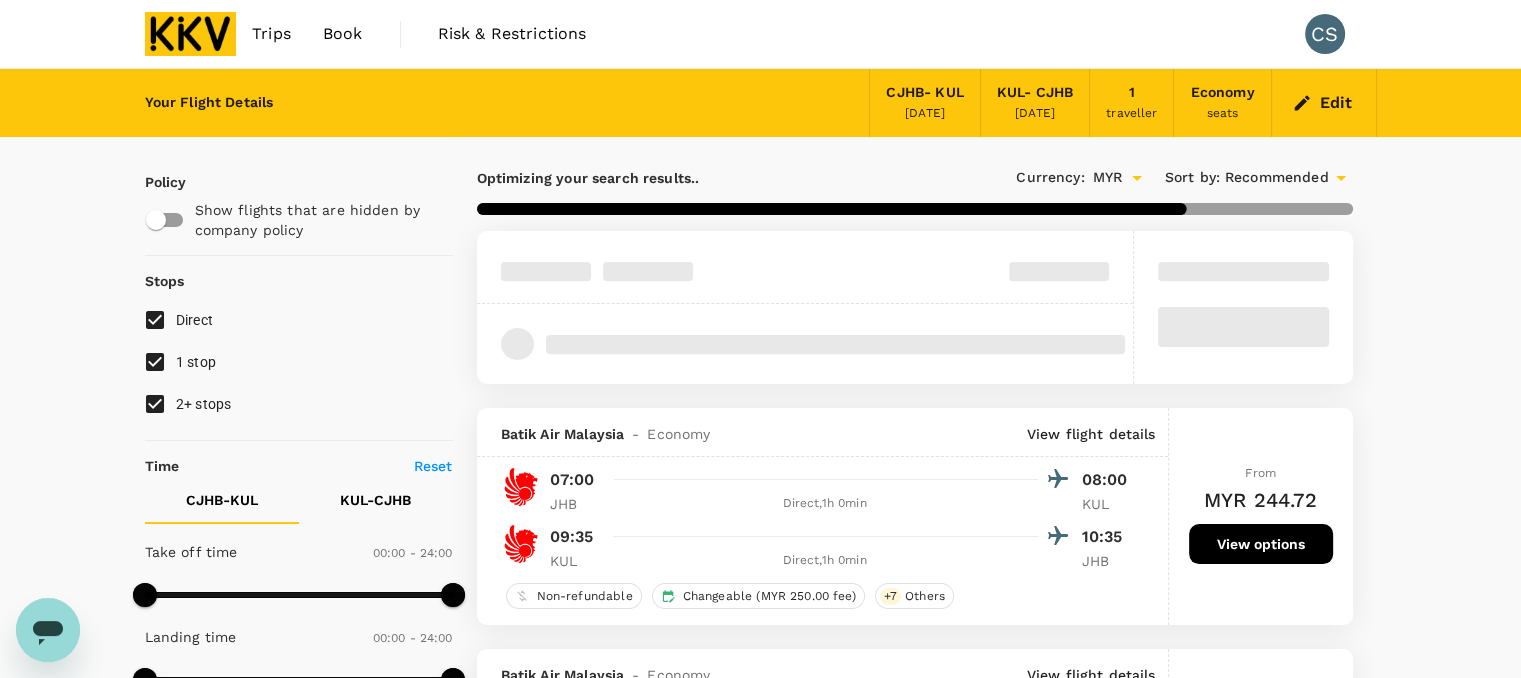 type on "1440" 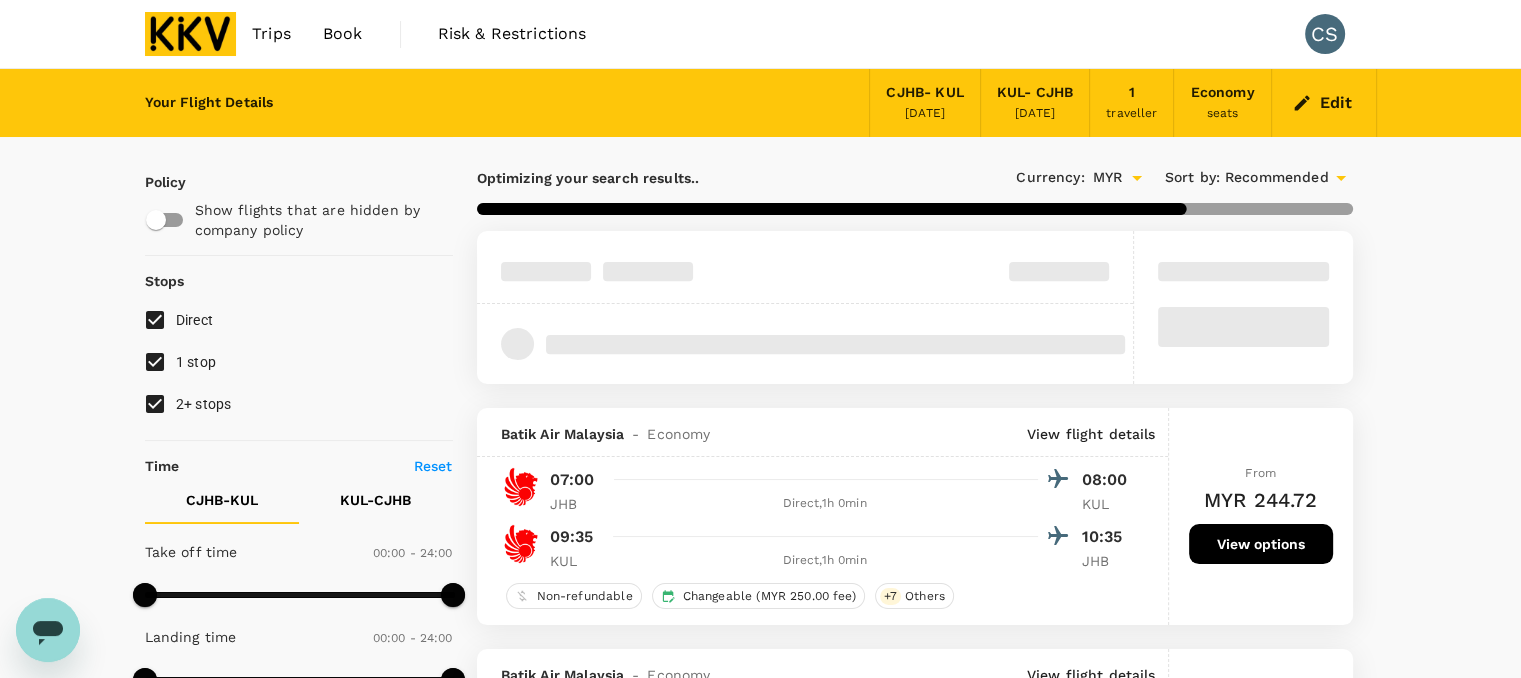 type on "1440" 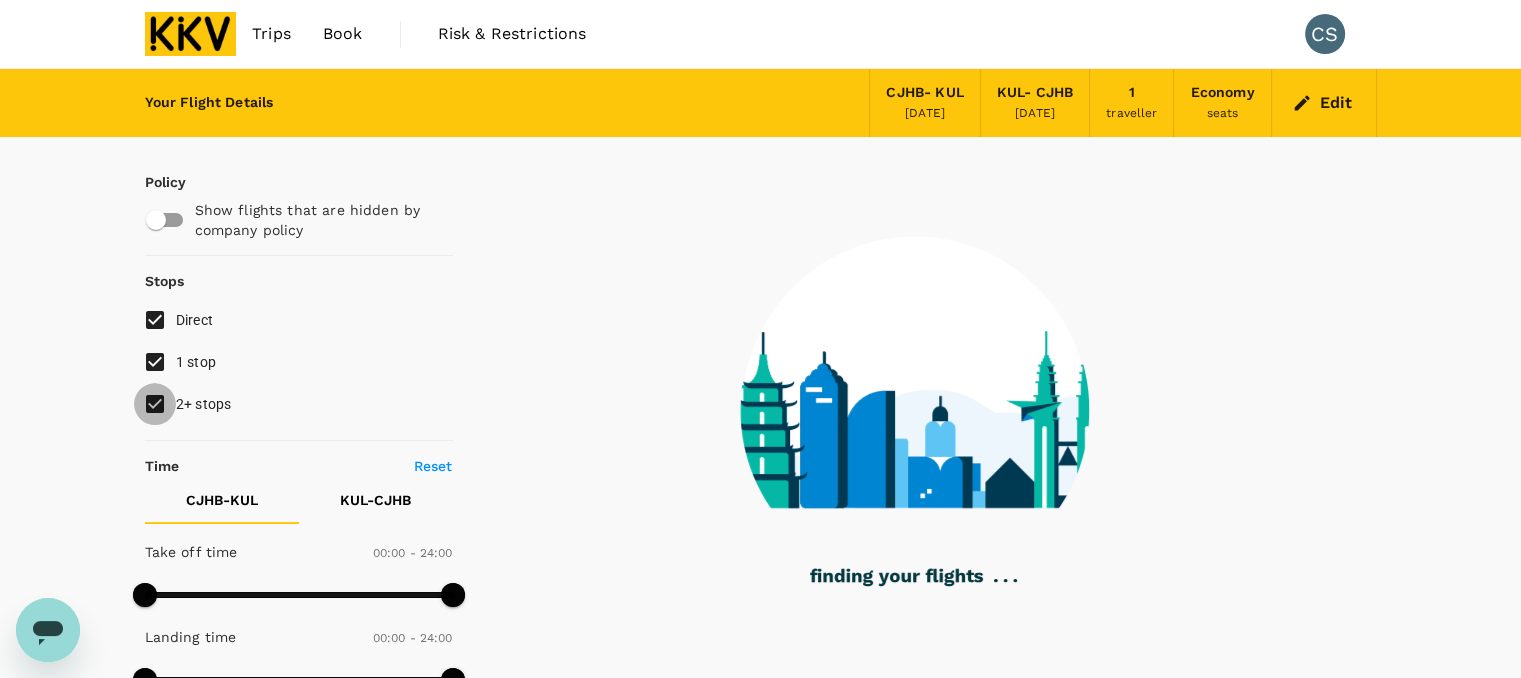 click on "2+ stops" at bounding box center (155, 404) 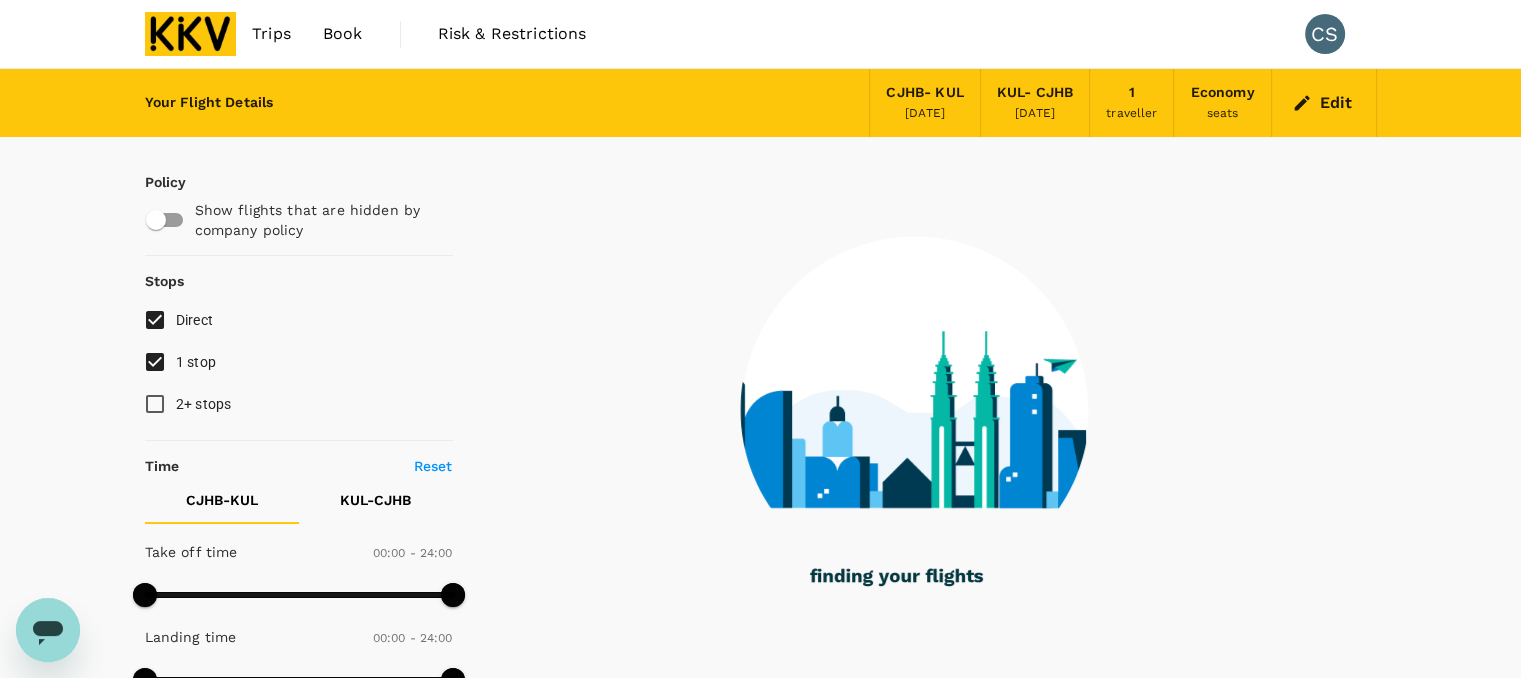 click on "1 stop" at bounding box center (155, 362) 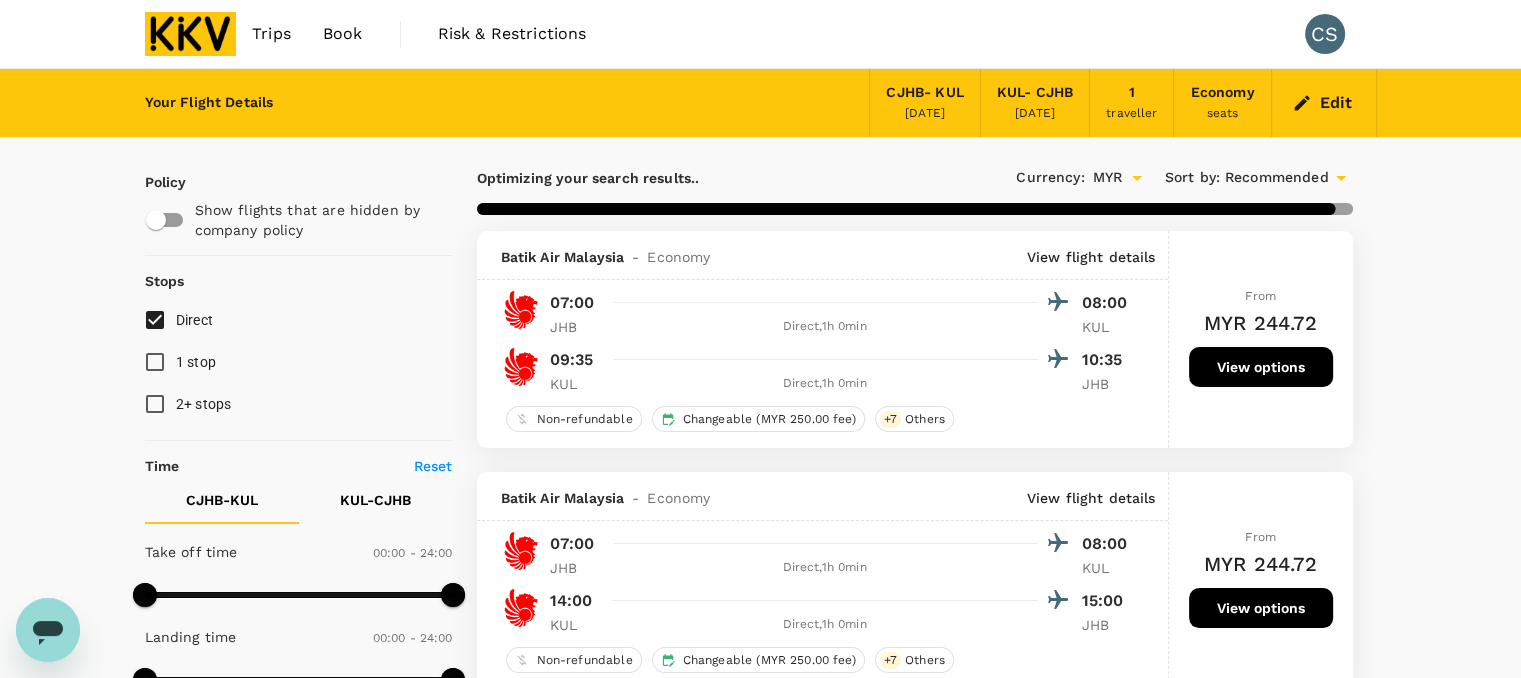 click on "Recommended" at bounding box center (1277, 178) 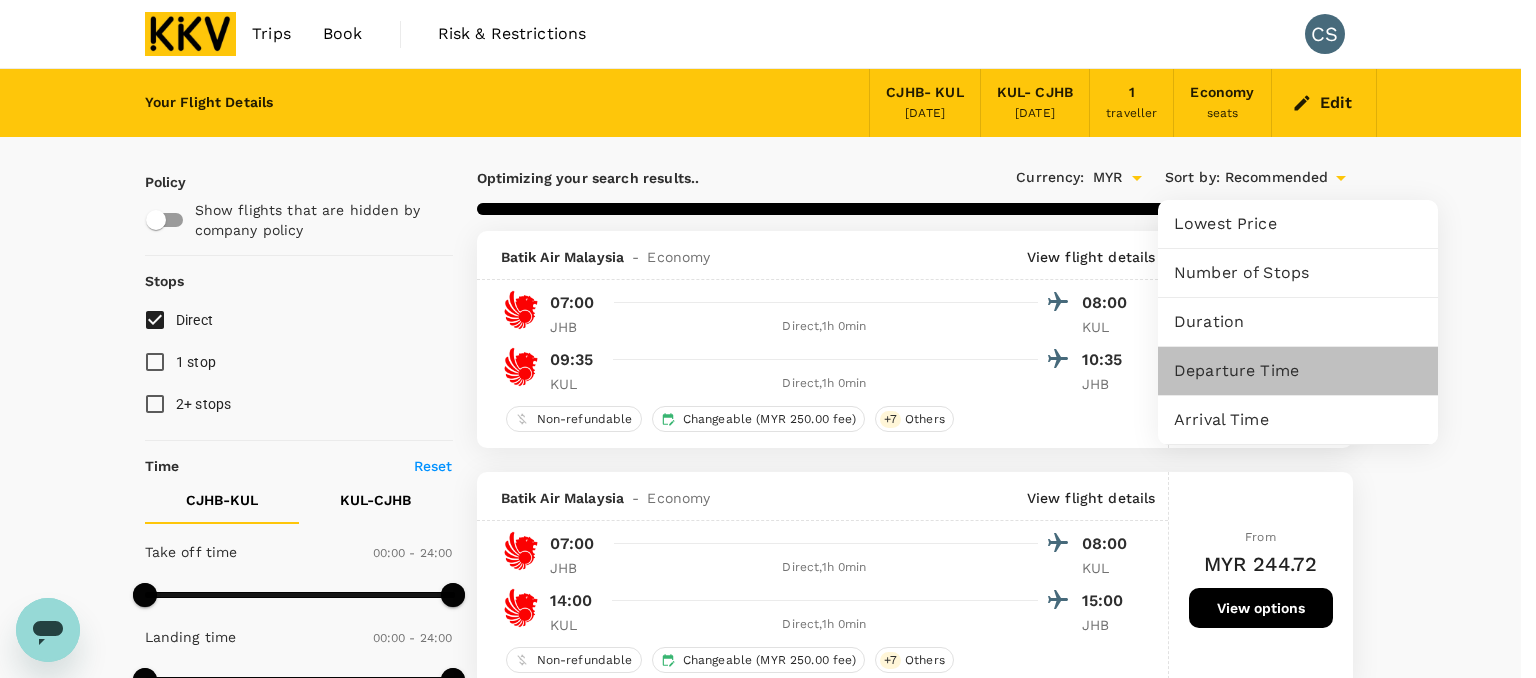 click on "Departure Time" at bounding box center (1298, 371) 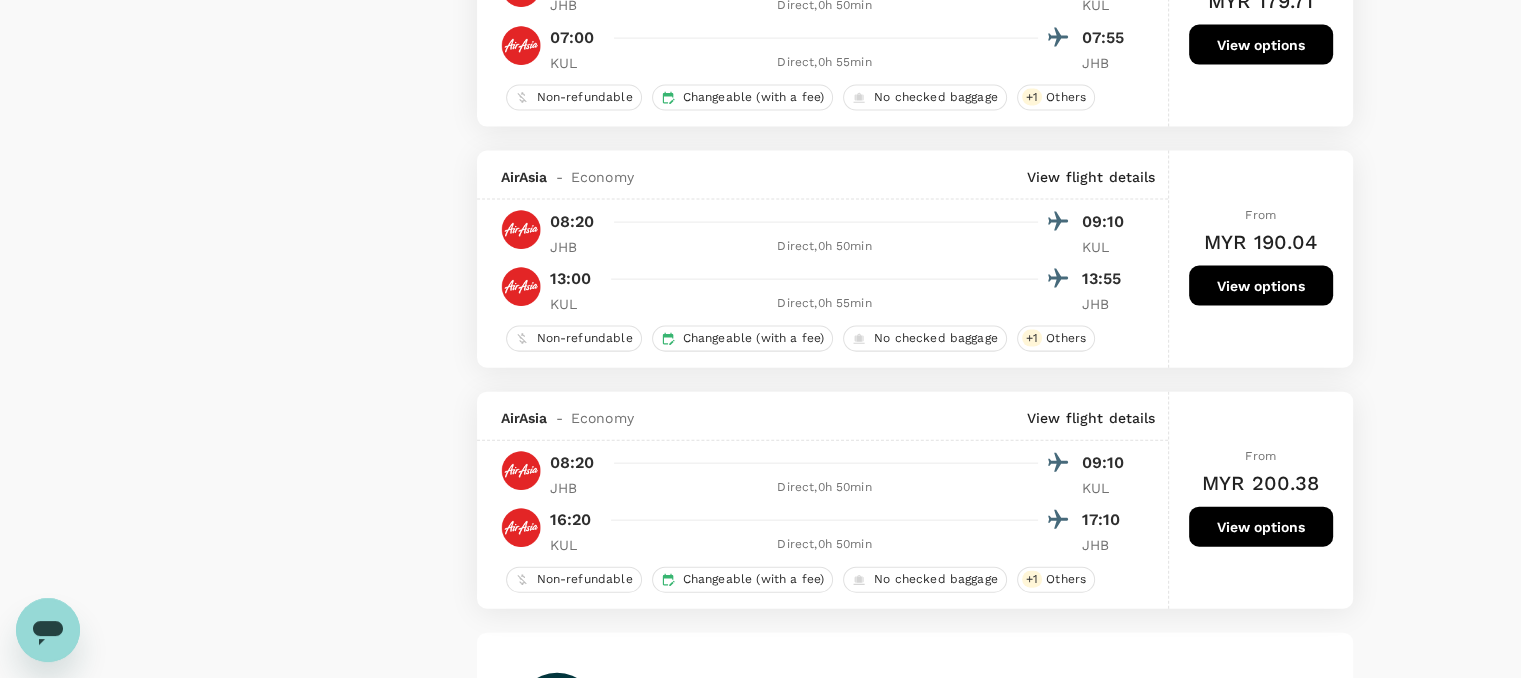 scroll, scrollTop: 4700, scrollLeft: 0, axis: vertical 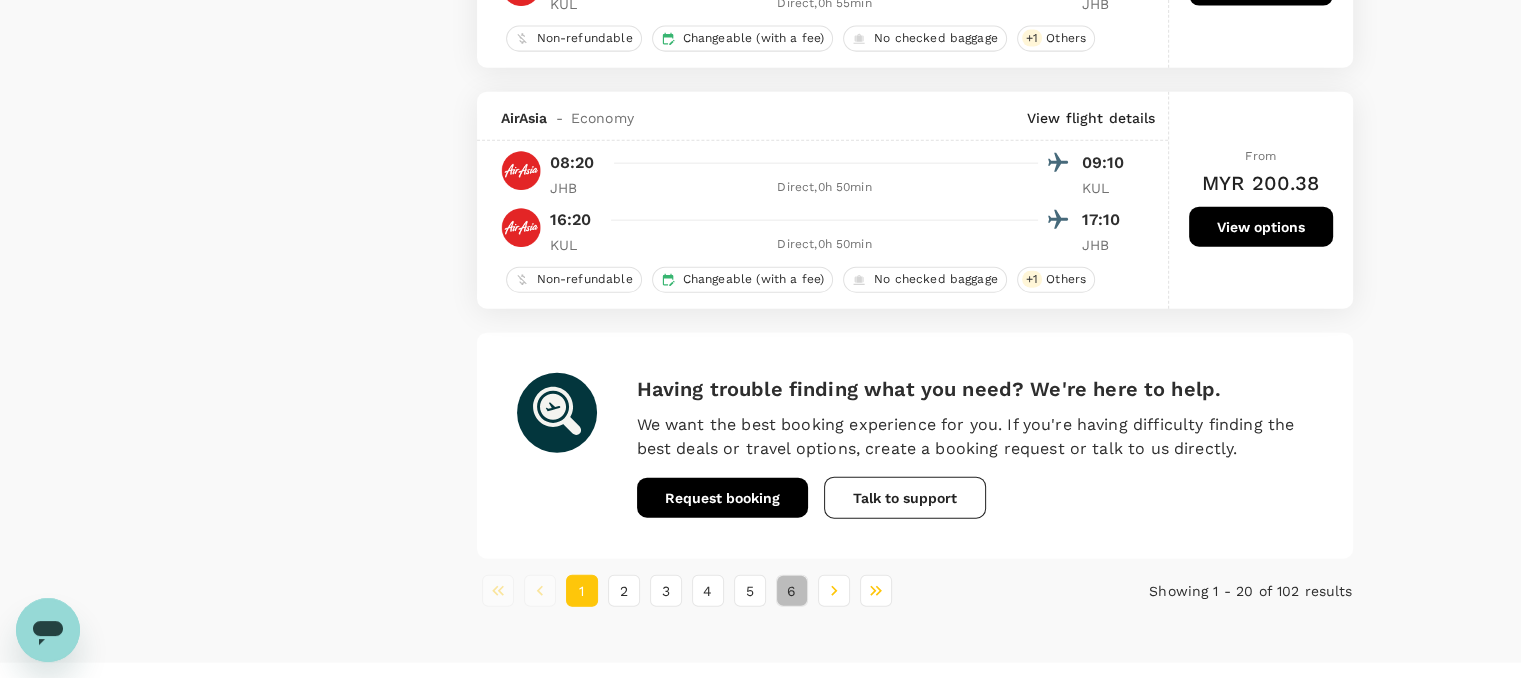 click on "6" at bounding box center (792, 591) 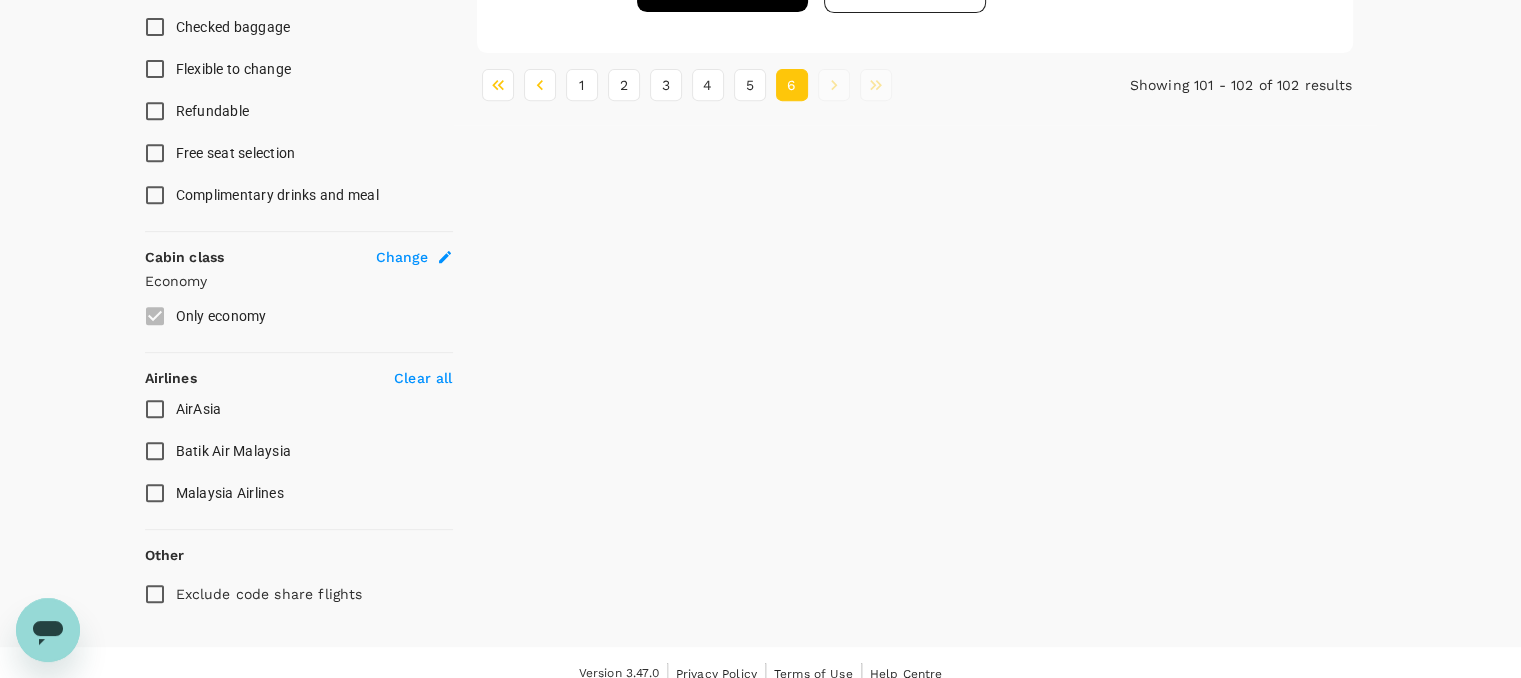 scroll, scrollTop: 884, scrollLeft: 0, axis: vertical 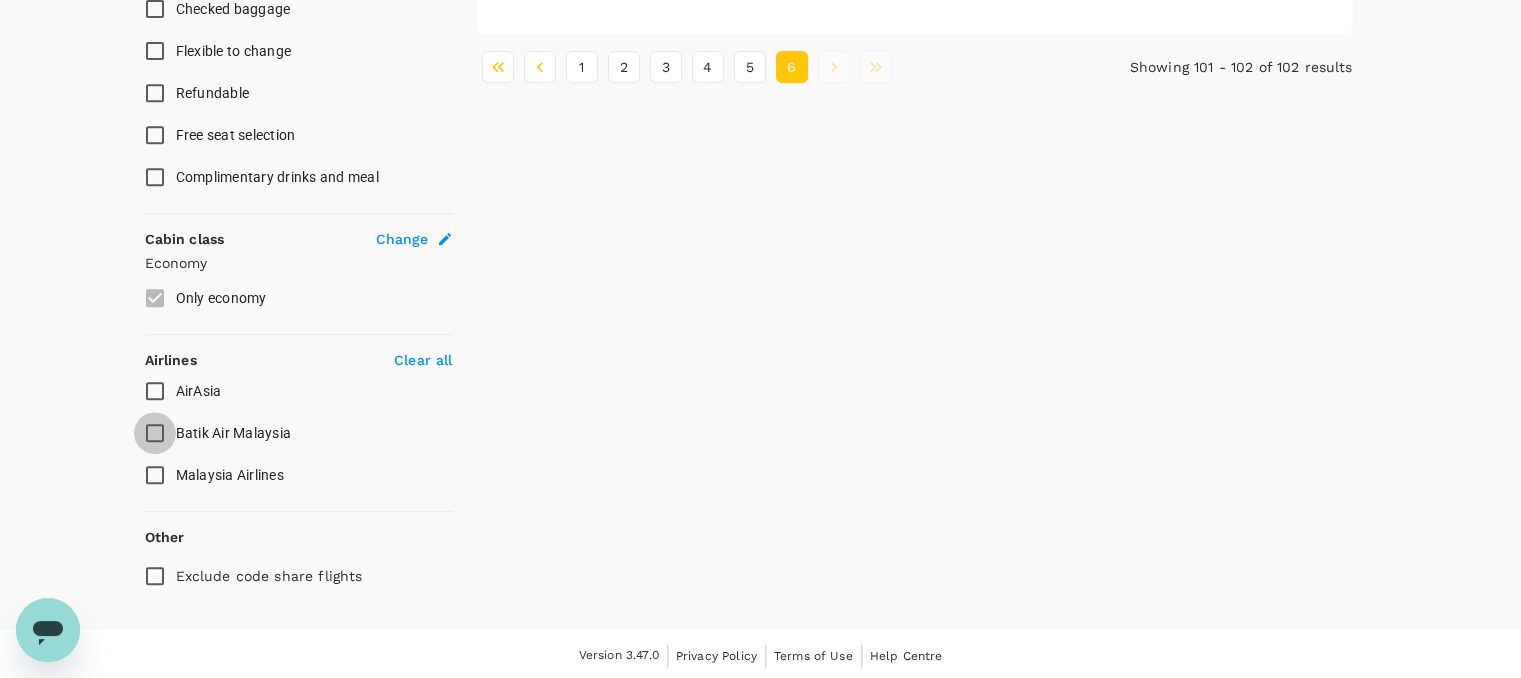 click on "Batik Air Malaysia" at bounding box center [155, 433] 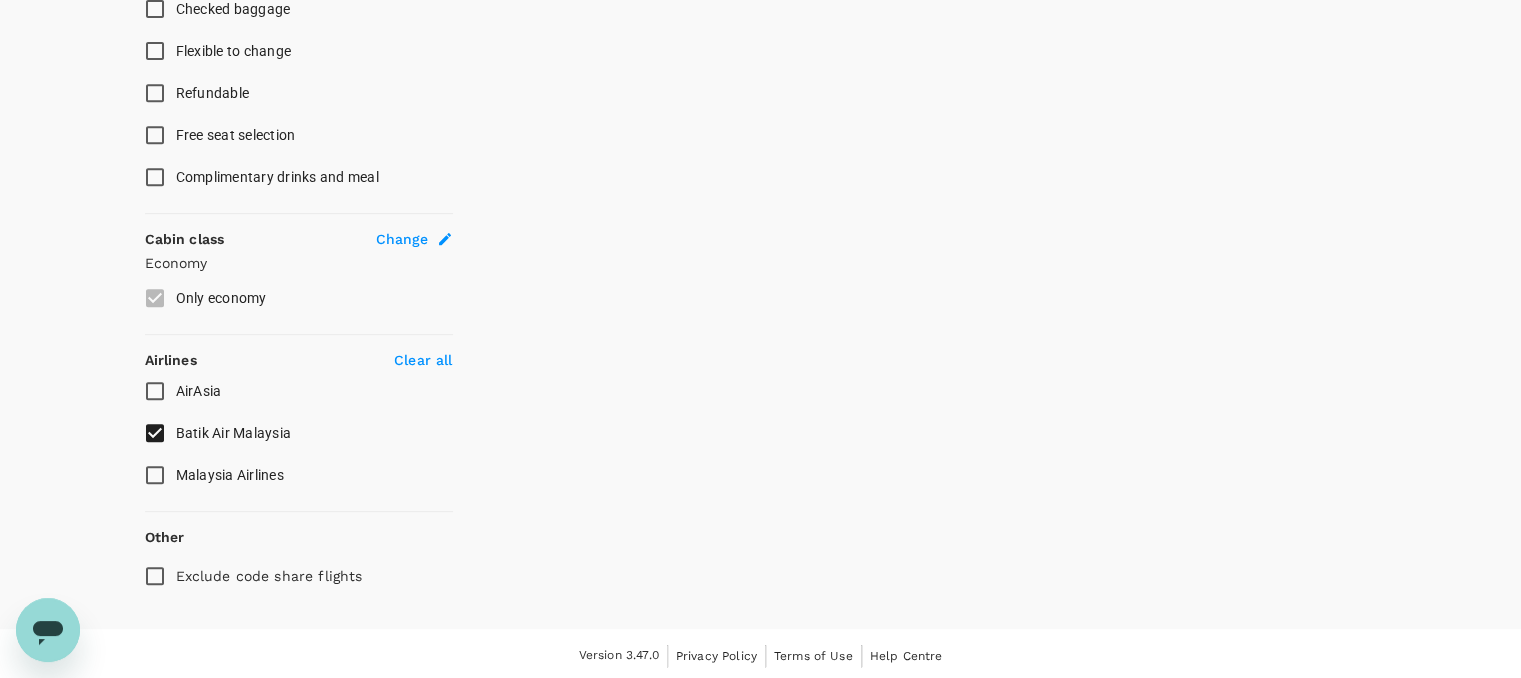click on "Malaysia Airlines" at bounding box center [155, 475] 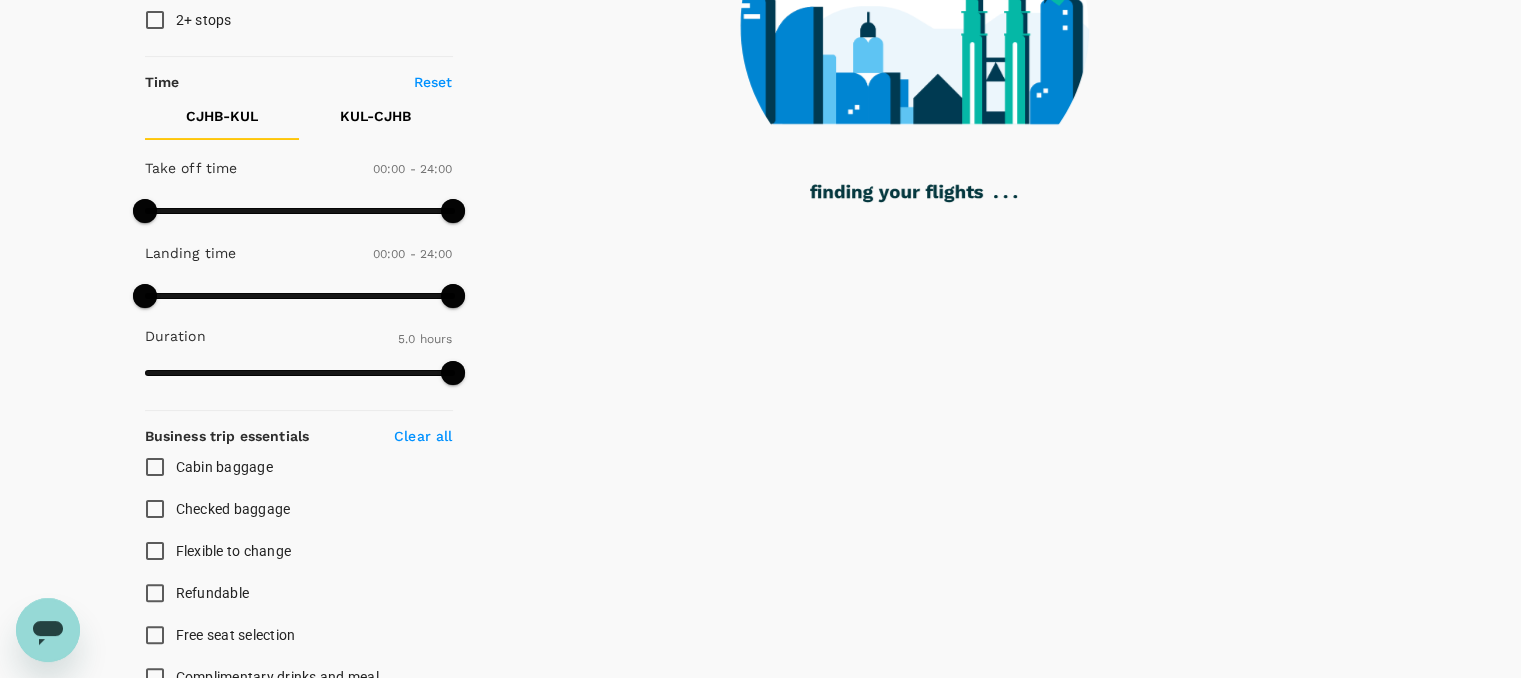 scroll, scrollTop: 84, scrollLeft: 0, axis: vertical 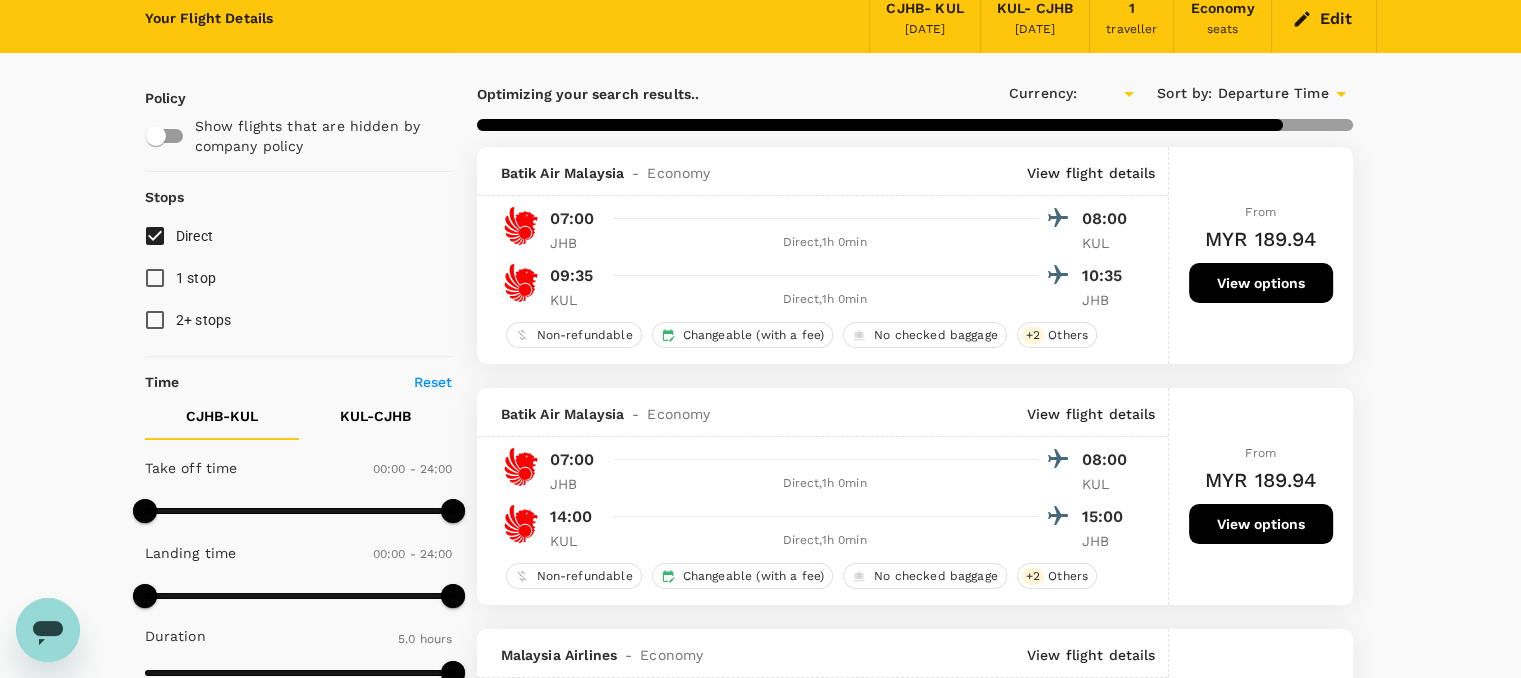 type on "MYR" 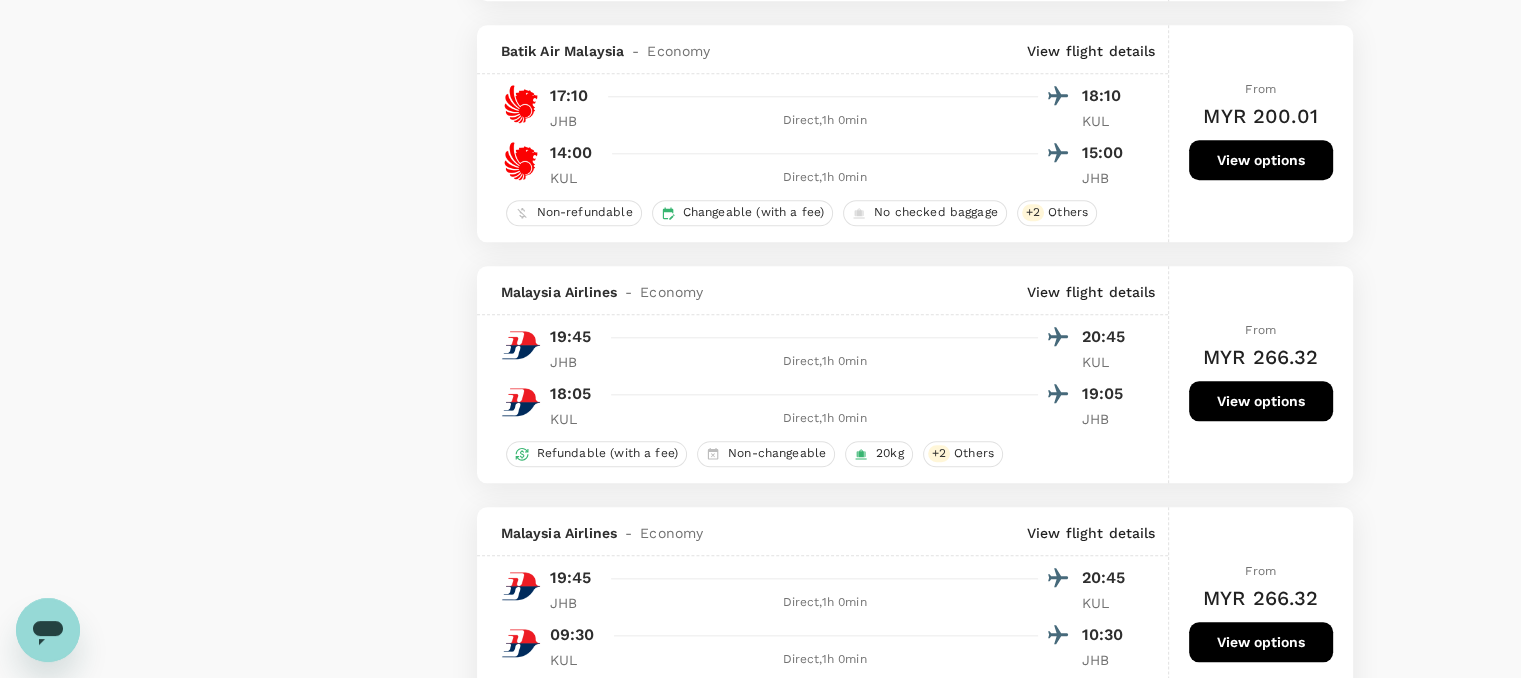 scroll, scrollTop: 1415, scrollLeft: 0, axis: vertical 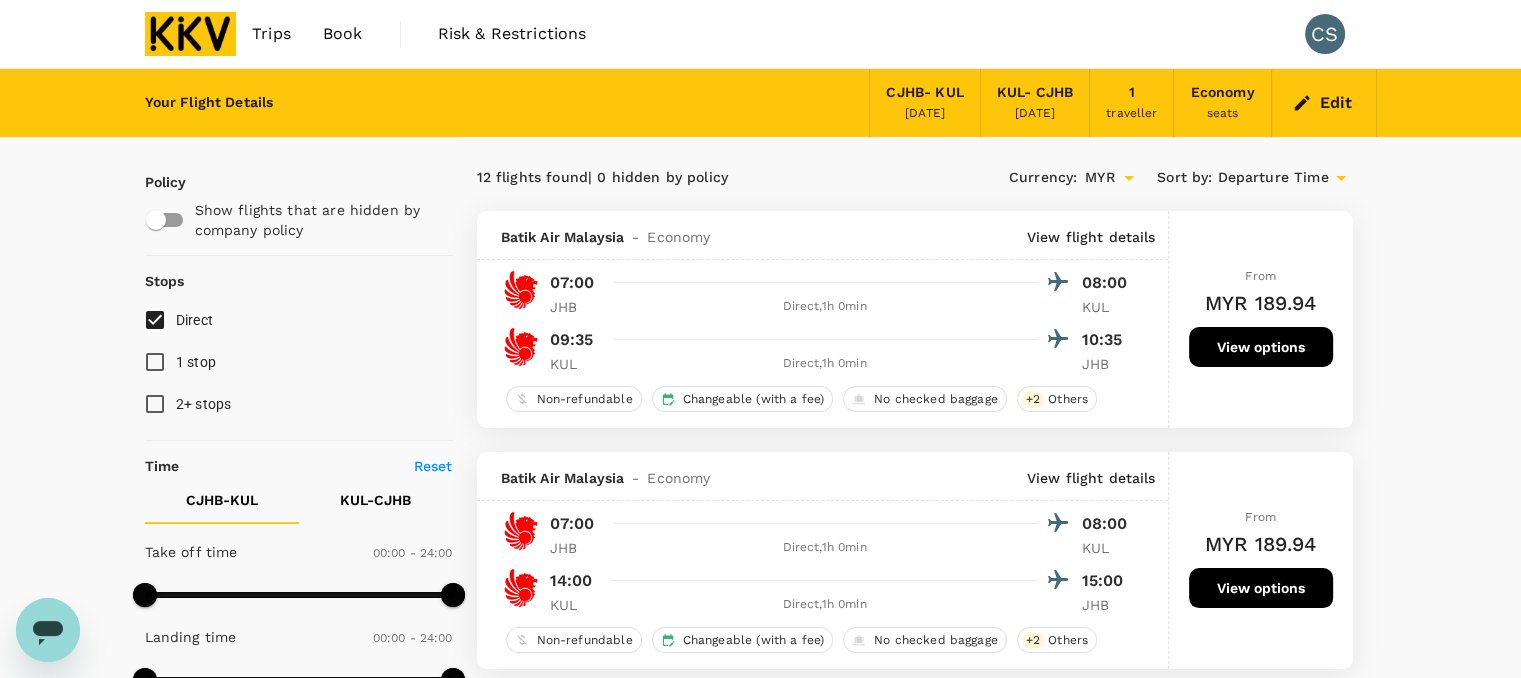 click on "Edit" at bounding box center (1324, 103) 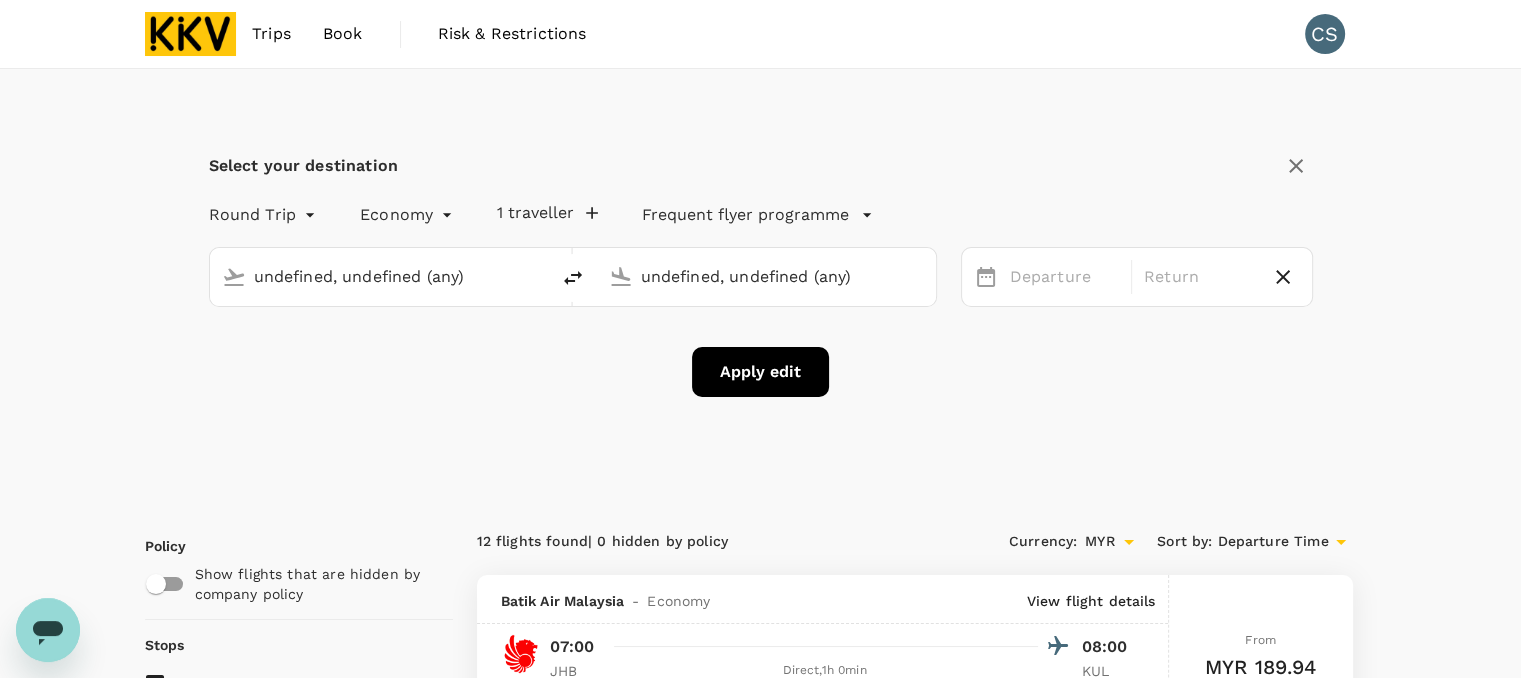 type 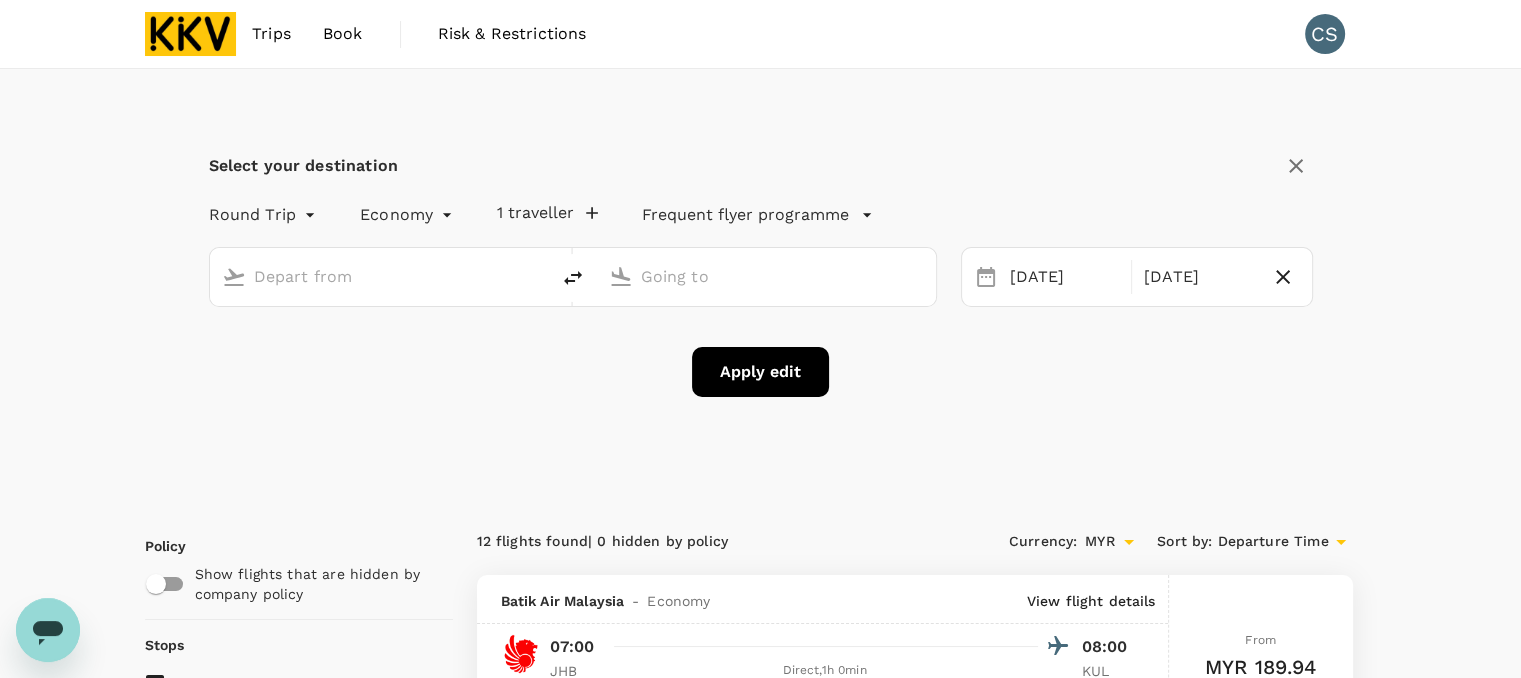 type on "[GEOGRAPHIC_DATA], [GEOGRAPHIC_DATA] (any)" 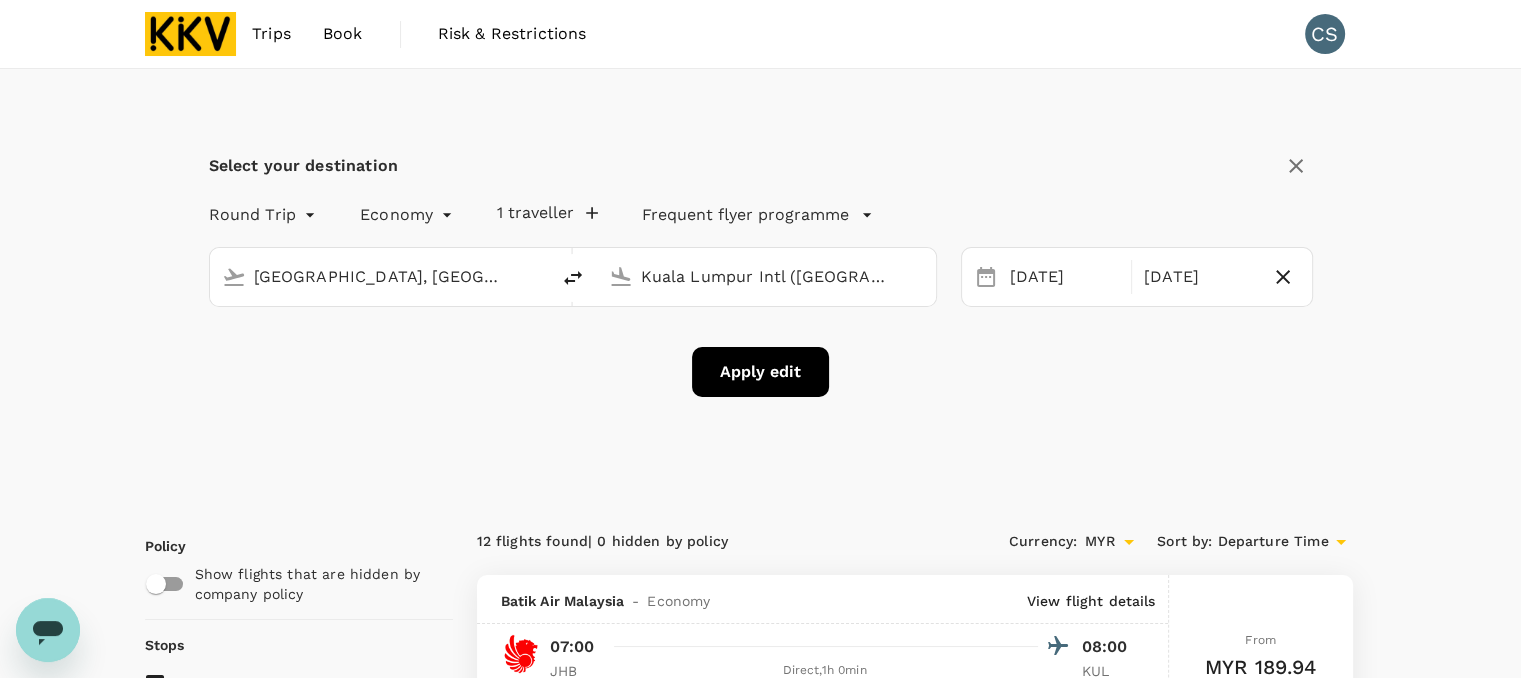 drag, startPoint x: 846, startPoint y: 276, endPoint x: 620, endPoint y: 275, distance: 226.00221 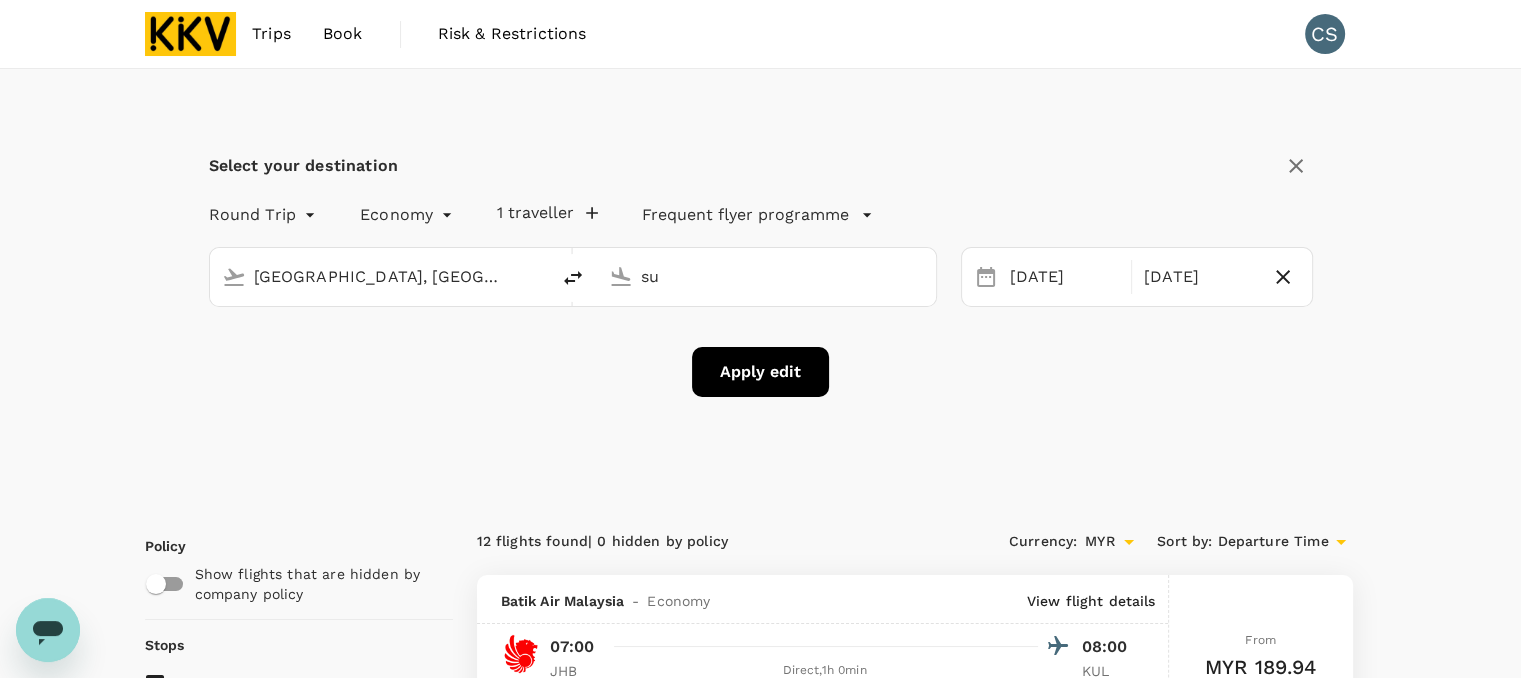 type on "s" 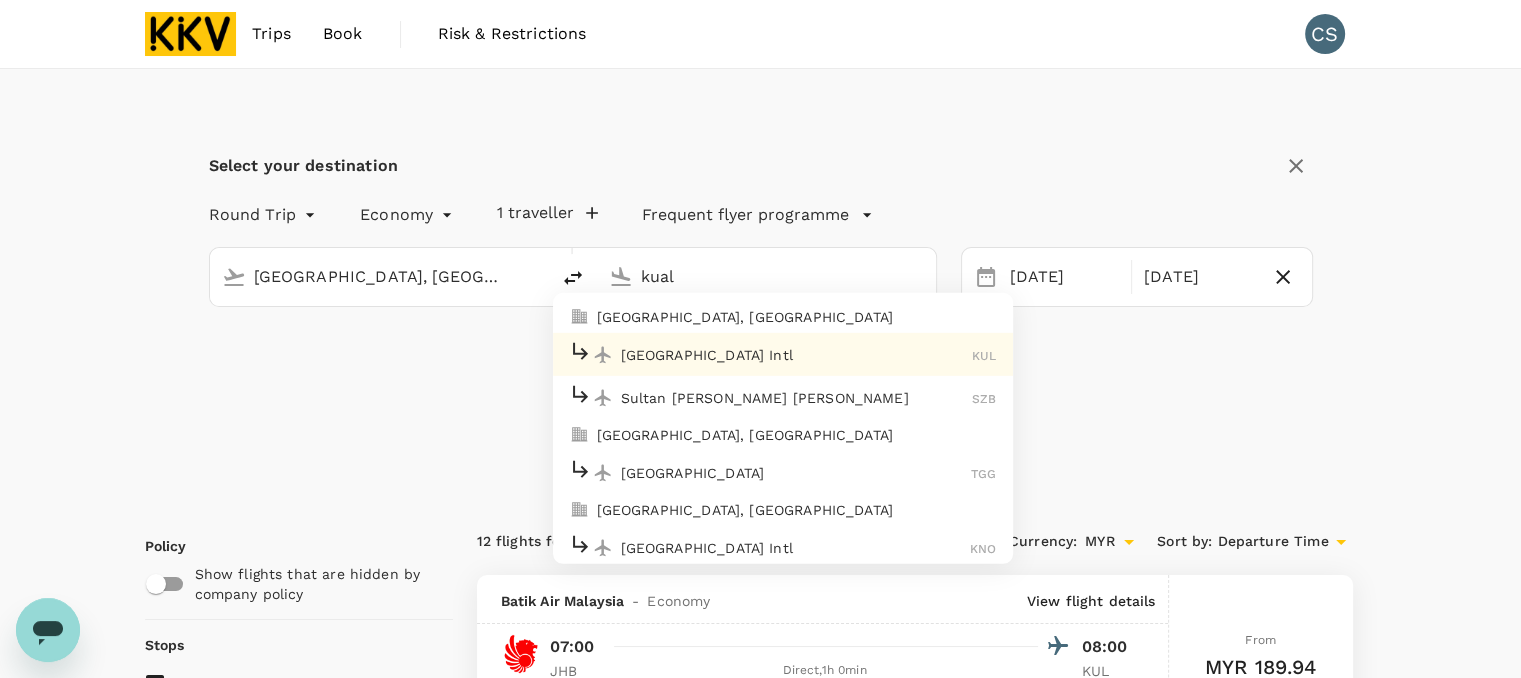 click on "Sultan [PERSON_NAME] [PERSON_NAME]" at bounding box center [797, 397] 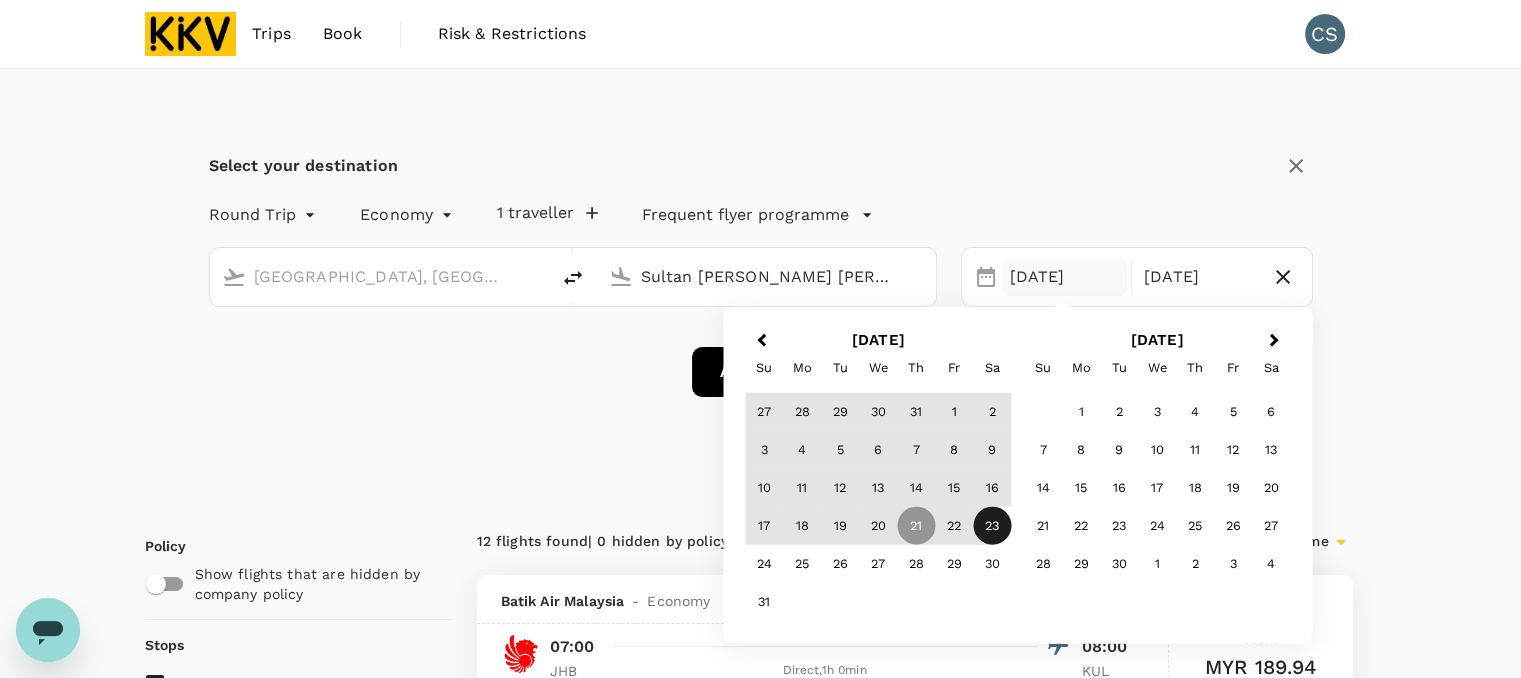 type on "Sultan [PERSON_NAME] [PERSON_NAME] (SZB)" 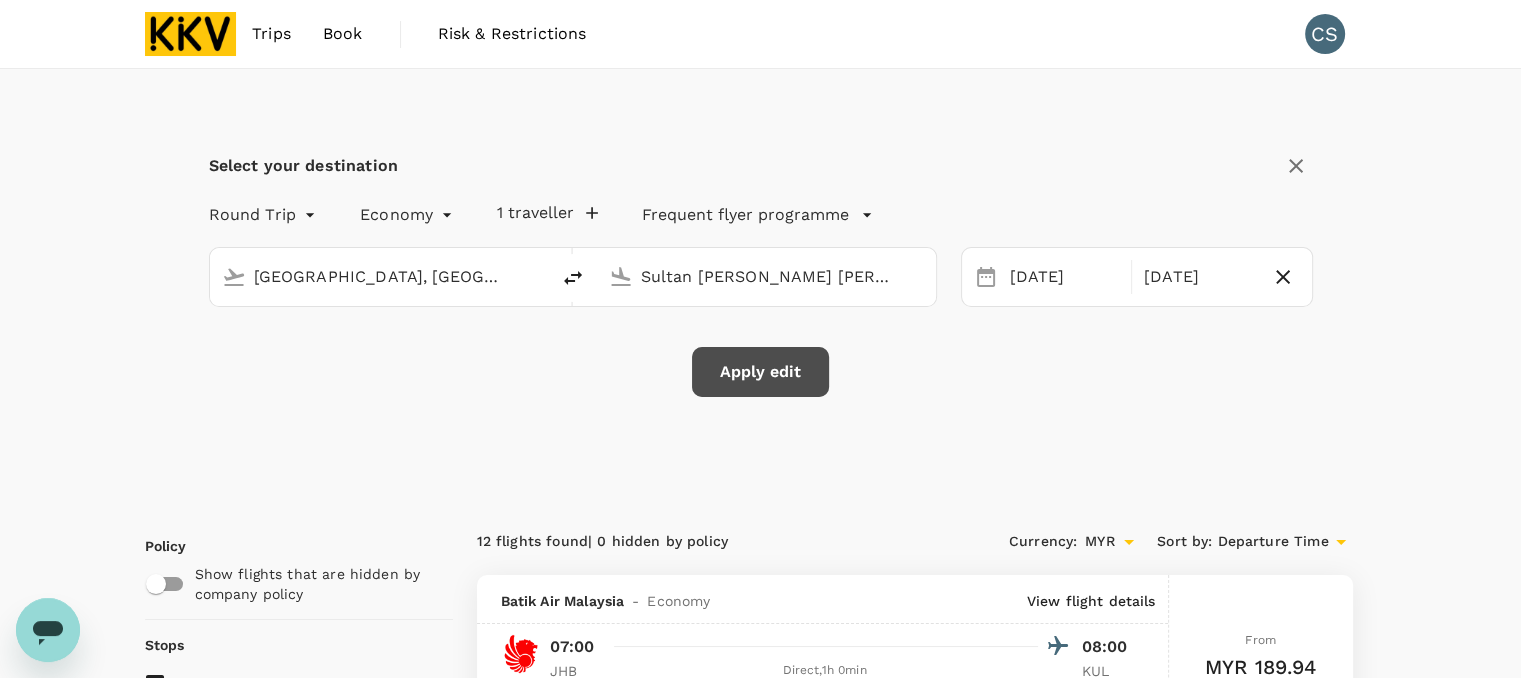 click on "Apply edit" at bounding box center [760, 372] 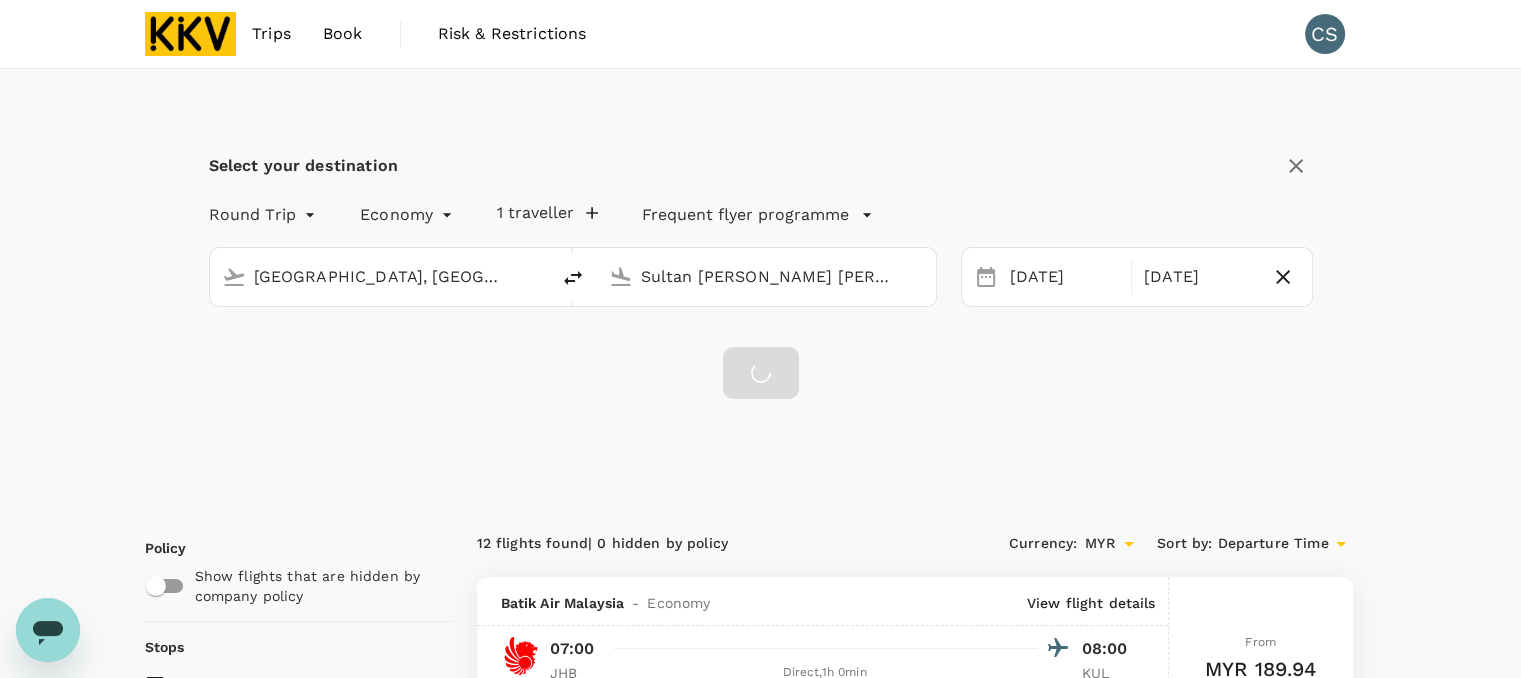 checkbox on "false" 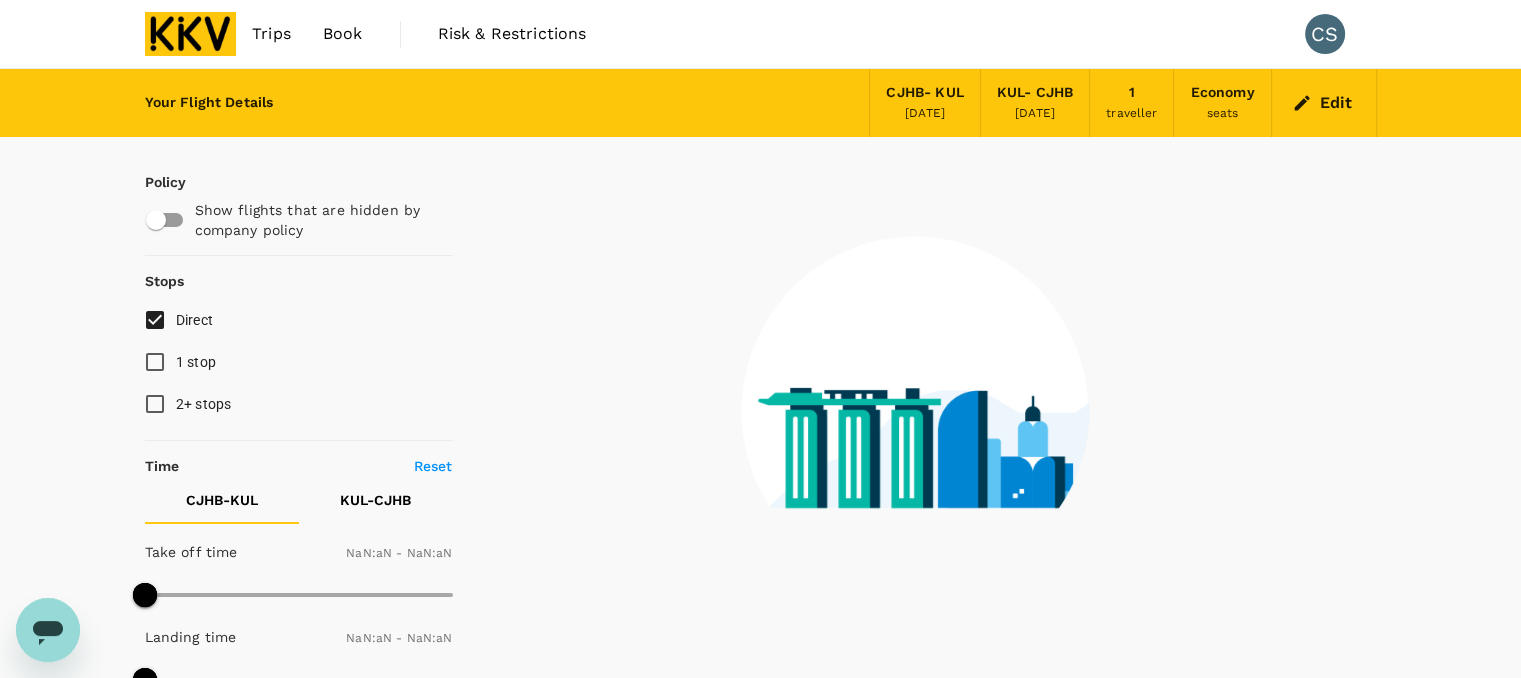 checkbox on "false" 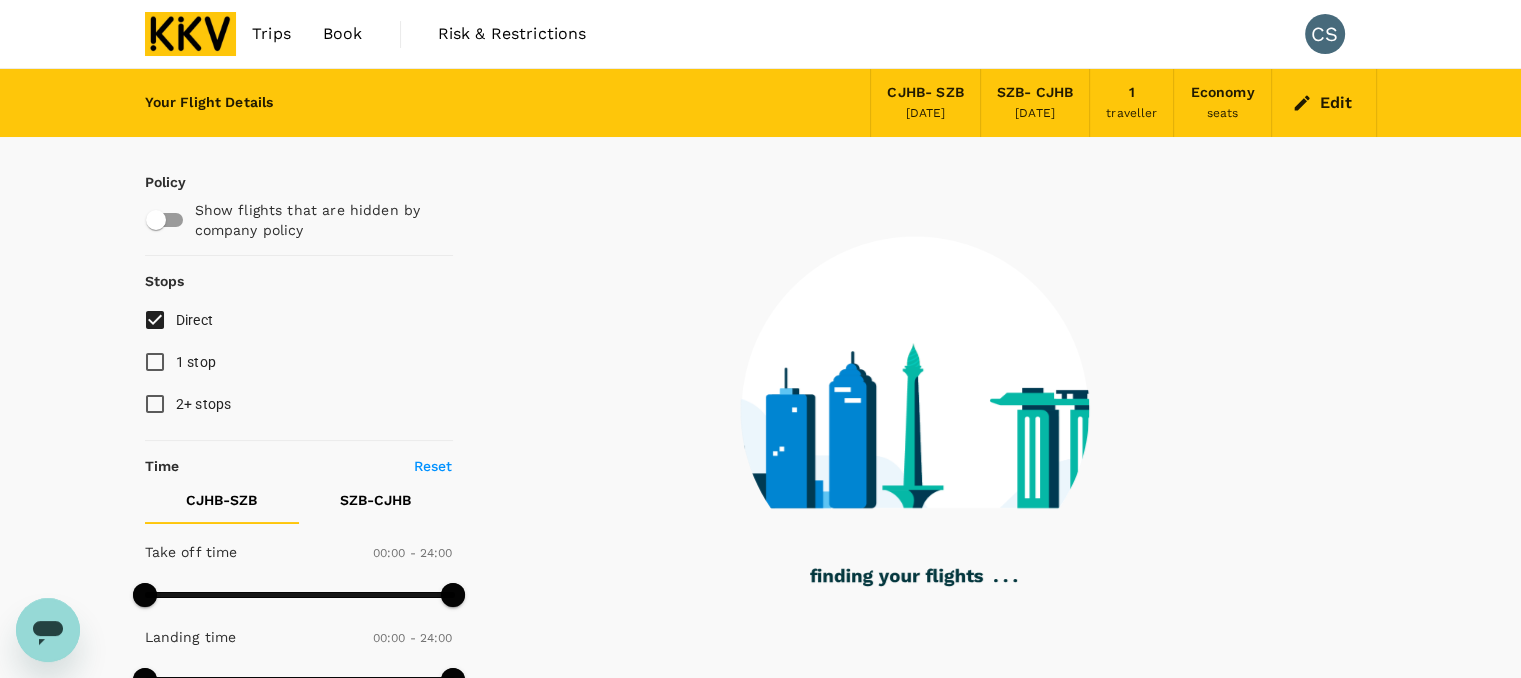 type on "365" 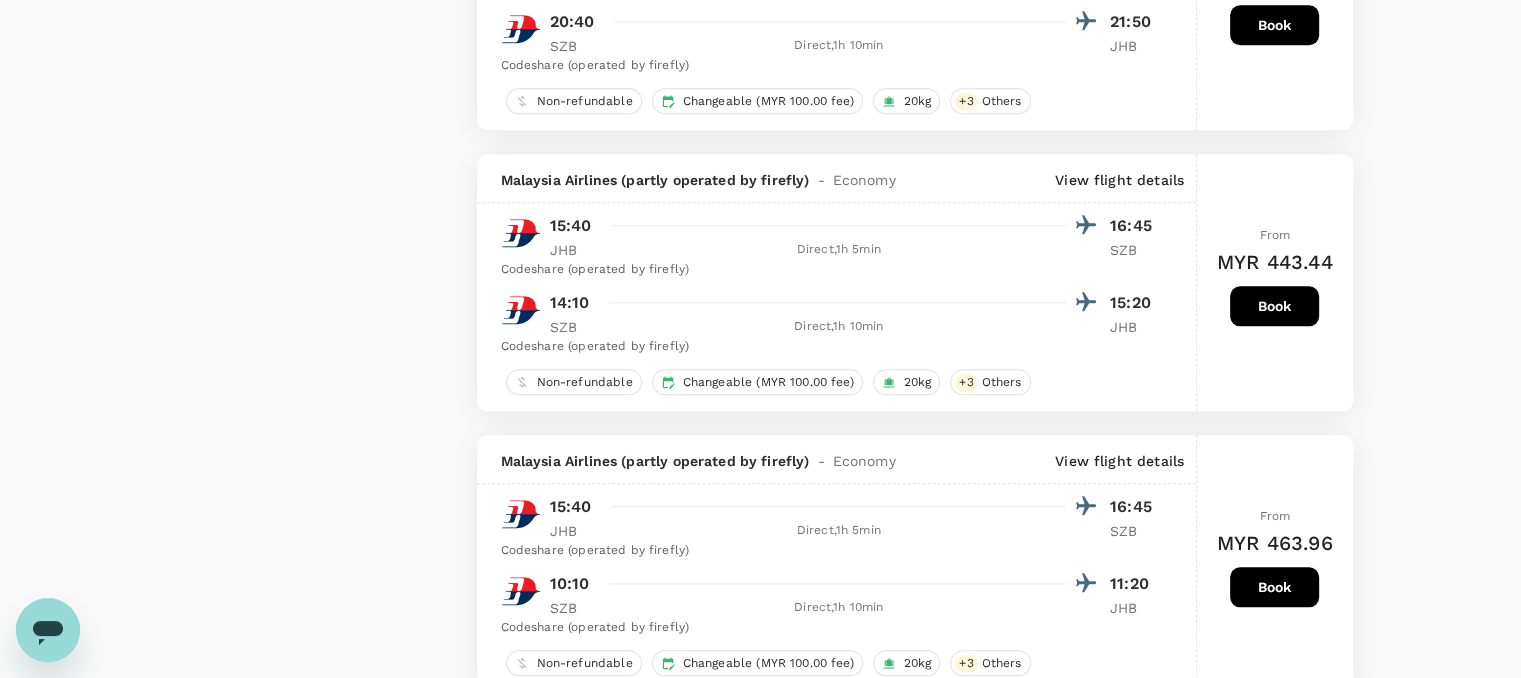 scroll, scrollTop: 2200, scrollLeft: 0, axis: vertical 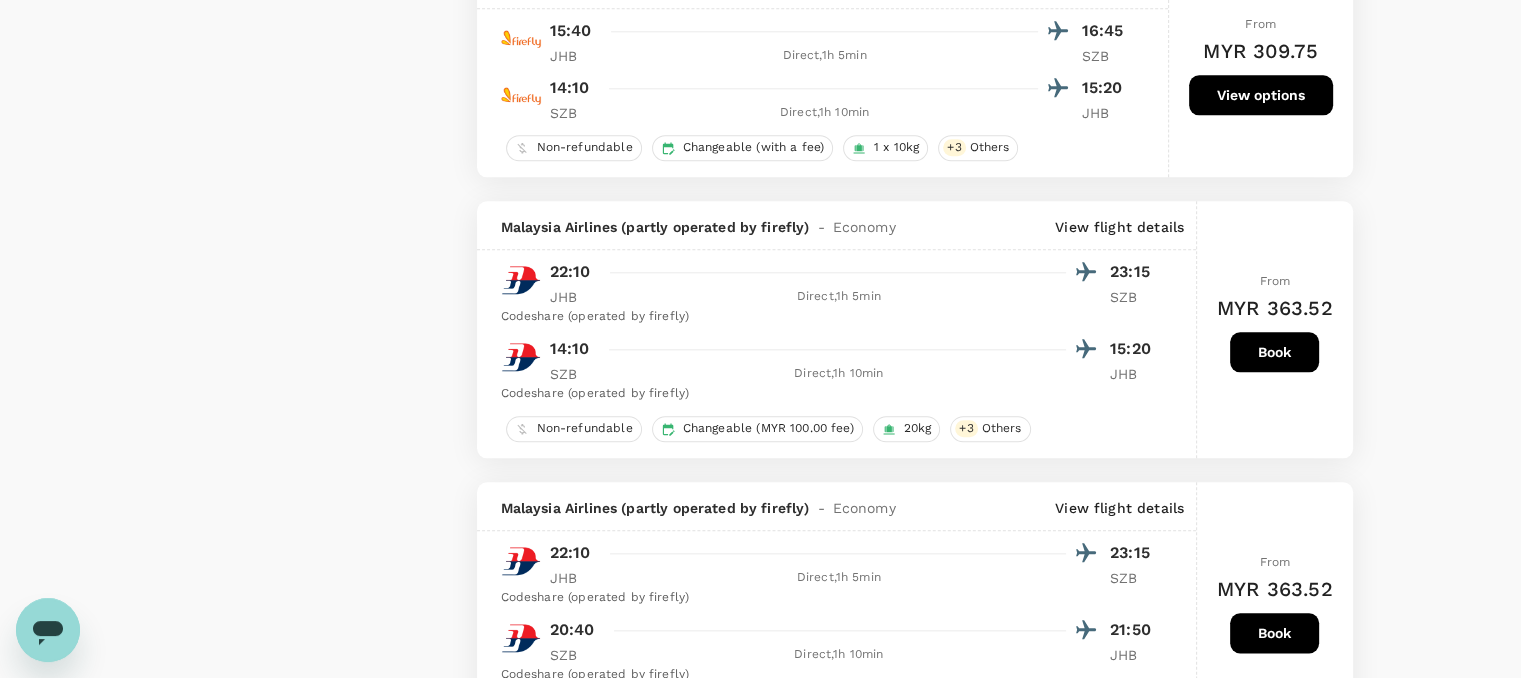 checkbox on "false" 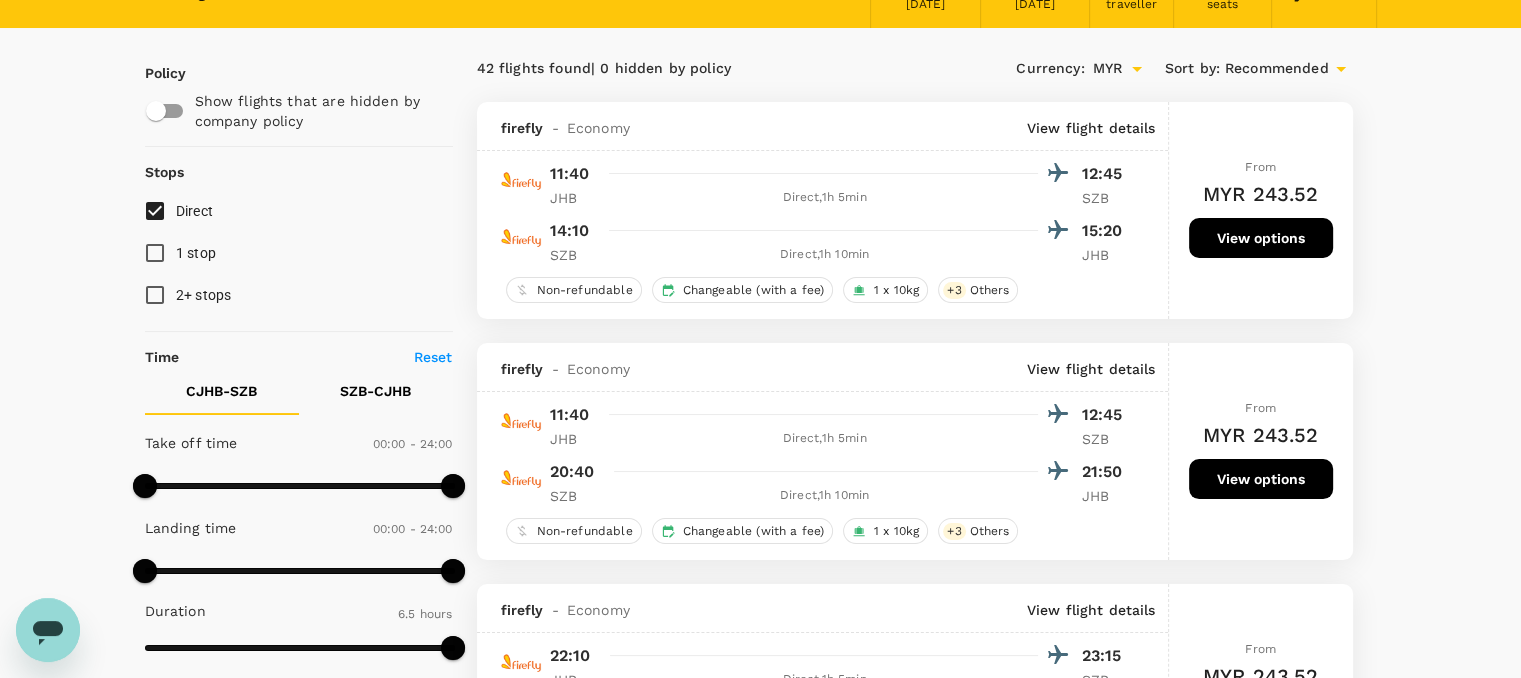scroll, scrollTop: 0, scrollLeft: 0, axis: both 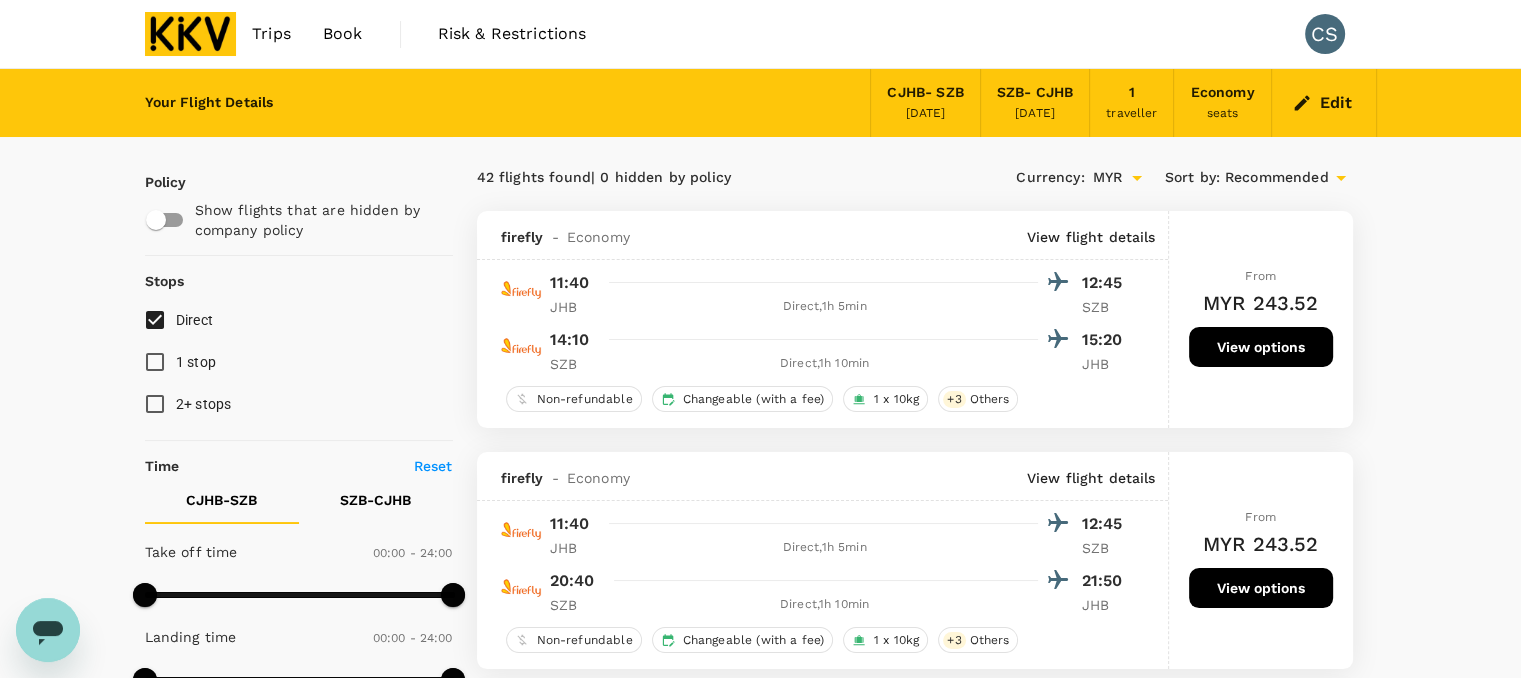 click on "Recommended" at bounding box center (1277, 178) 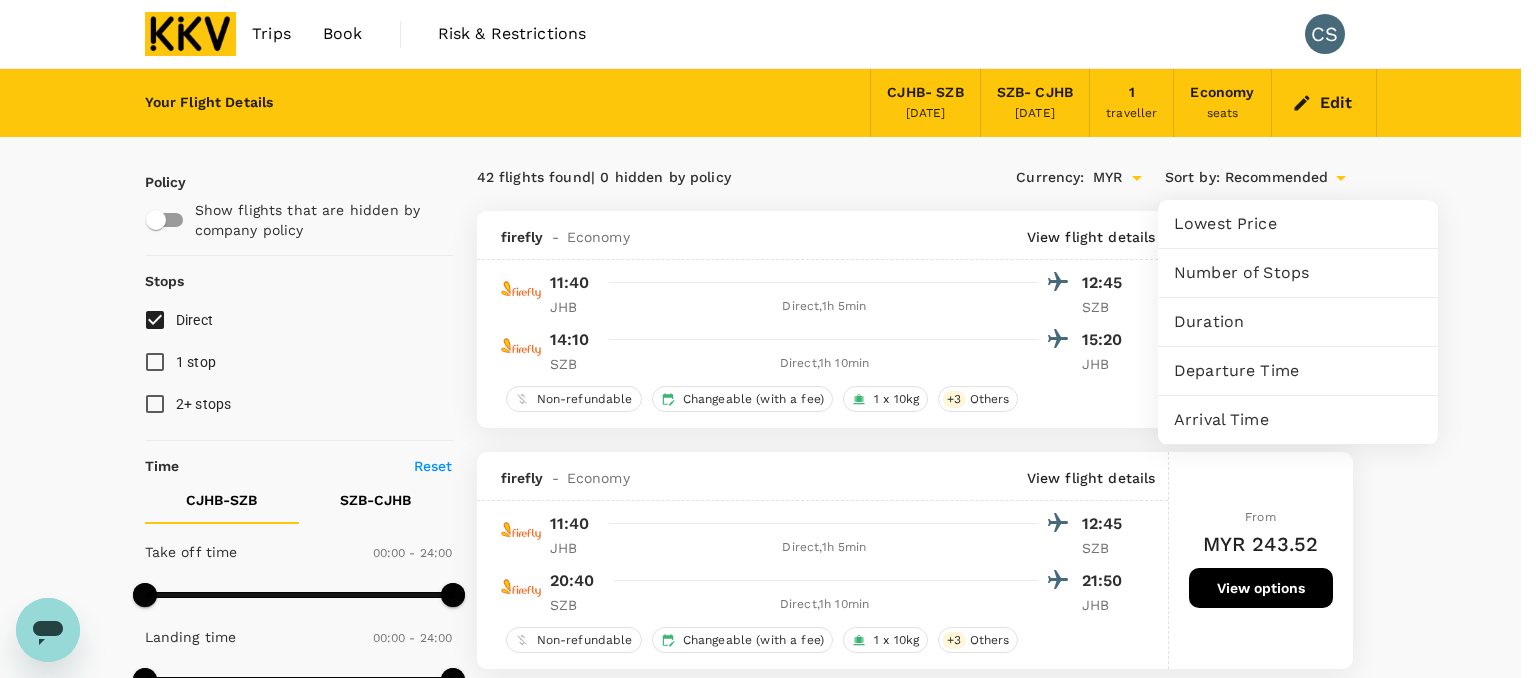 click on "Departure Time" at bounding box center (1298, 371) 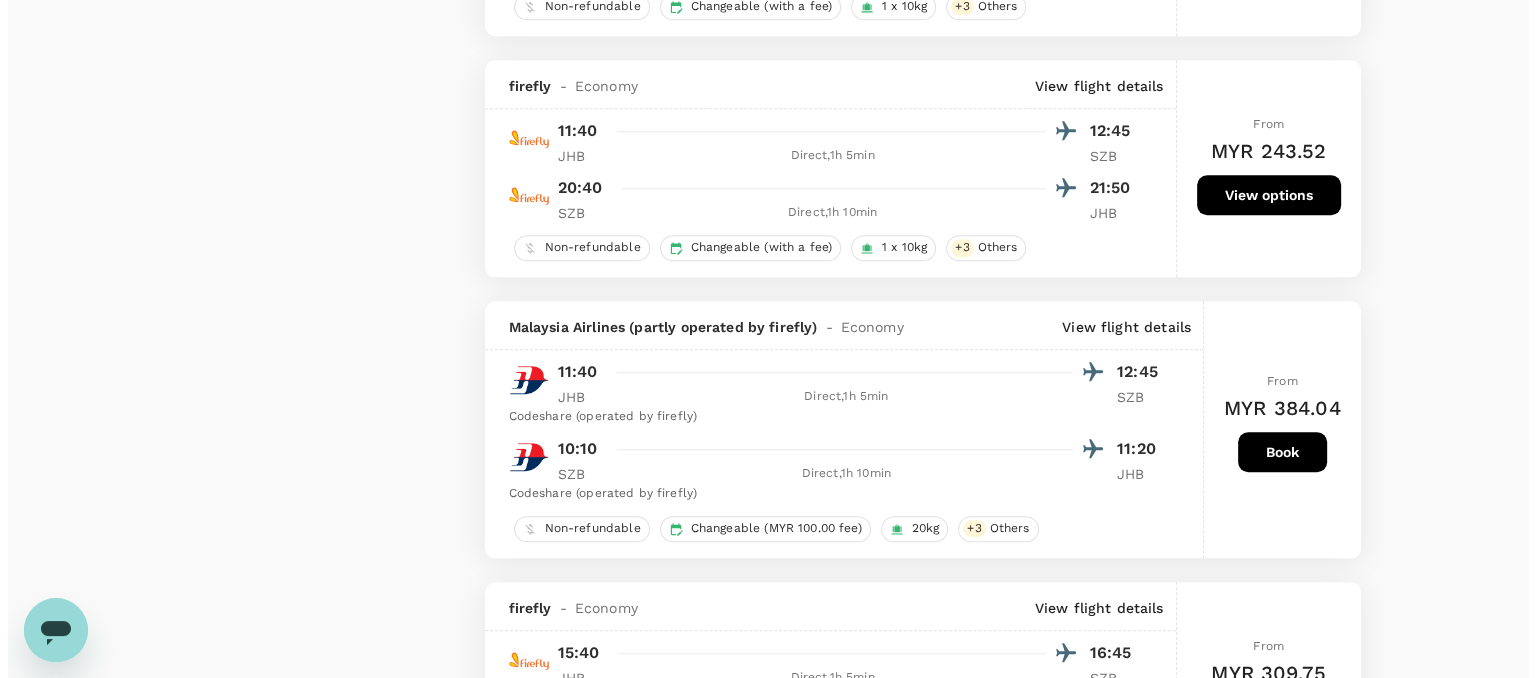 scroll, scrollTop: 1700, scrollLeft: 0, axis: vertical 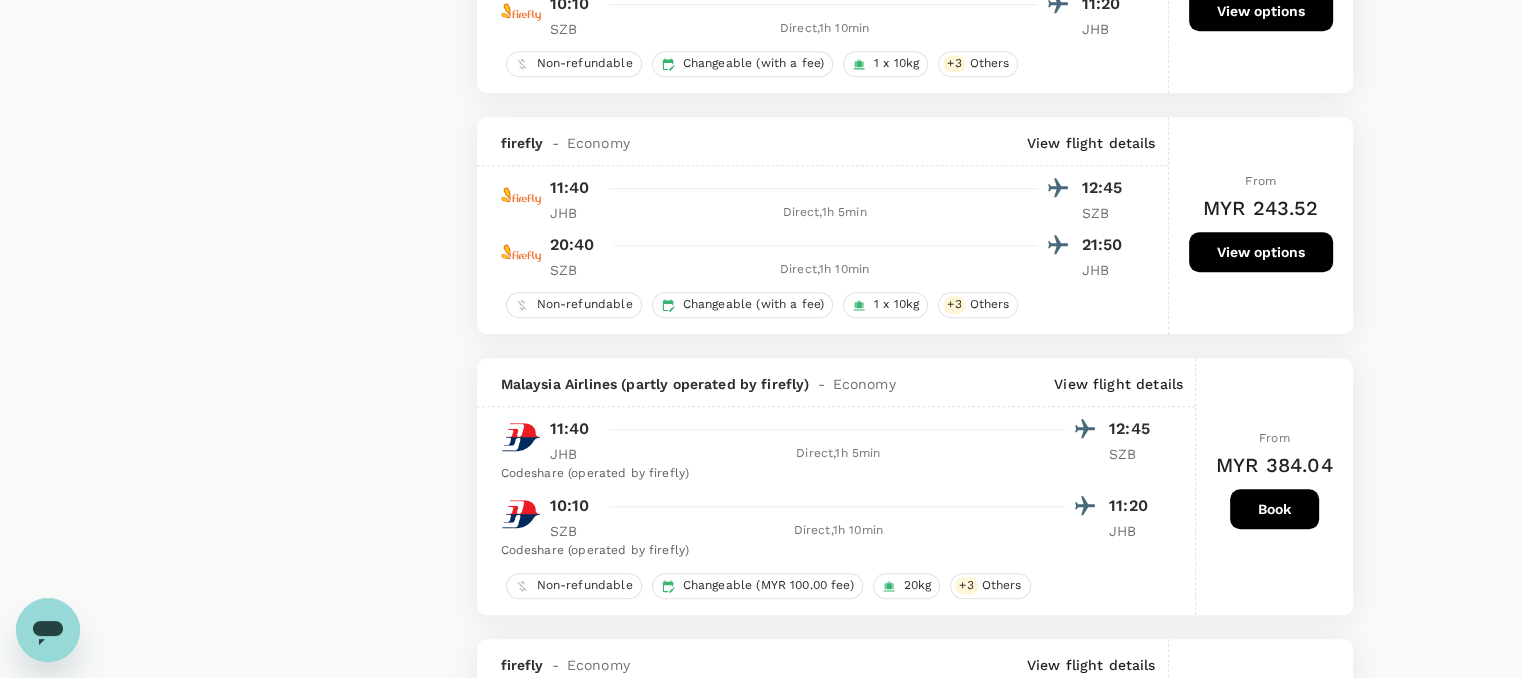 click on "View flight details" at bounding box center [1091, 143] 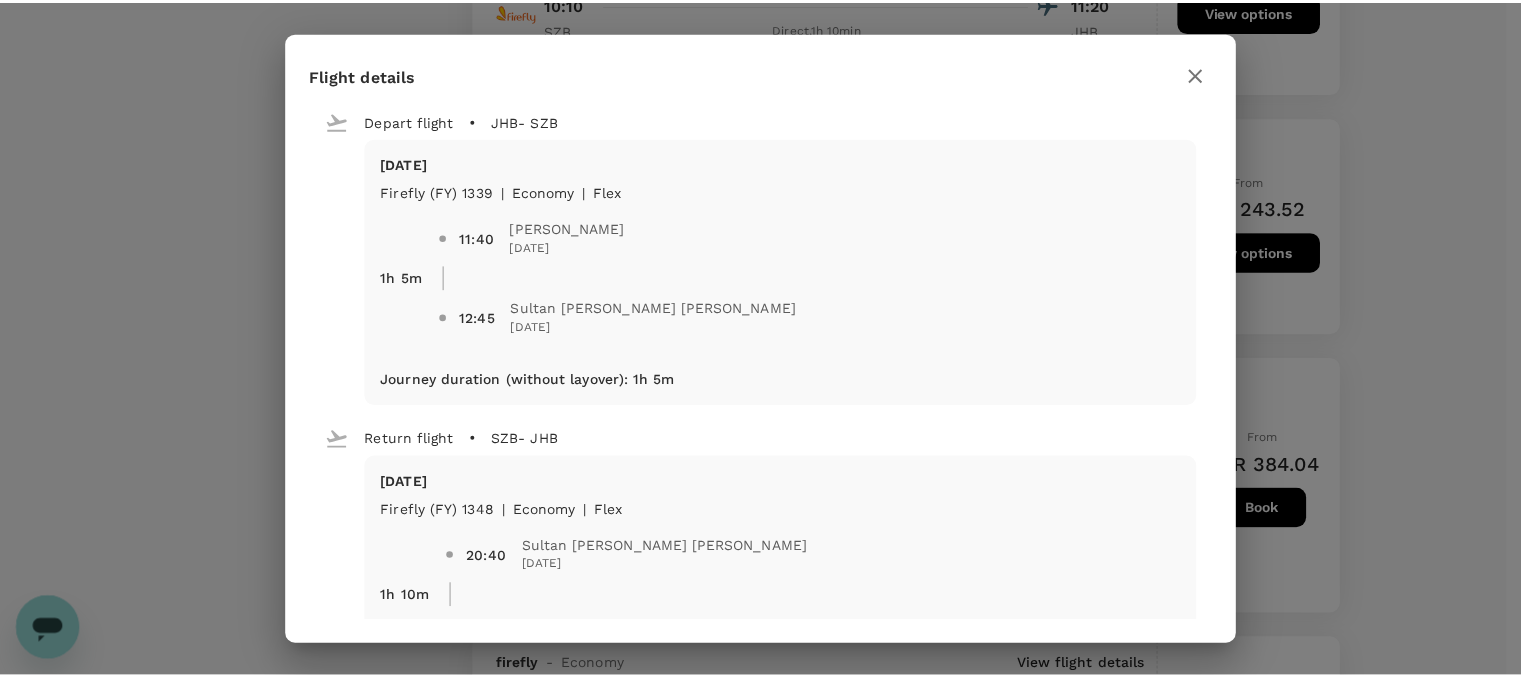 scroll, scrollTop: 0, scrollLeft: 0, axis: both 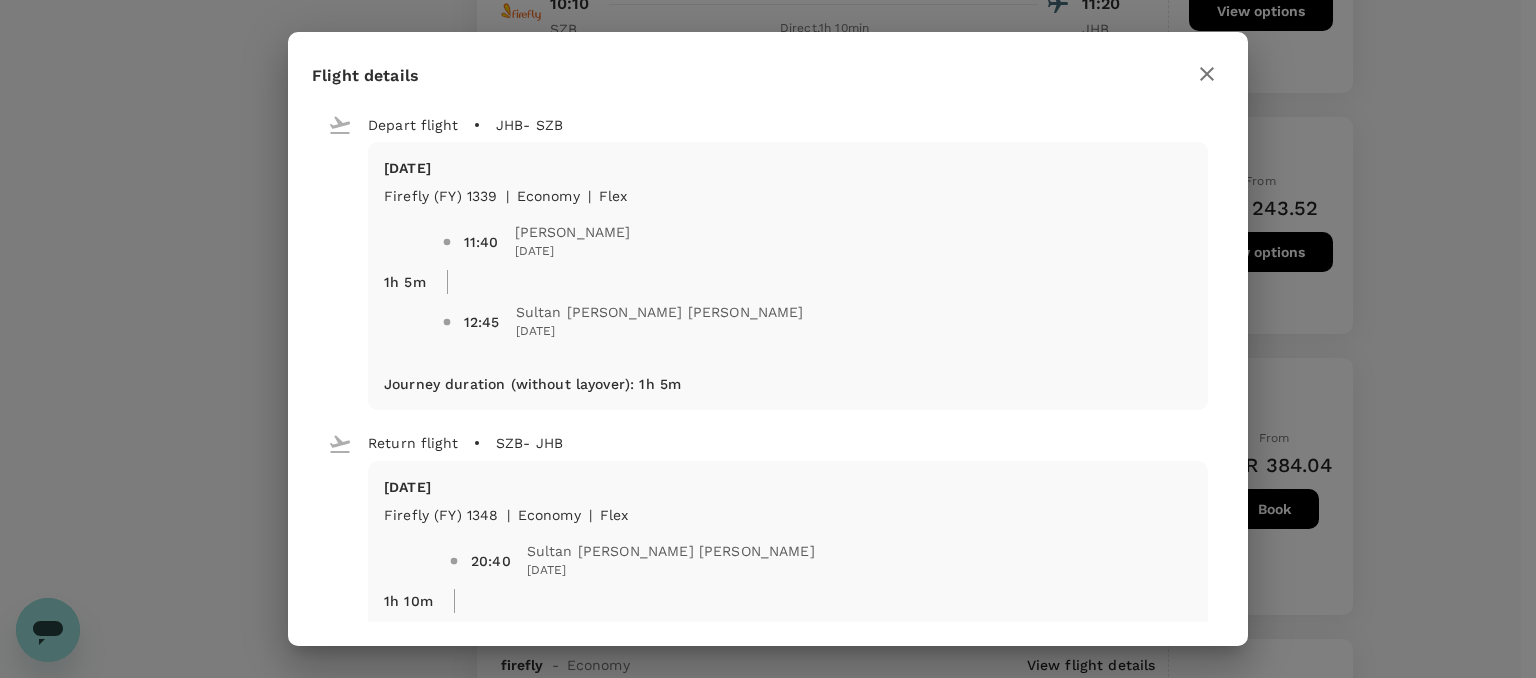click 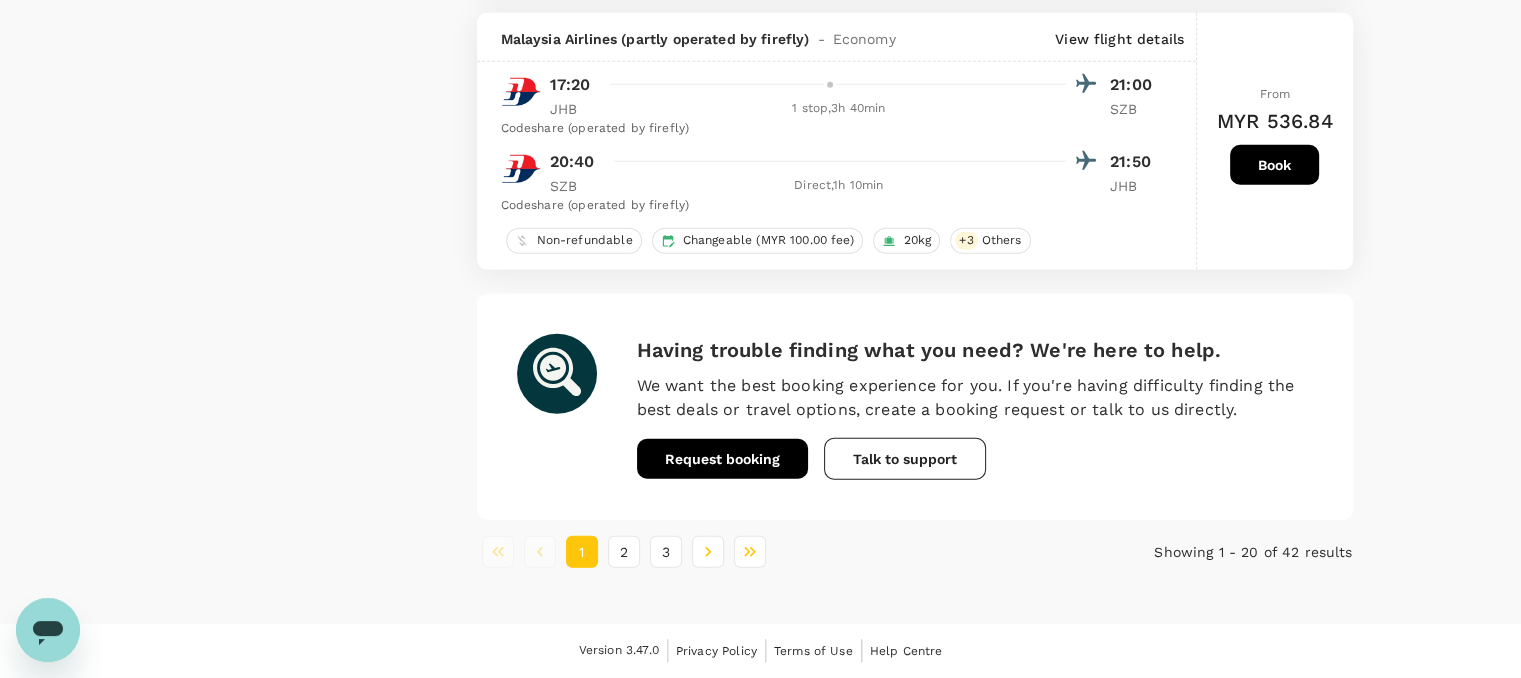 scroll, scrollTop: 5306, scrollLeft: 0, axis: vertical 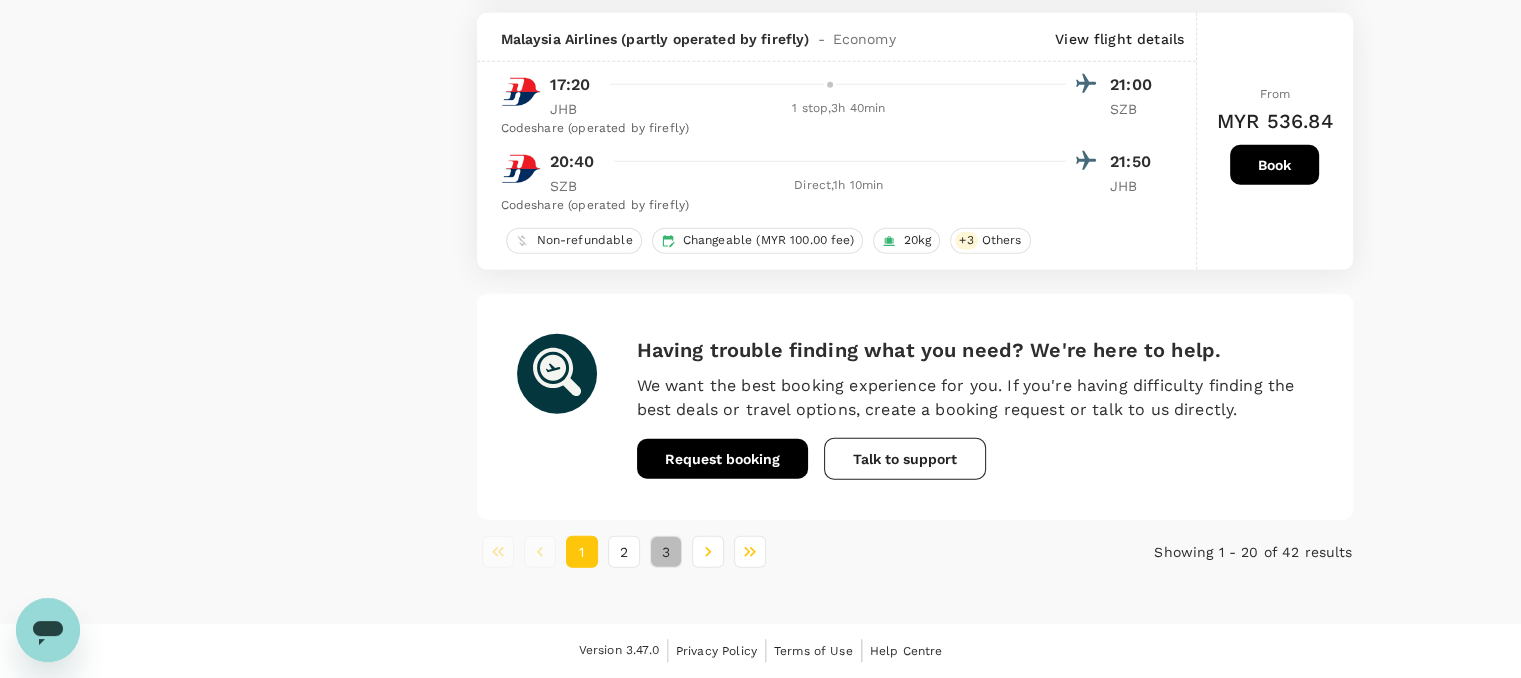 click on "3" at bounding box center [666, 552] 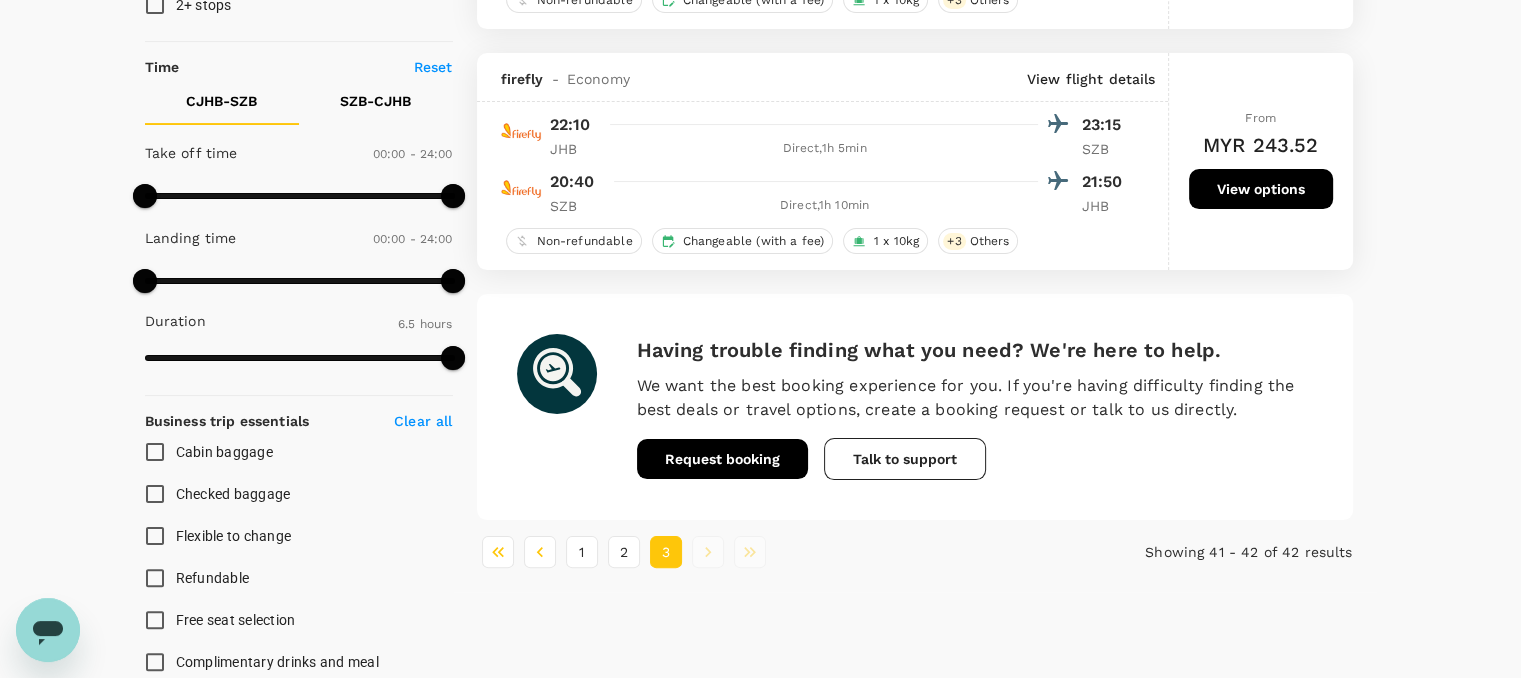 scroll, scrollTop: 400, scrollLeft: 0, axis: vertical 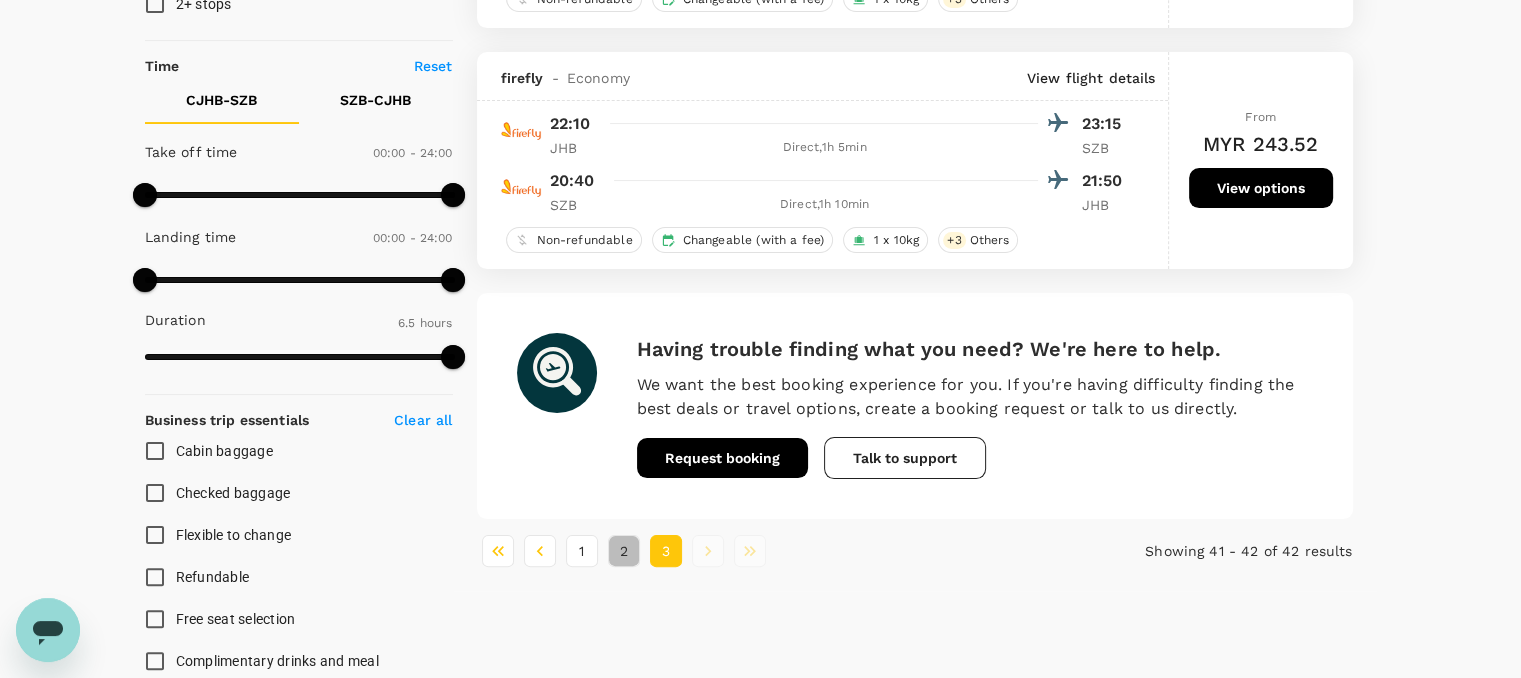 click on "2" at bounding box center [624, 551] 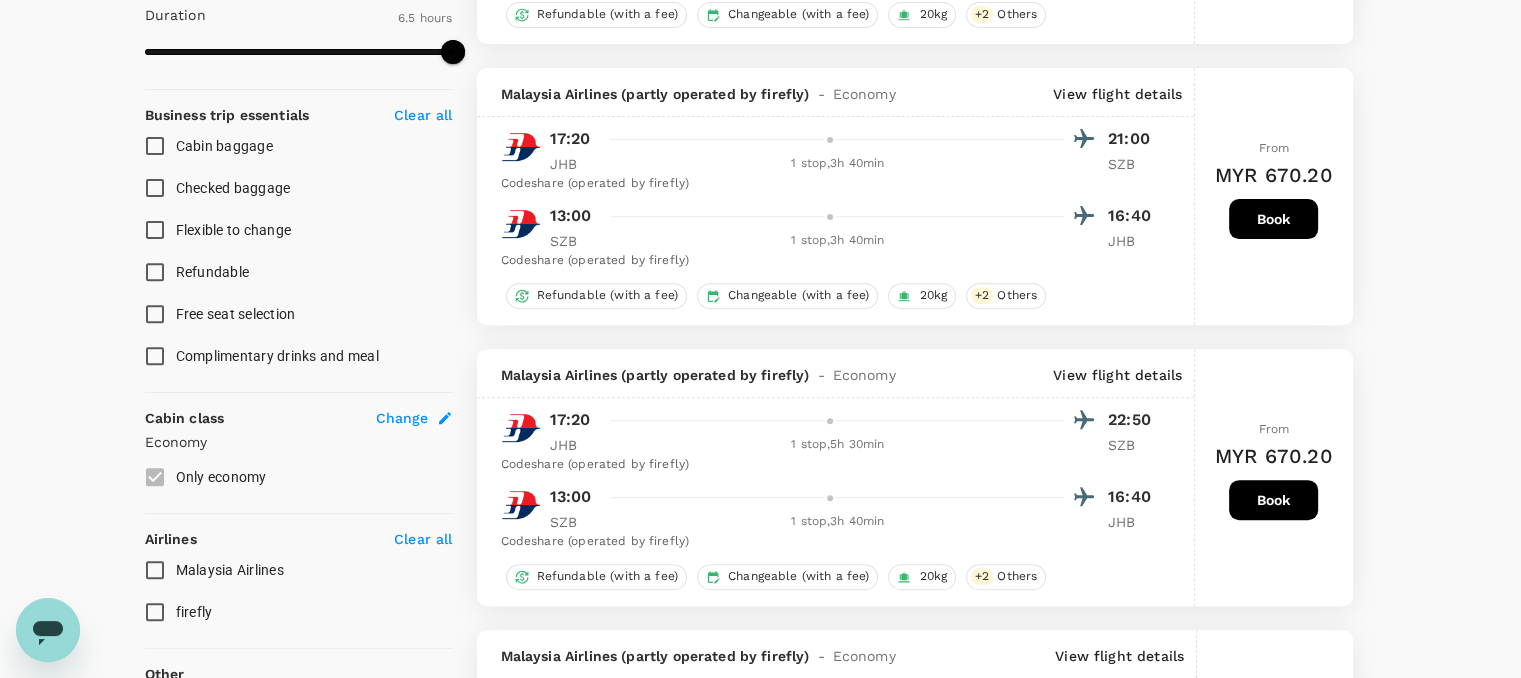 scroll, scrollTop: 0, scrollLeft: 0, axis: both 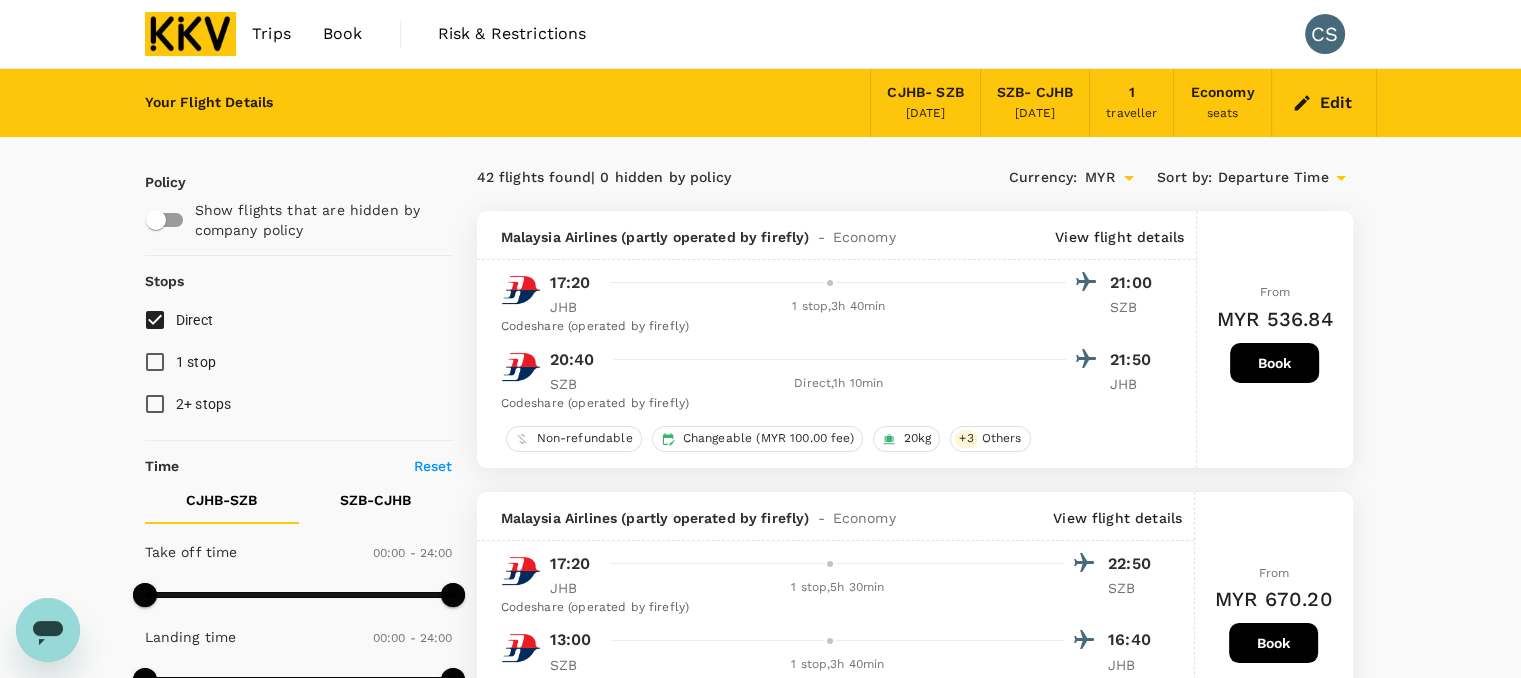 click on "Edit" at bounding box center (1324, 103) 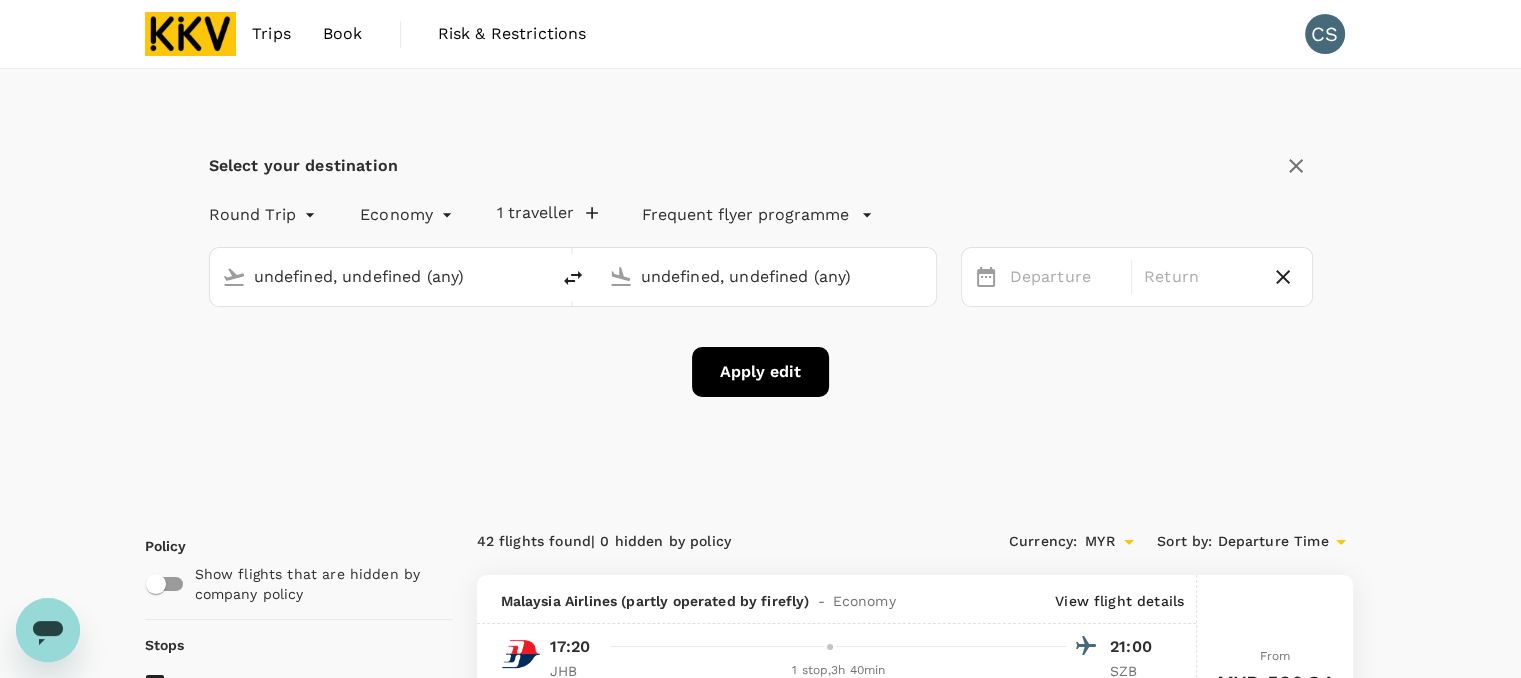 type on "[GEOGRAPHIC_DATA], [GEOGRAPHIC_DATA] (any)" 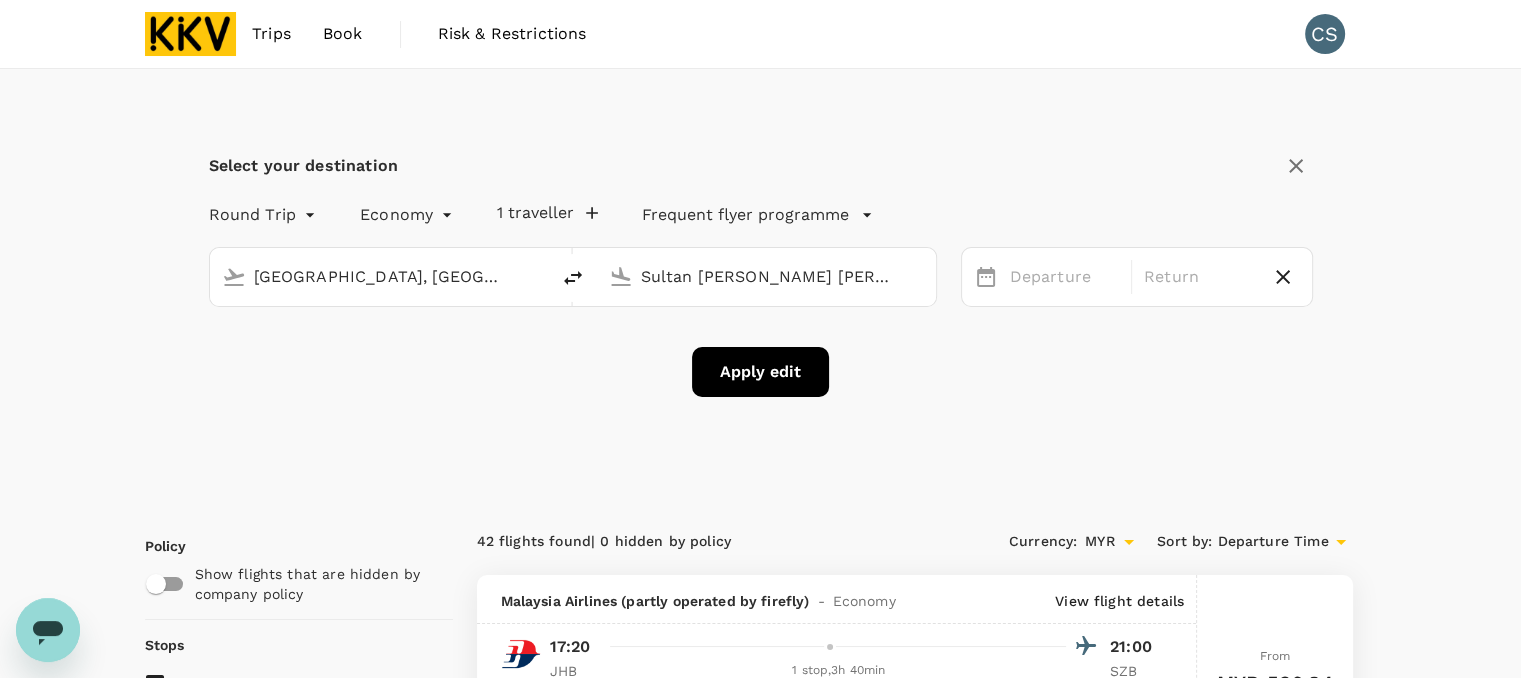 type 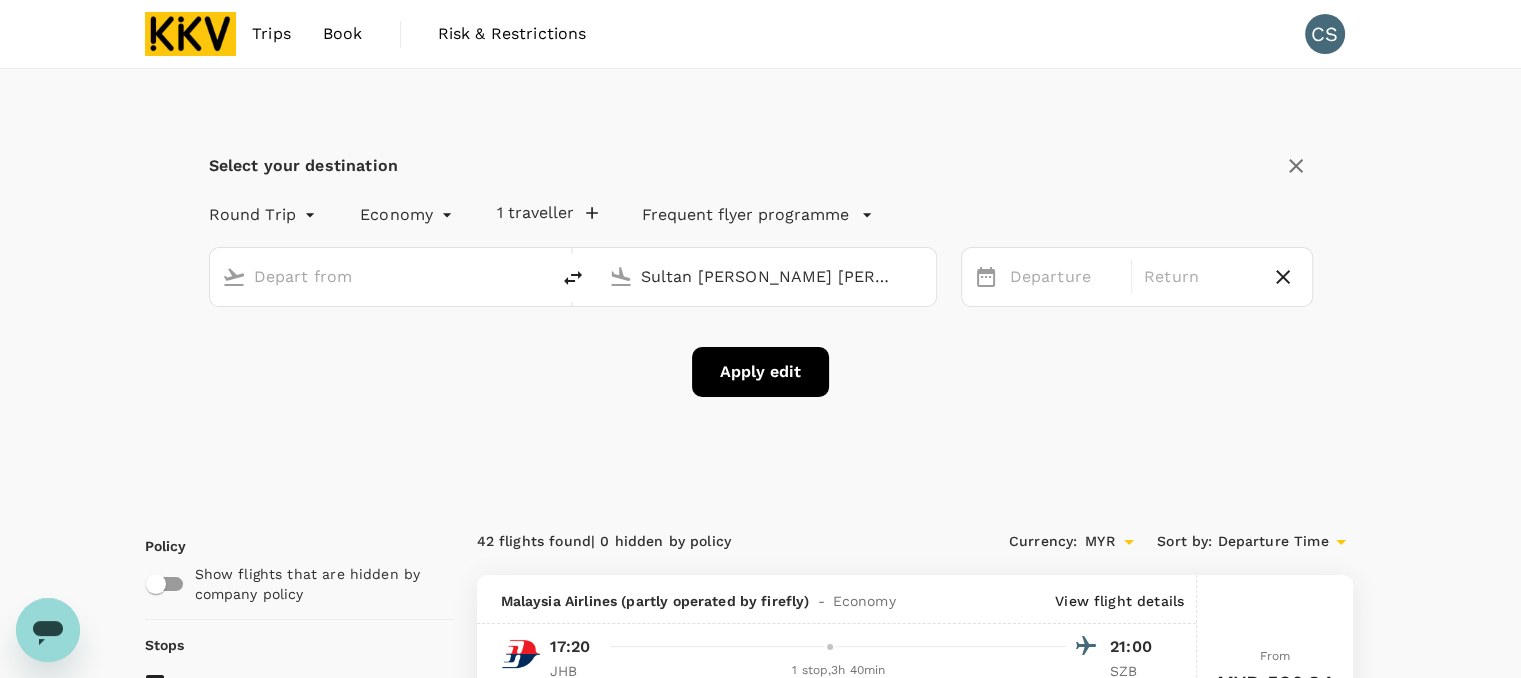 type 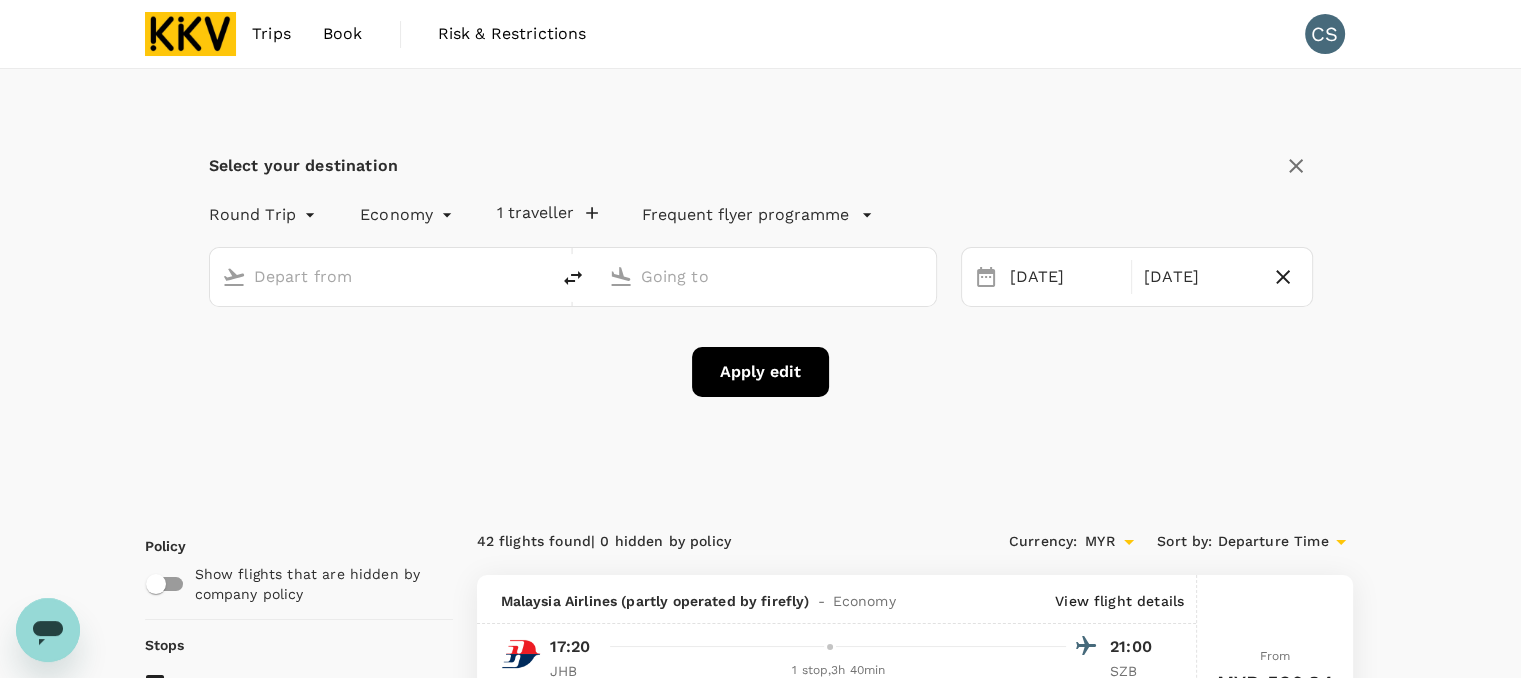 type on "[GEOGRAPHIC_DATA], [GEOGRAPHIC_DATA] (any)" 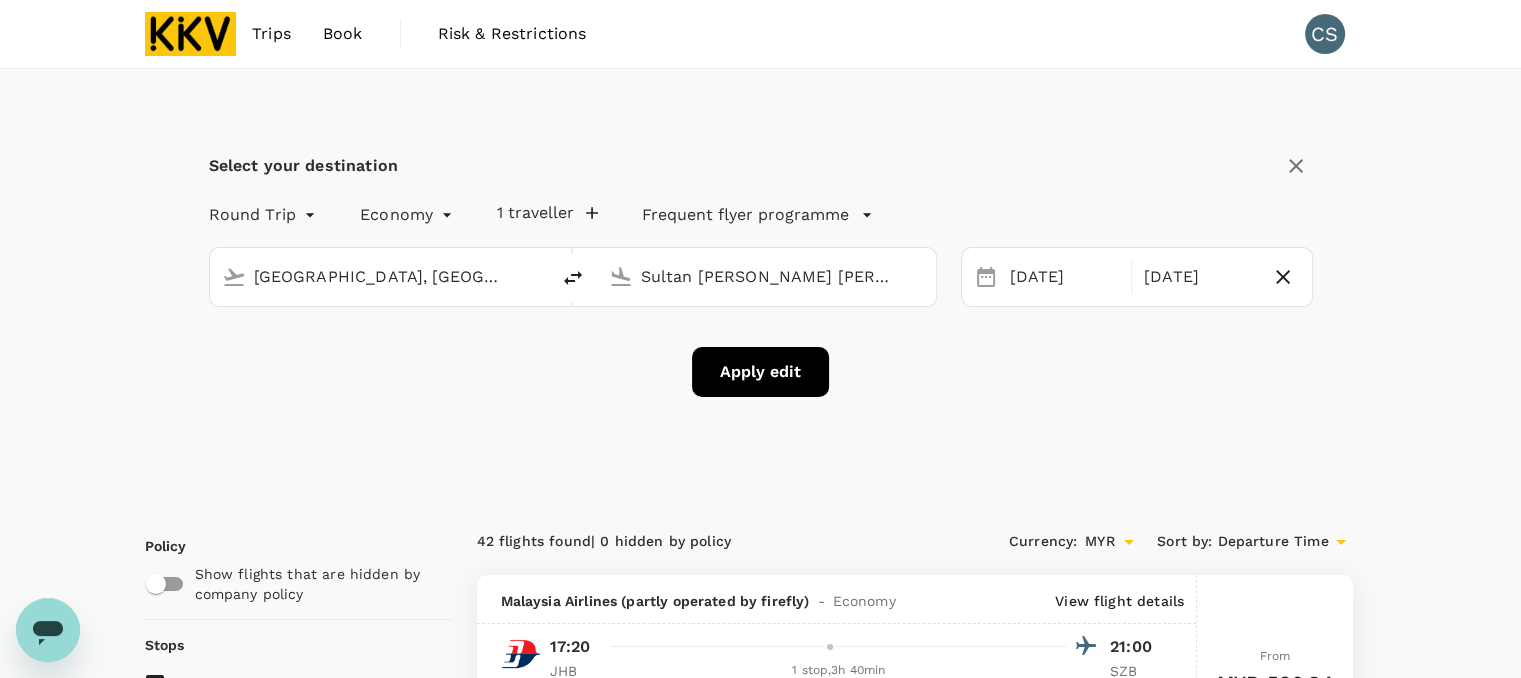 click on "Trips Book Risk & Restrictions CS Select your destination Round Trip roundtrip Economy economy 1   traveller Frequent flyer programme [GEOGRAPHIC_DATA], [GEOGRAPHIC_DATA] (any) Sultan [PERSON_NAME] [PERSON_NAME] (SZB) [DATE] Aug Apply edit Policy Show flights that are hidden by company policy Stops Direct 1 stop 2+ stops Time Reset CJHB - SZB SZB - CJHB Take off time 00:00 - 24:00 Landing time 00:00 - 24:00 Duration 6.5 hours Take off time 00:00 - 24:00 Landing time 00:00 - 24:00 Duration 9.20 hours Business trip essentials Clear all Cabin baggage Checked baggage Flexible to change Refundable Free seat selection Complimentary drinks and meal Cabin class Change Economy Only economy Airlines Clear all Malaysia Airlines firefly Other Exclude code share flights 42   flights found  |   0   hidden by policy Currency :  MYR Sort by :  Departure Time Malaysia Airlines     (partly operated by firefly) - Economy   View flight details 17:20 21:00 JHB 1 stop ,  3h 40min SZB Codeshare (operated by firefly) 20:40 21:50 SZB Direct ,  1h 10min JHB" at bounding box center [760, 3268] 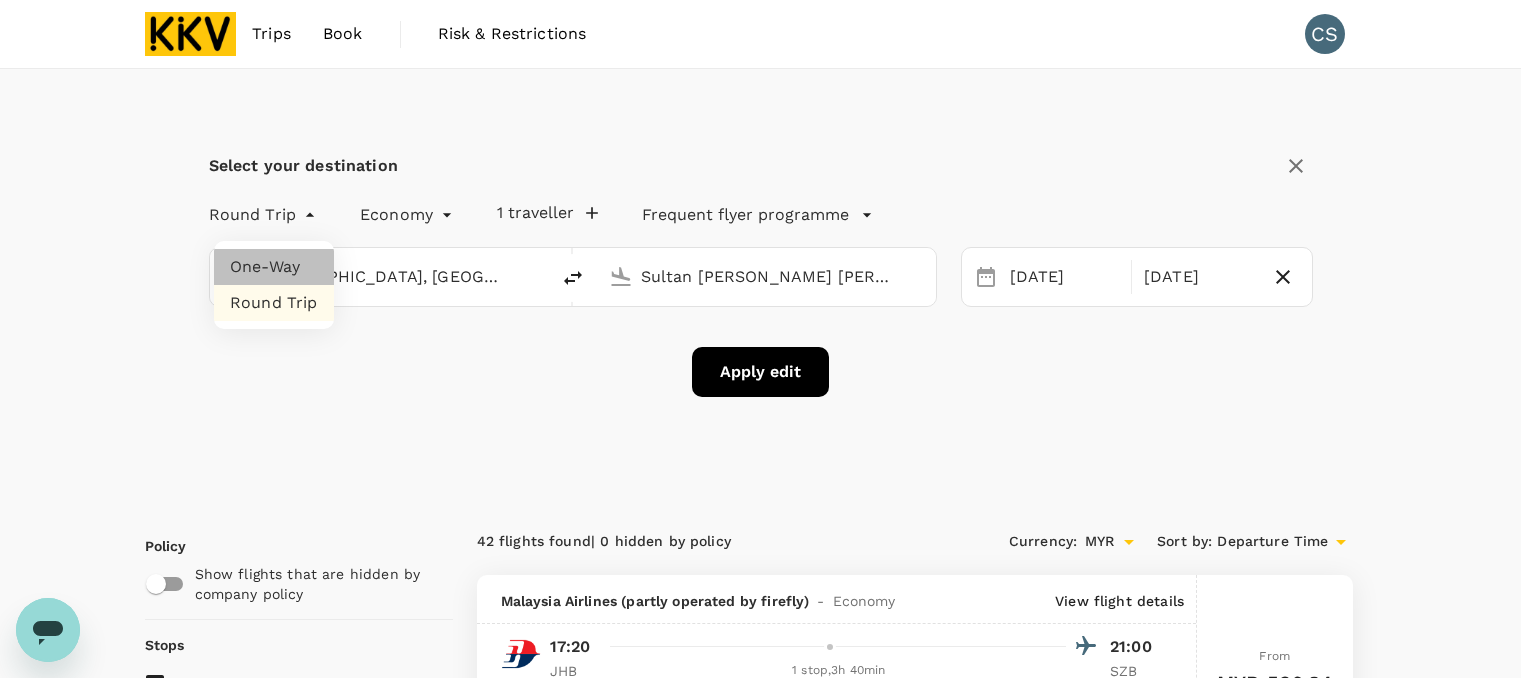 click on "One-Way" at bounding box center (274, 267) 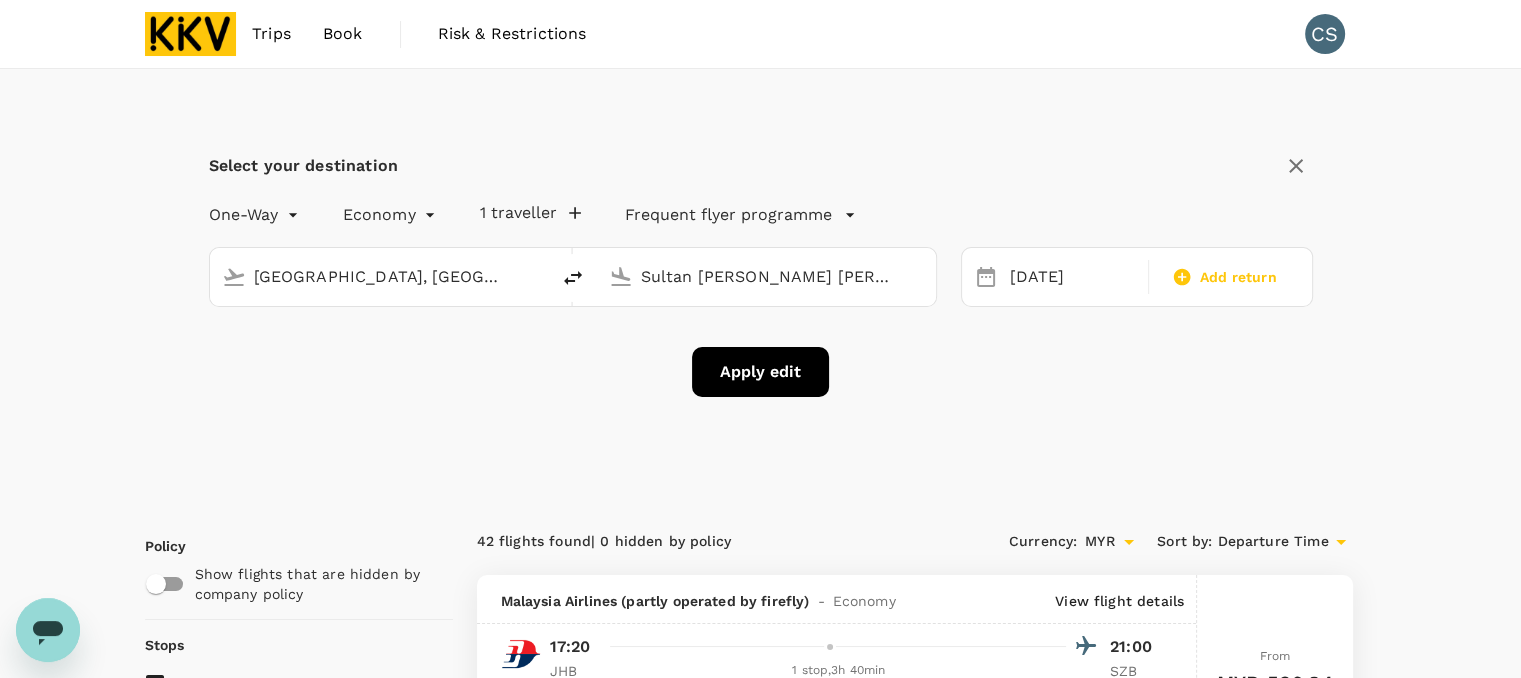 click on "Apply edit" at bounding box center [760, 372] 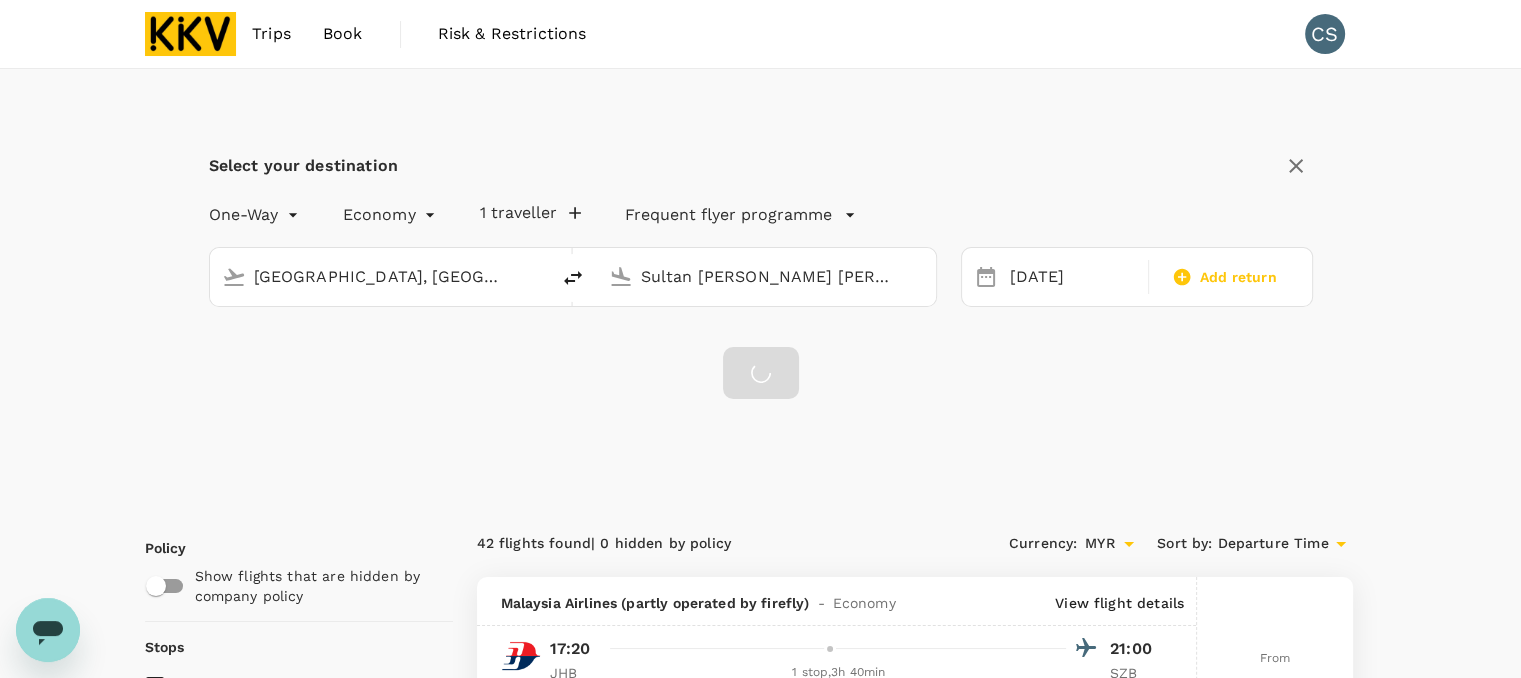 checkbox on "false" 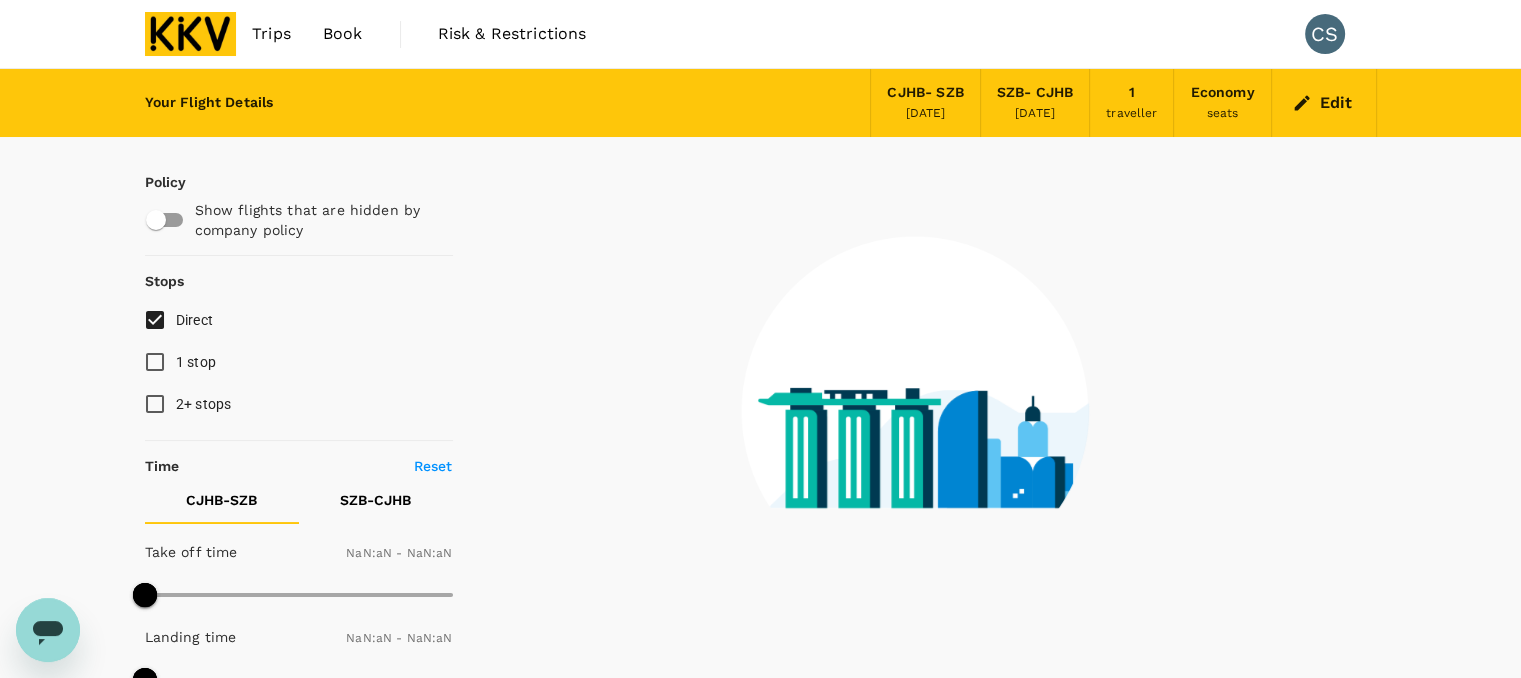 type on "1440" 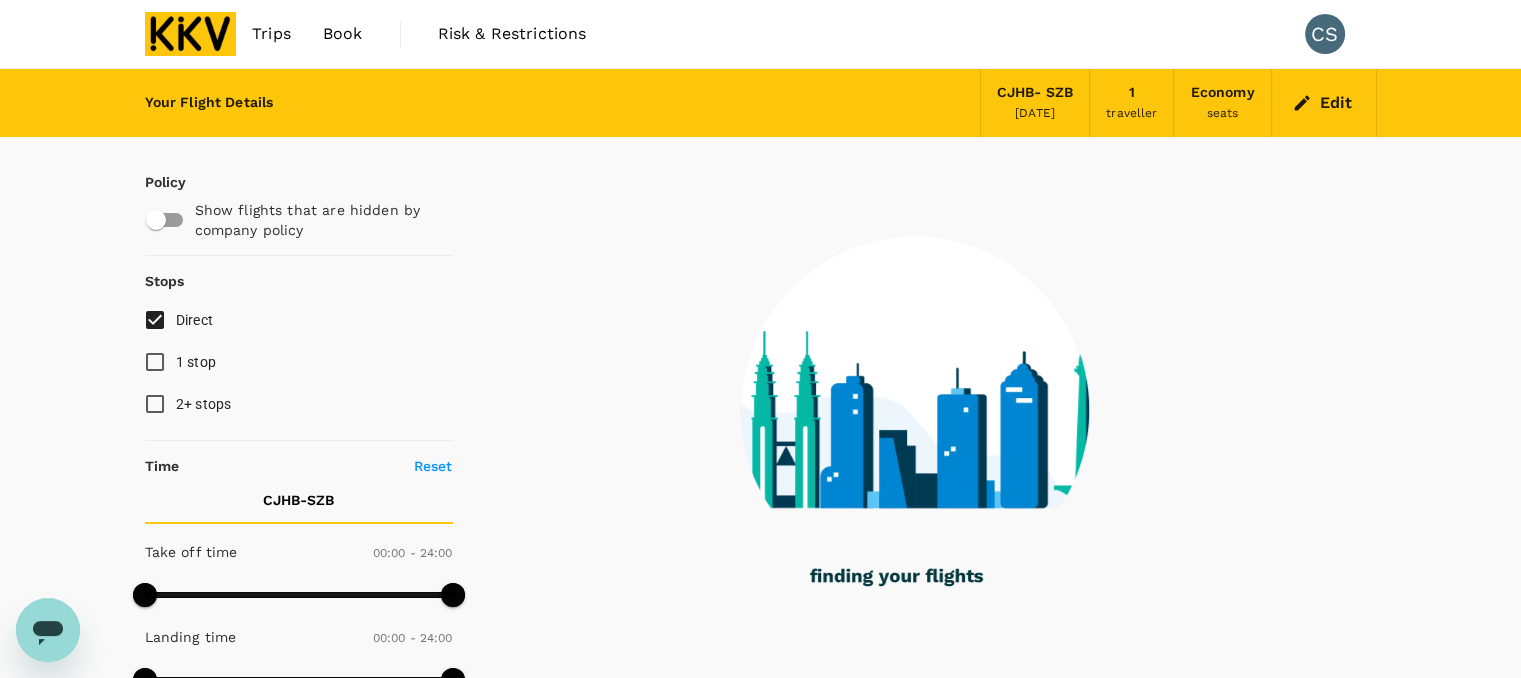 checkbox on "true" 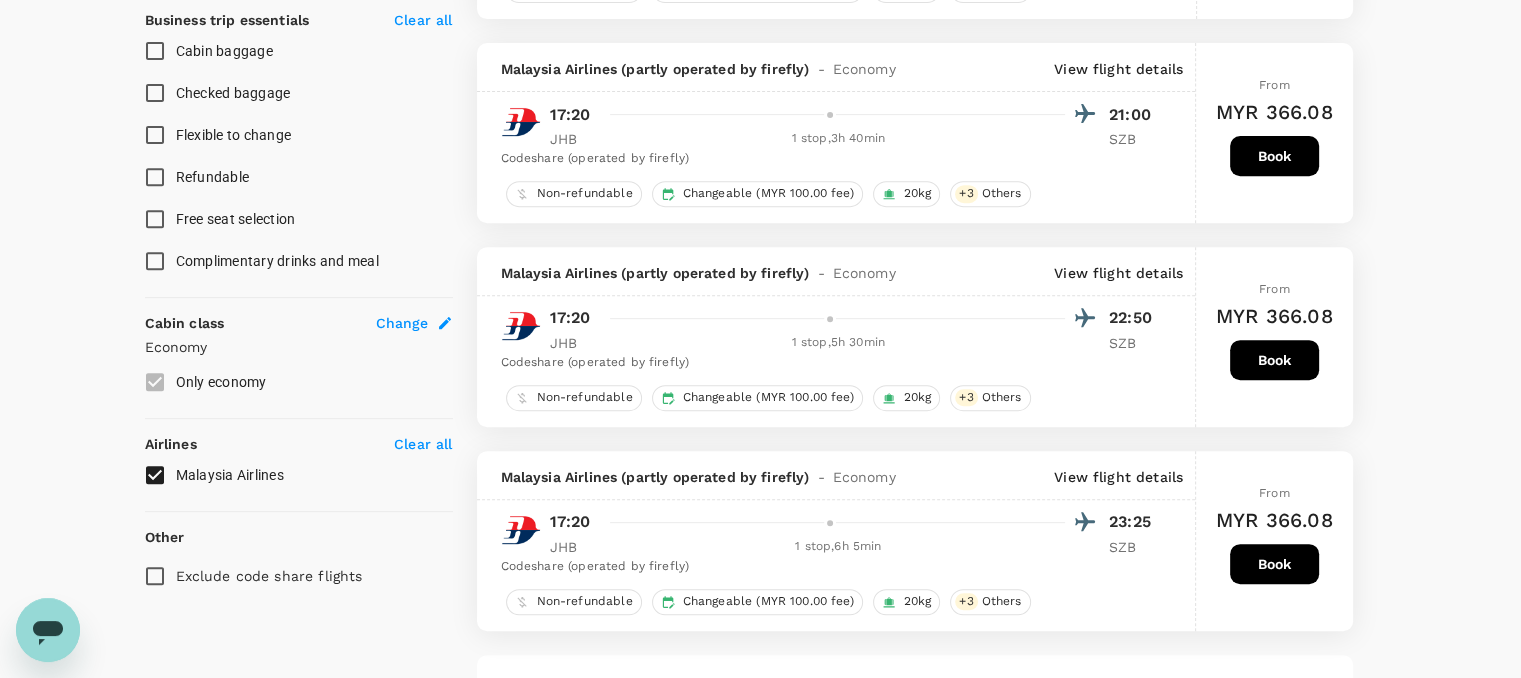 scroll, scrollTop: 1159, scrollLeft: 0, axis: vertical 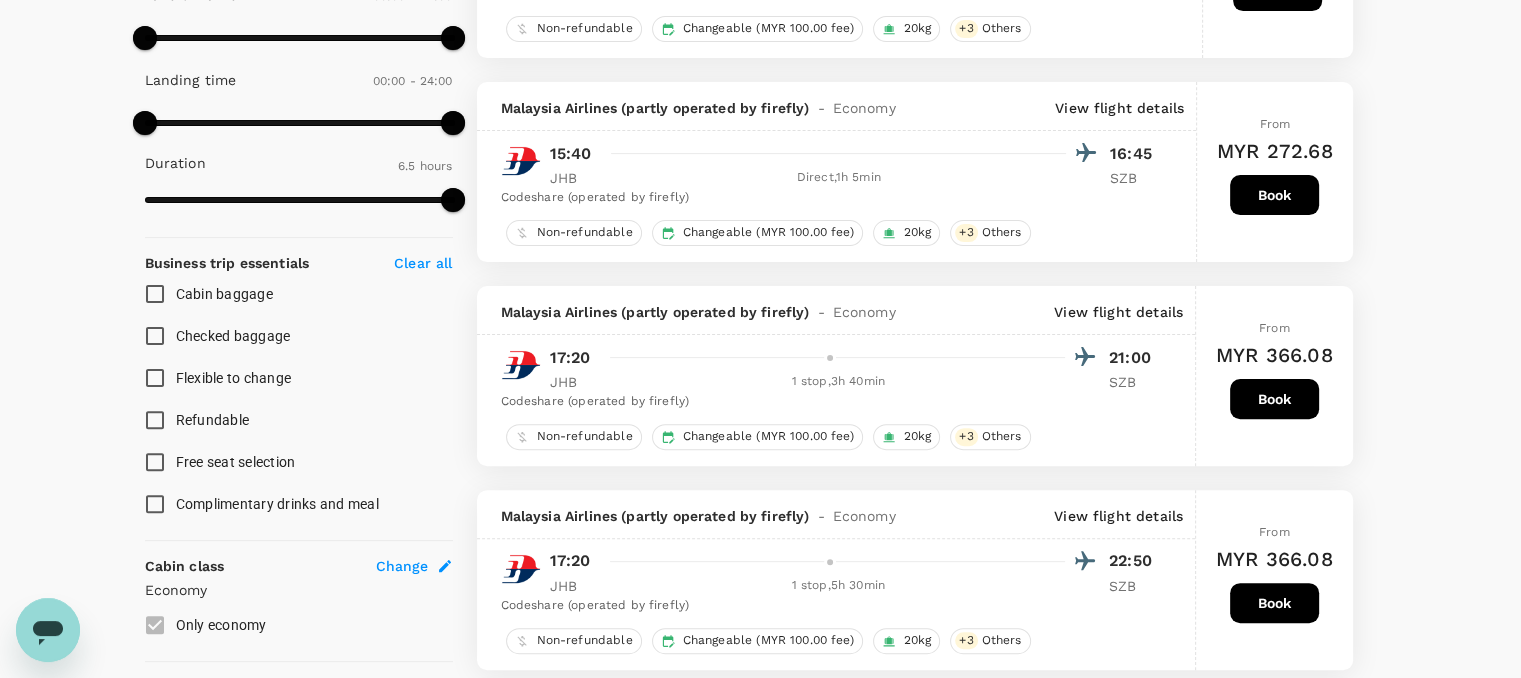 checkbox on "false" 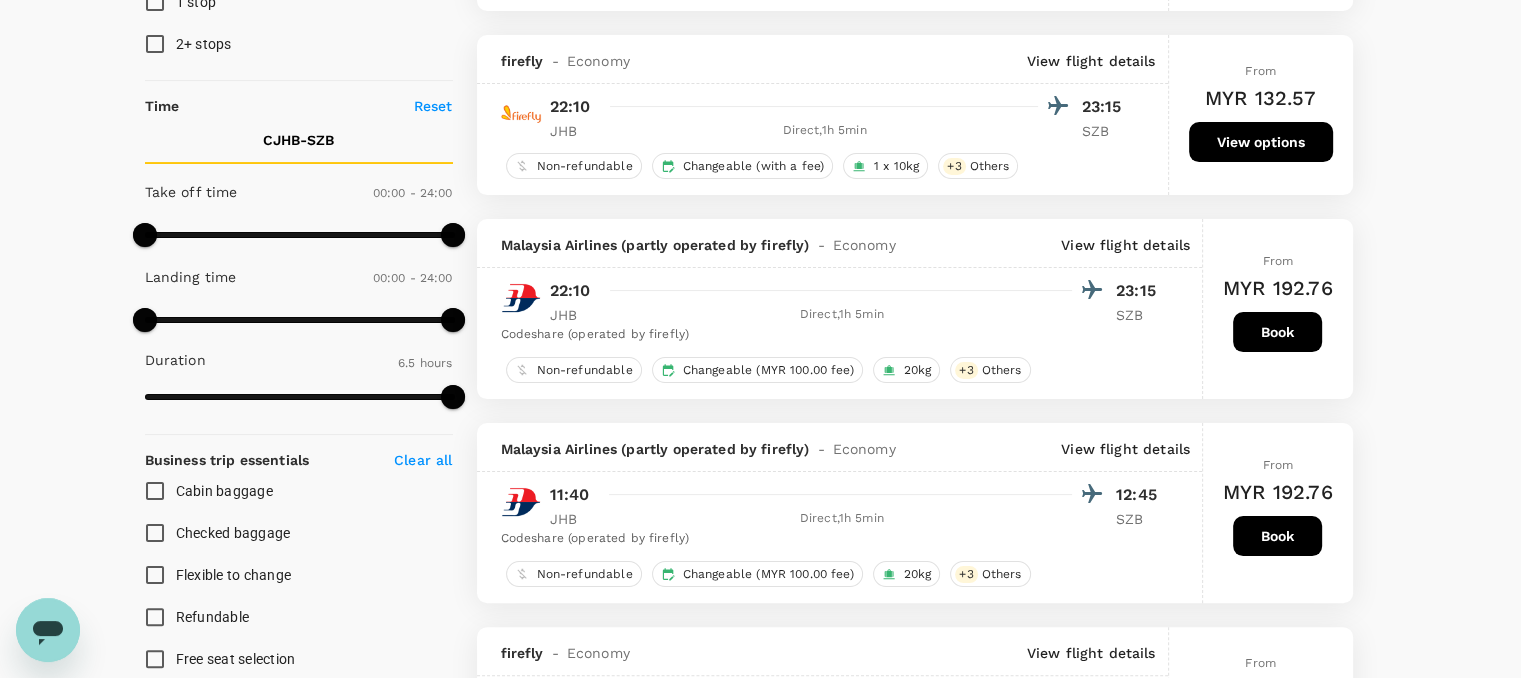scroll, scrollTop: 391, scrollLeft: 0, axis: vertical 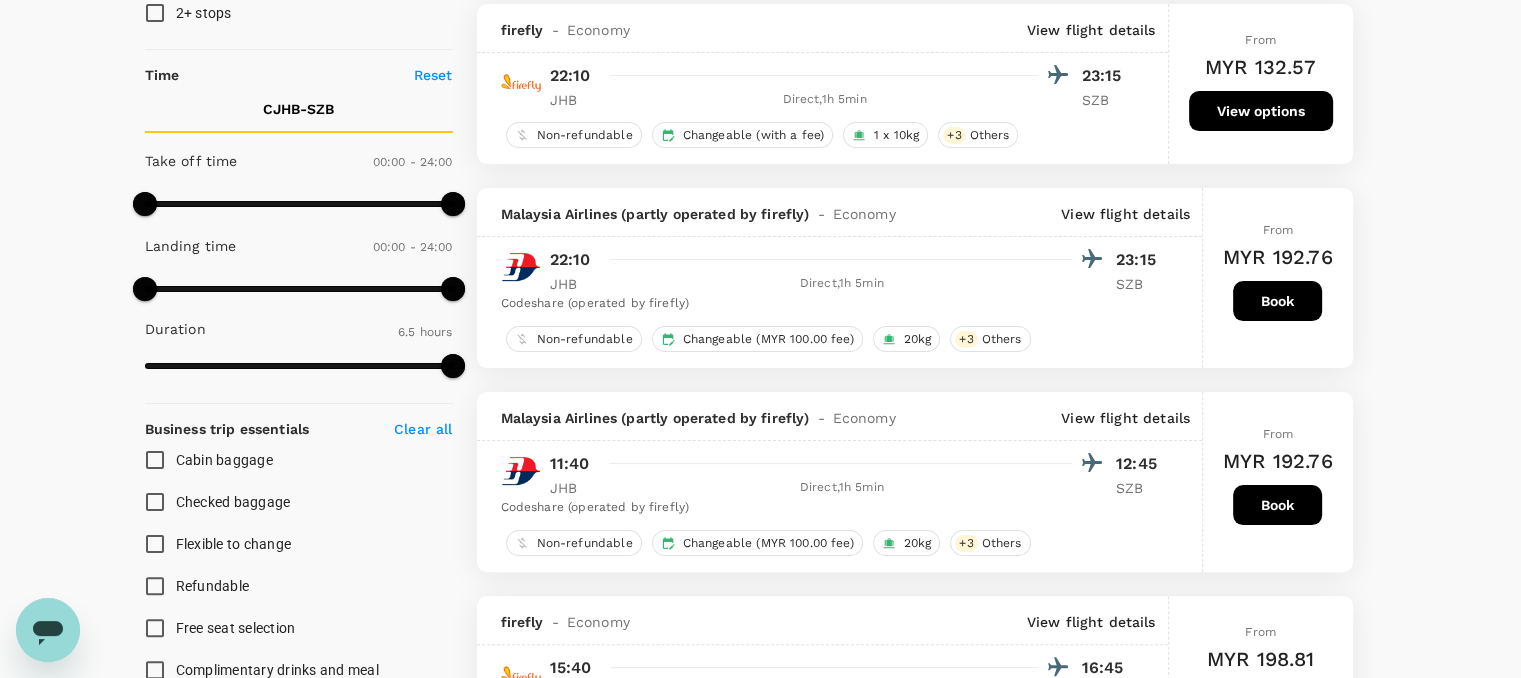 click on "View flight details" at bounding box center [1091, 30] 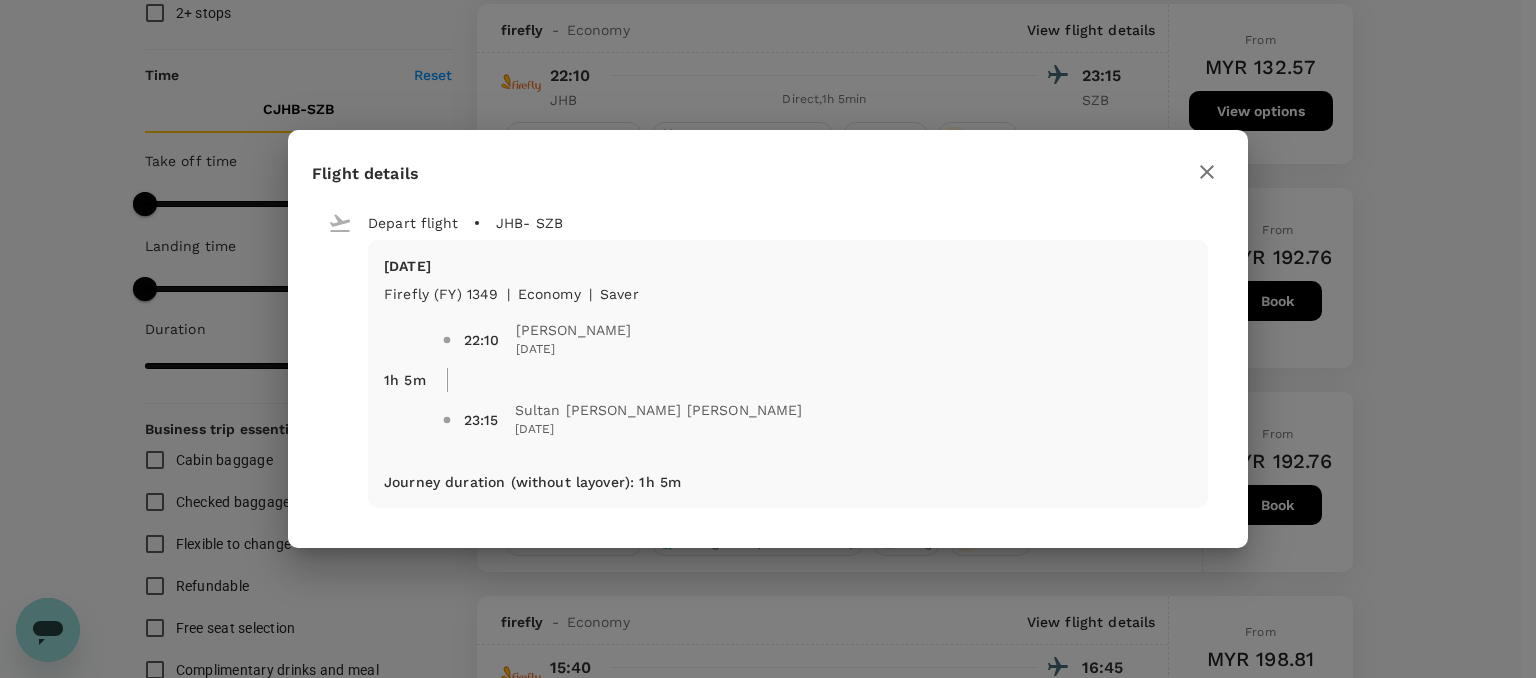 click 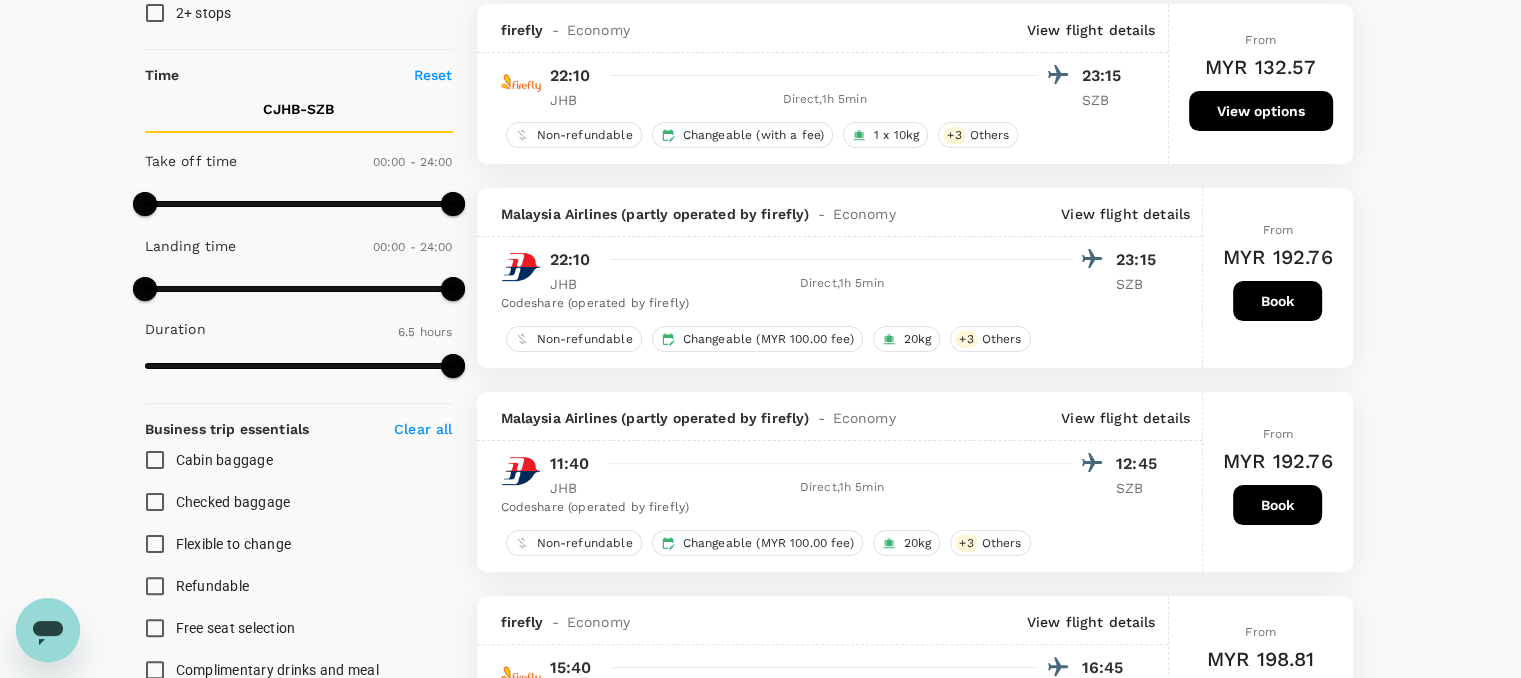 click on "View flight details" at bounding box center (1125, 214) 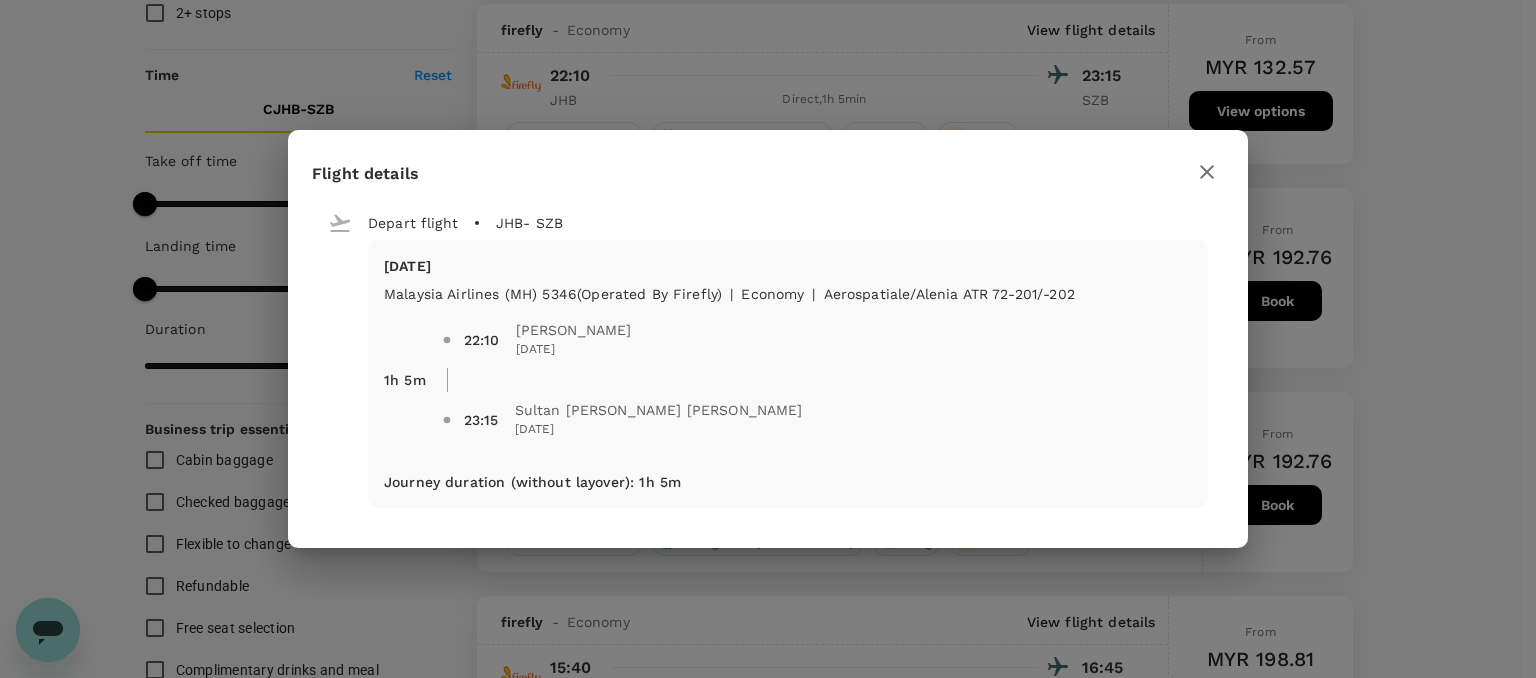 click 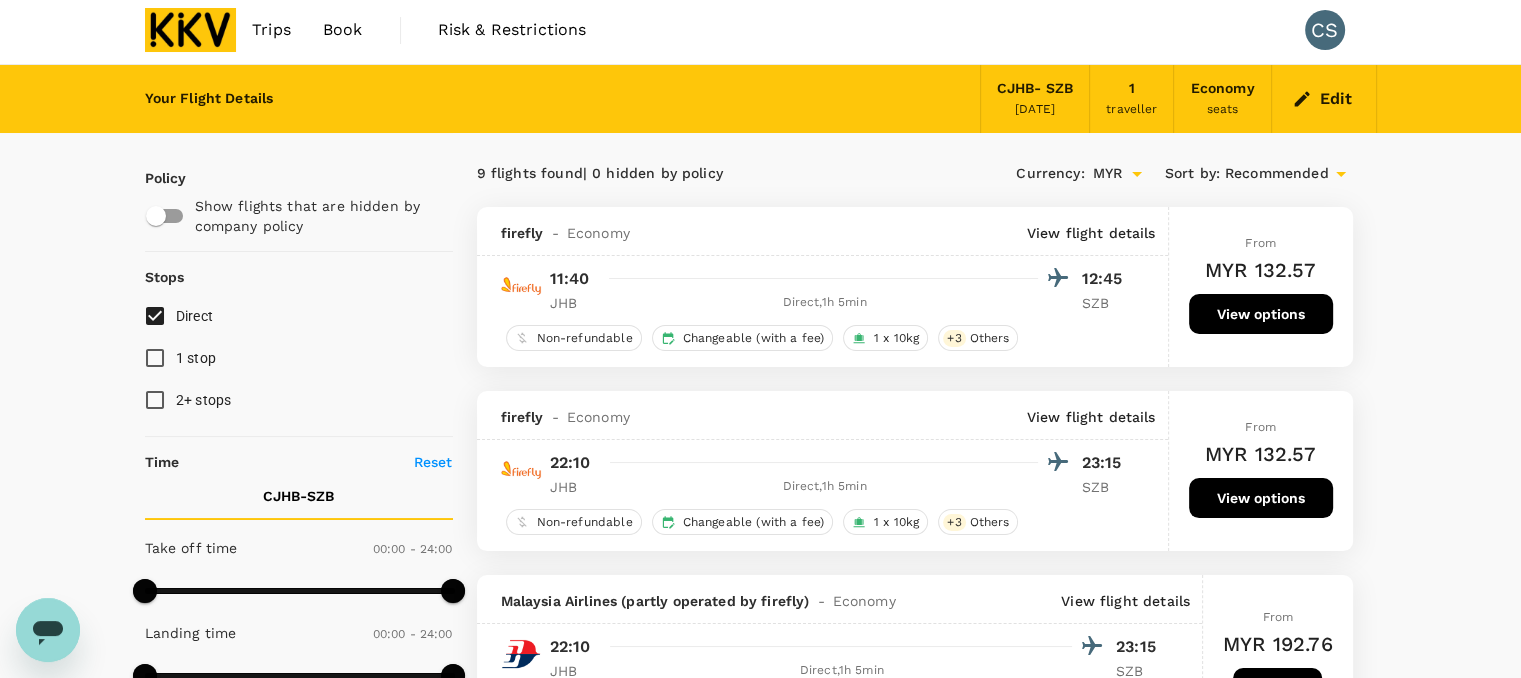 scroll, scrollTop: 0, scrollLeft: 0, axis: both 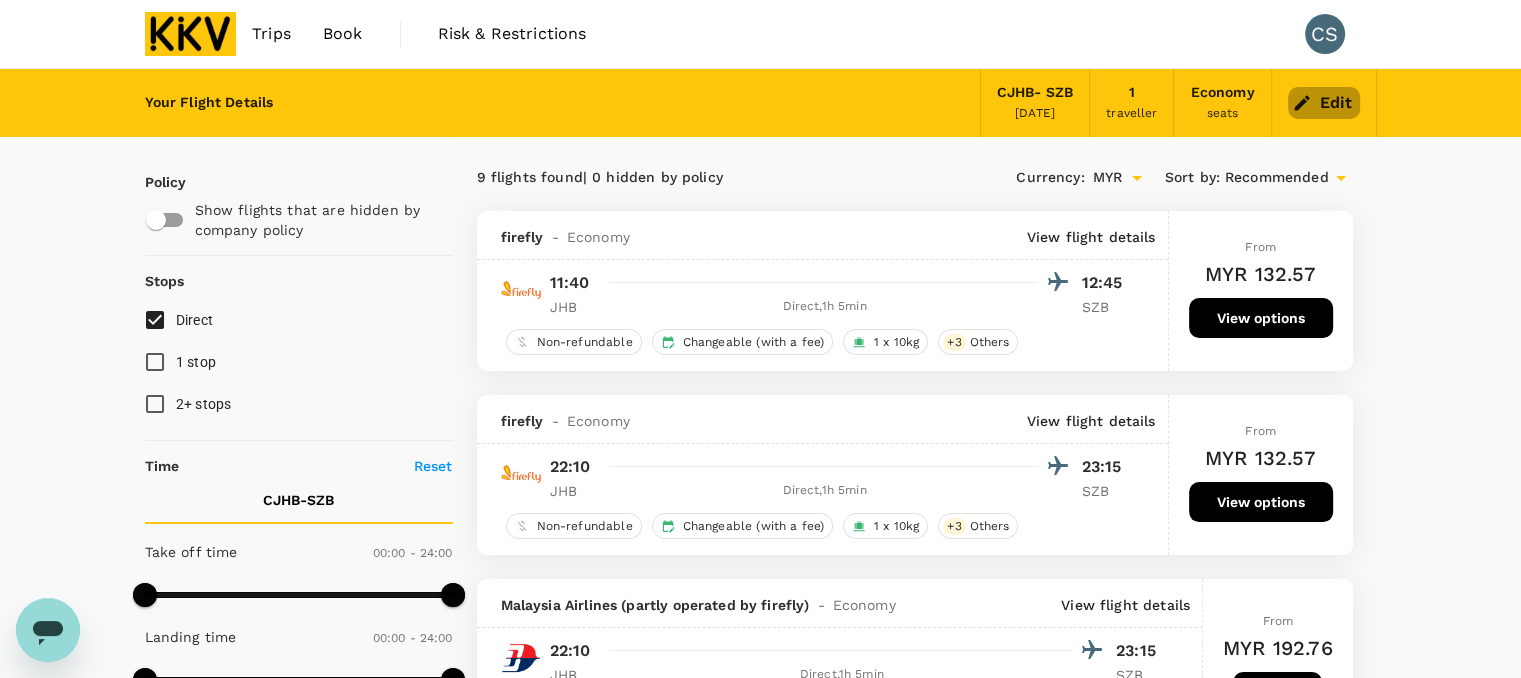 click on "Edit" at bounding box center [1324, 103] 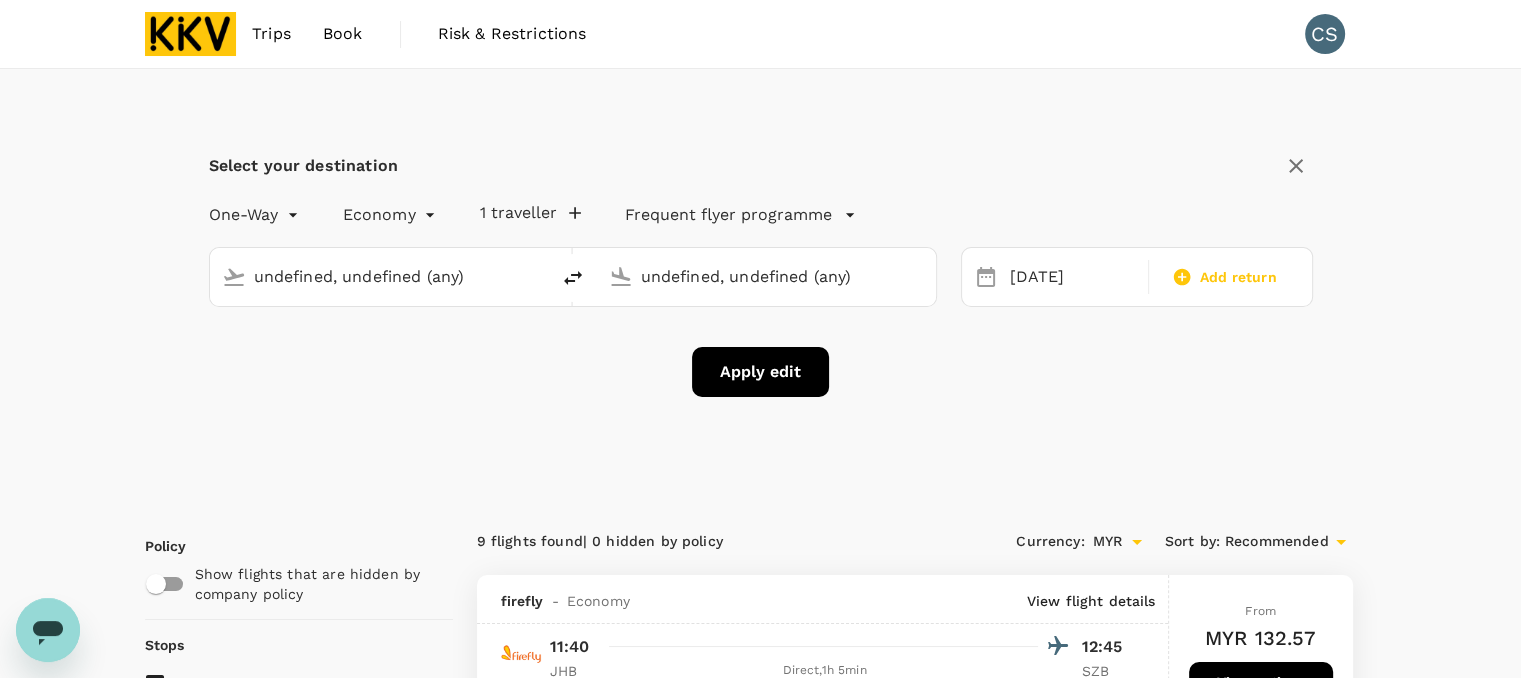 type 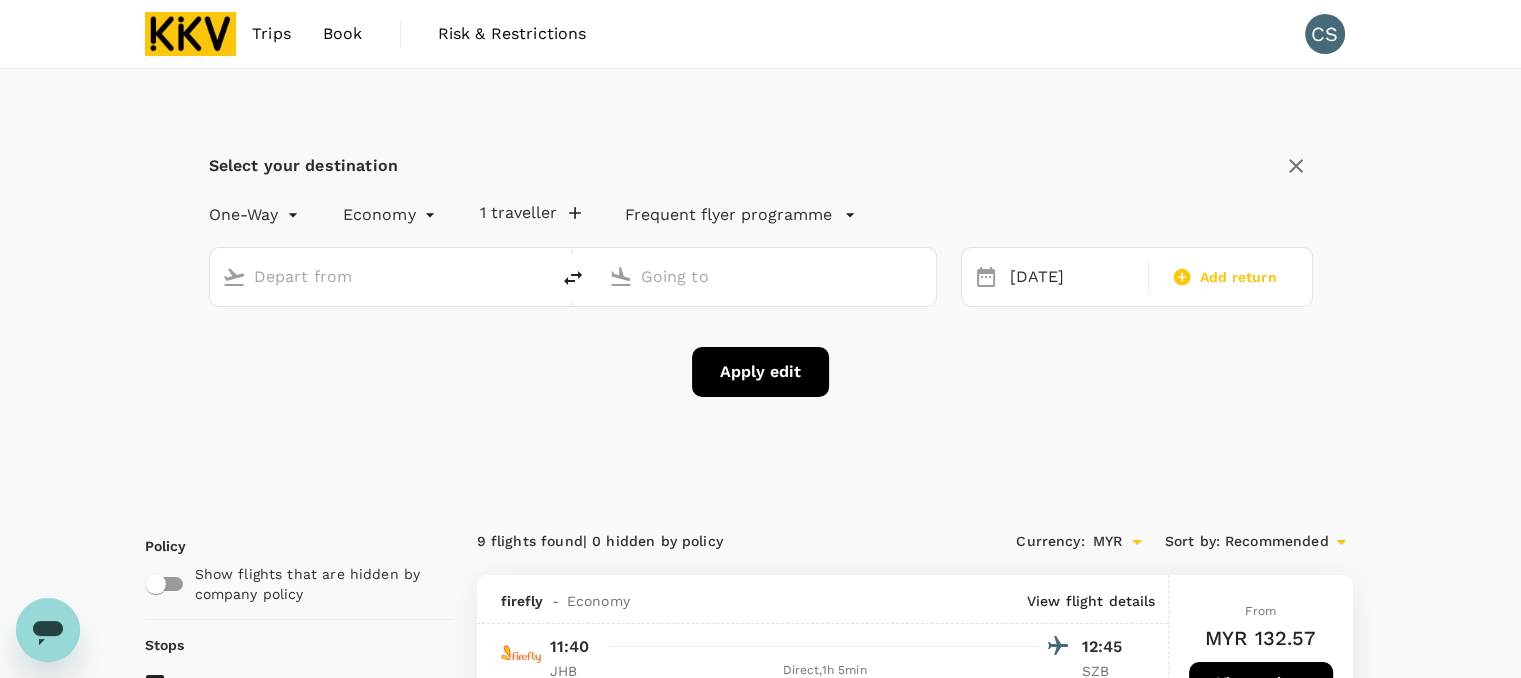 type on "[GEOGRAPHIC_DATA], [GEOGRAPHIC_DATA] (any)" 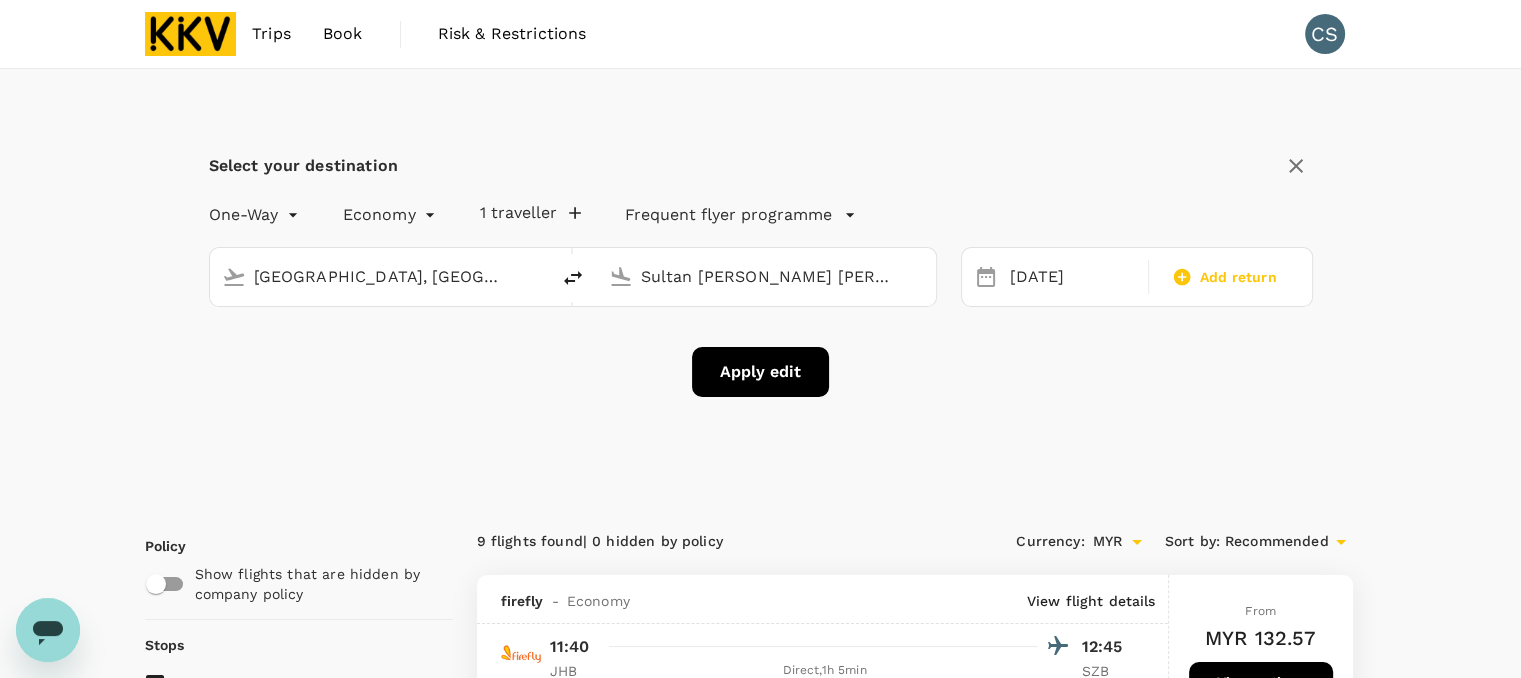 click 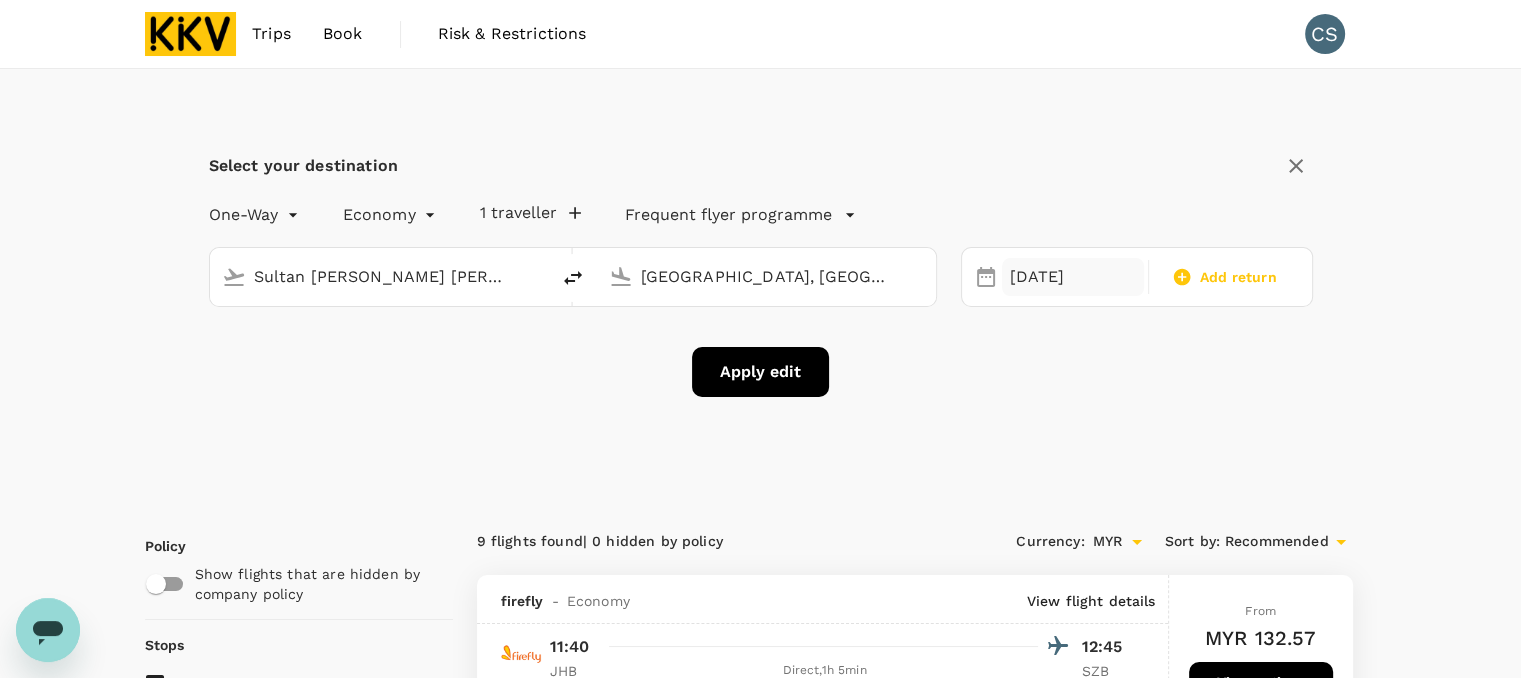 click on "[DATE]" at bounding box center [1073, 277] 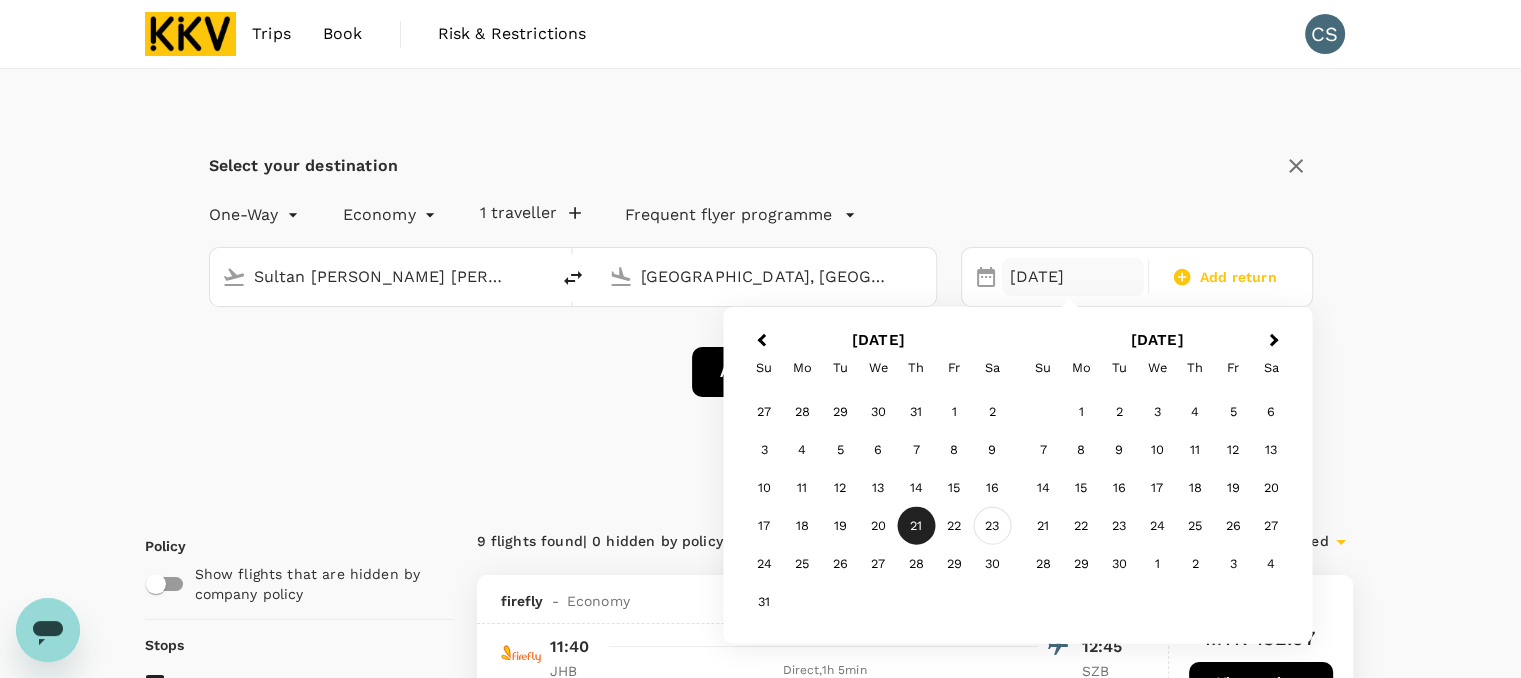 click on "23" at bounding box center [992, 526] 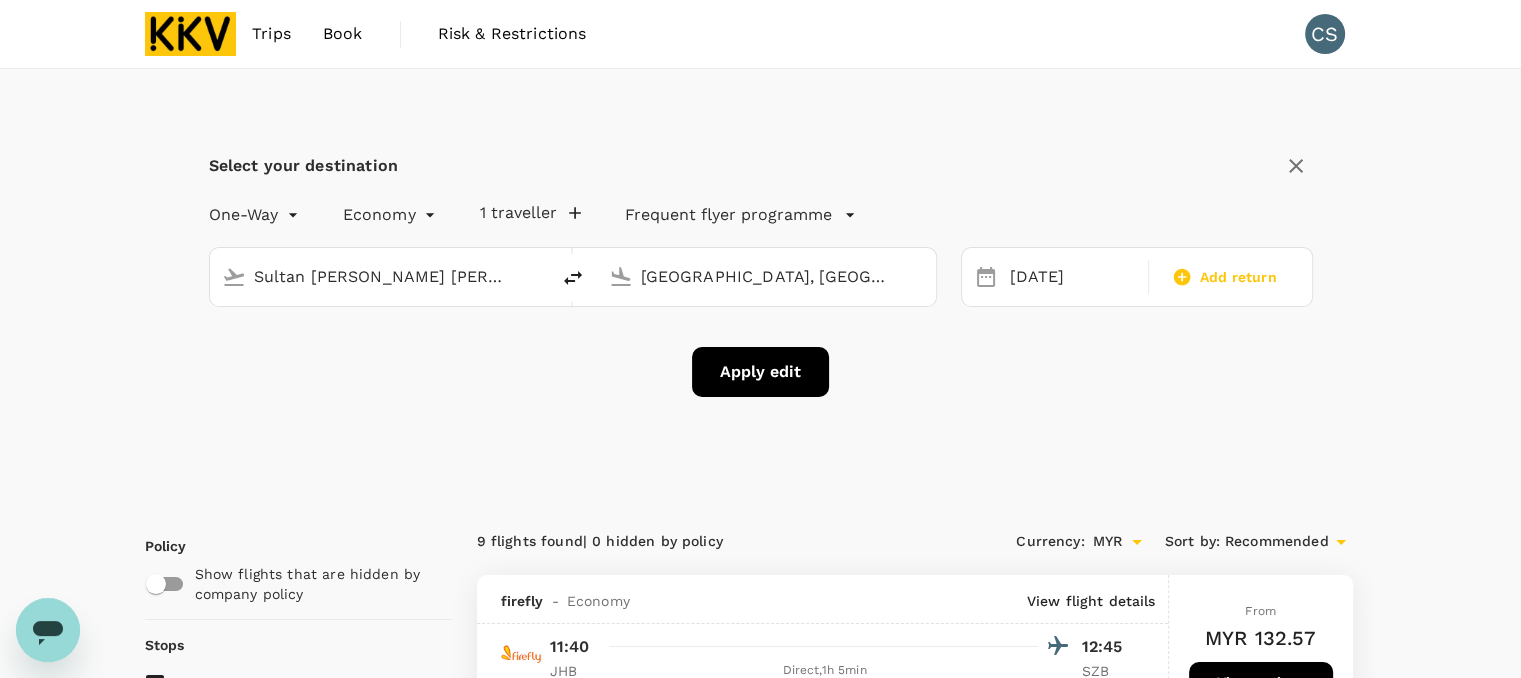 click on "Apply edit" at bounding box center (760, 372) 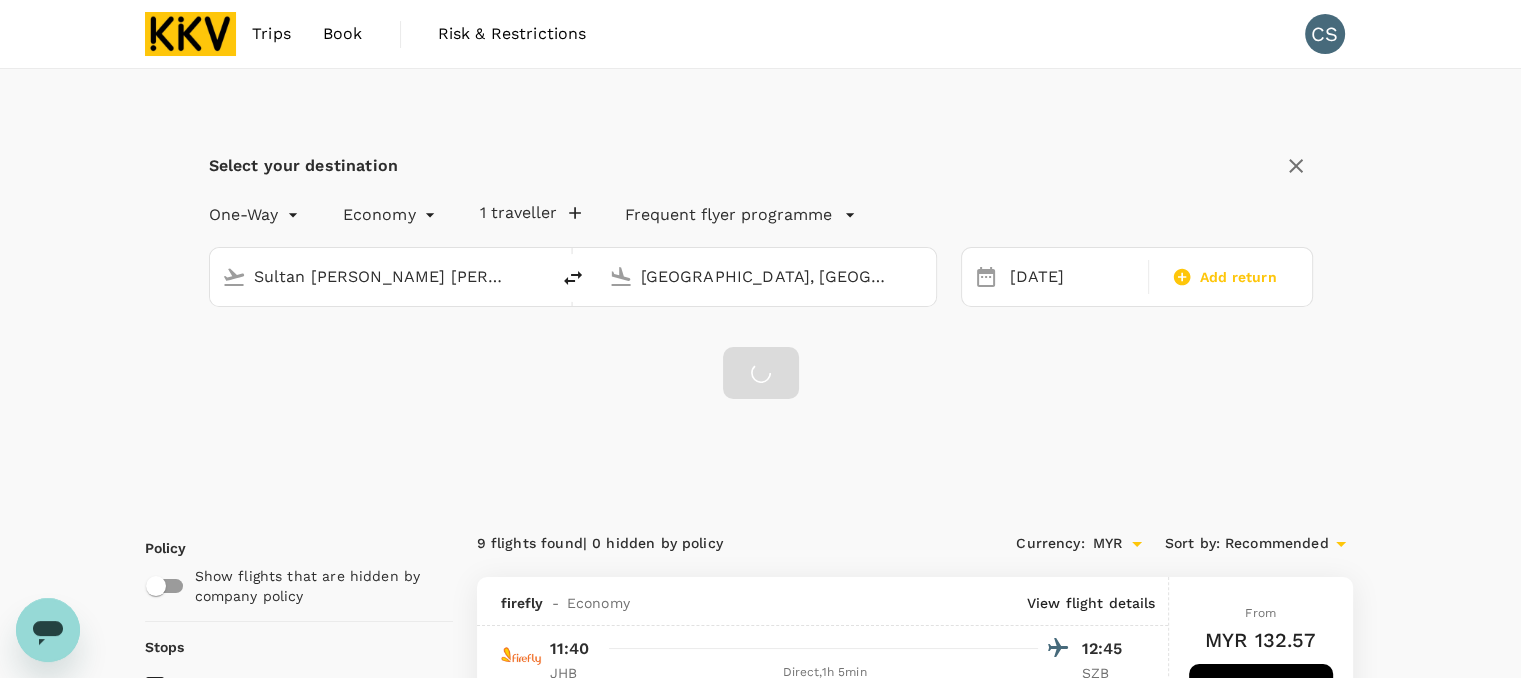 checkbox on "false" 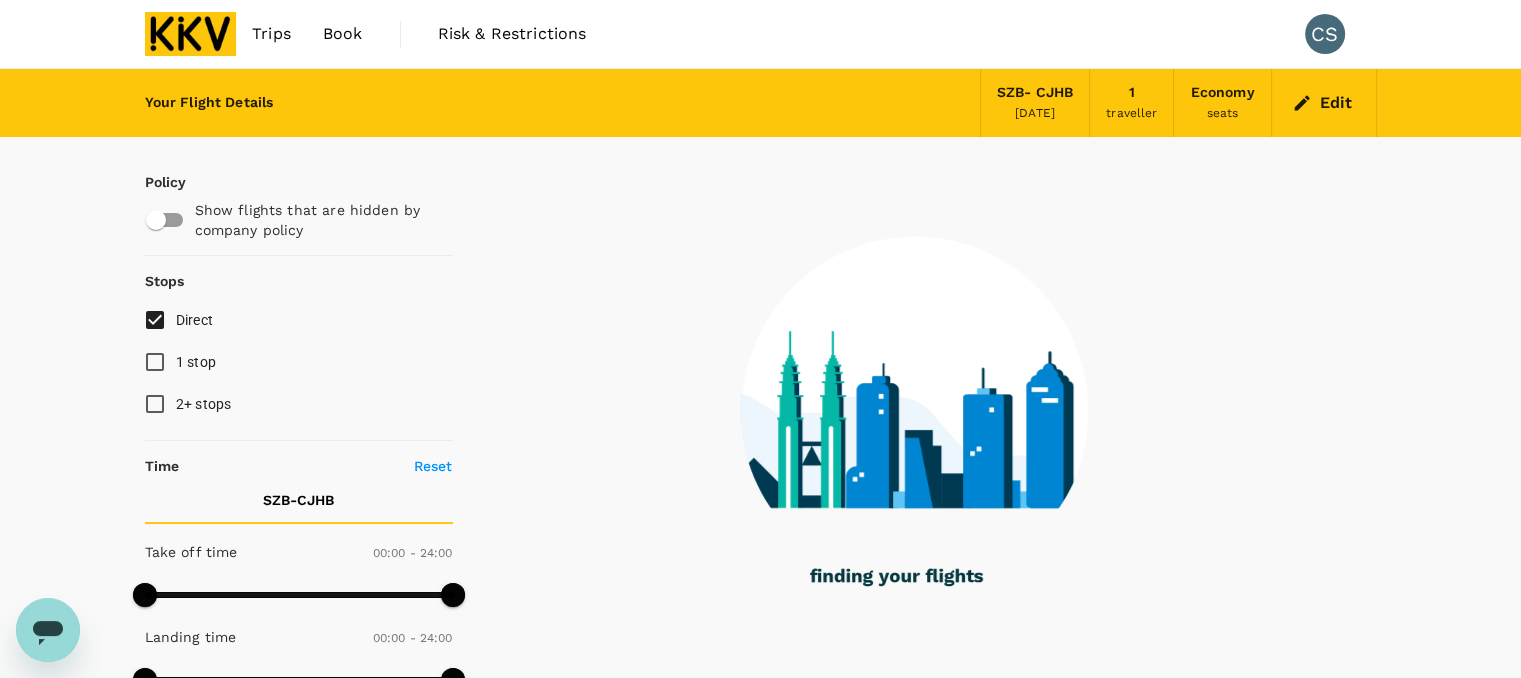 type on "220" 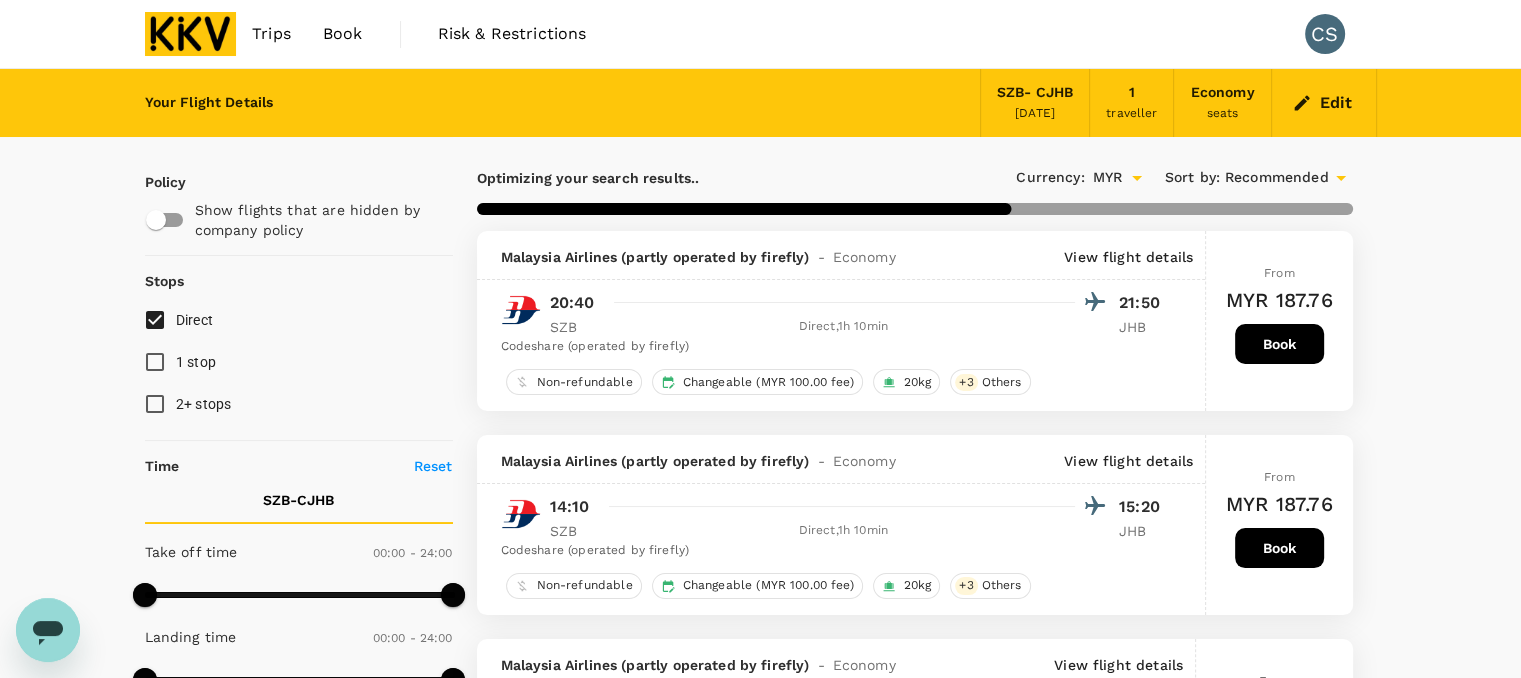 checkbox on "false" 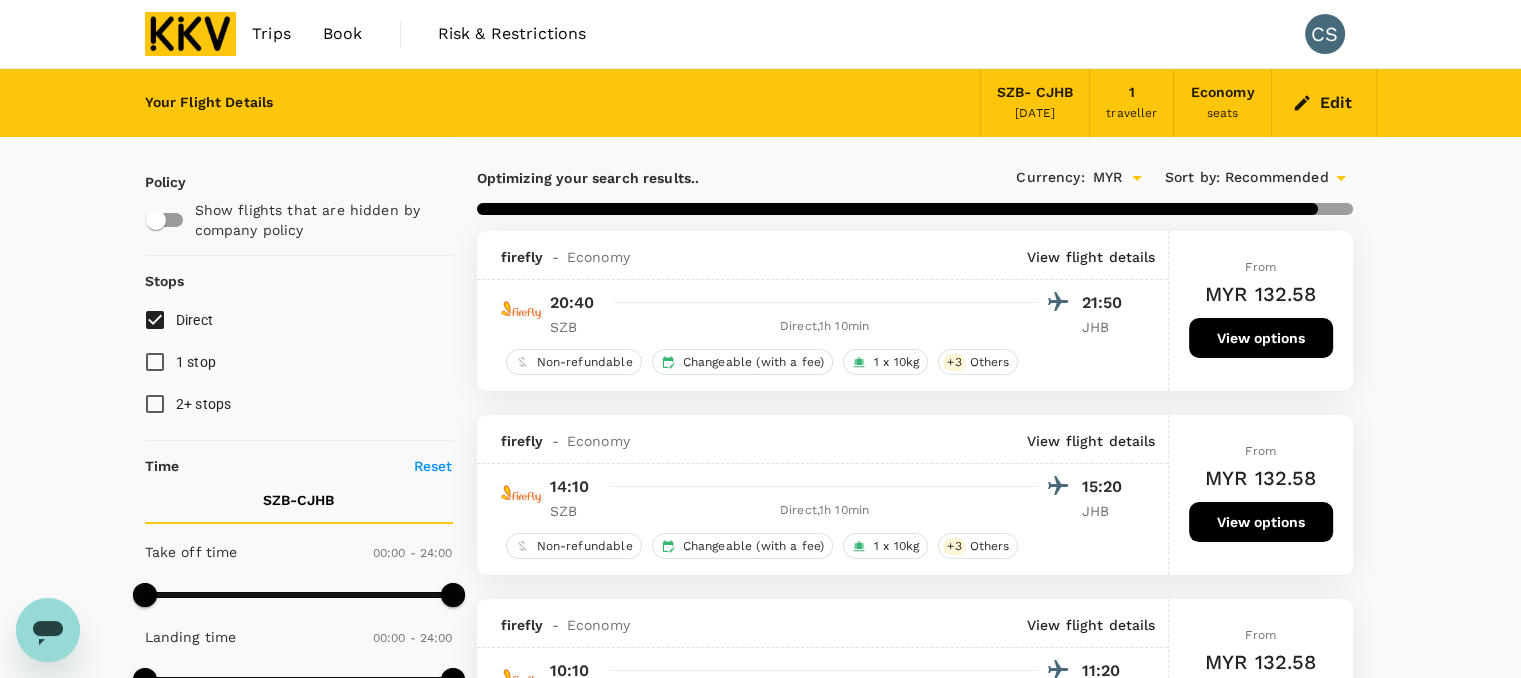 click on "Recommended" at bounding box center [1277, 178] 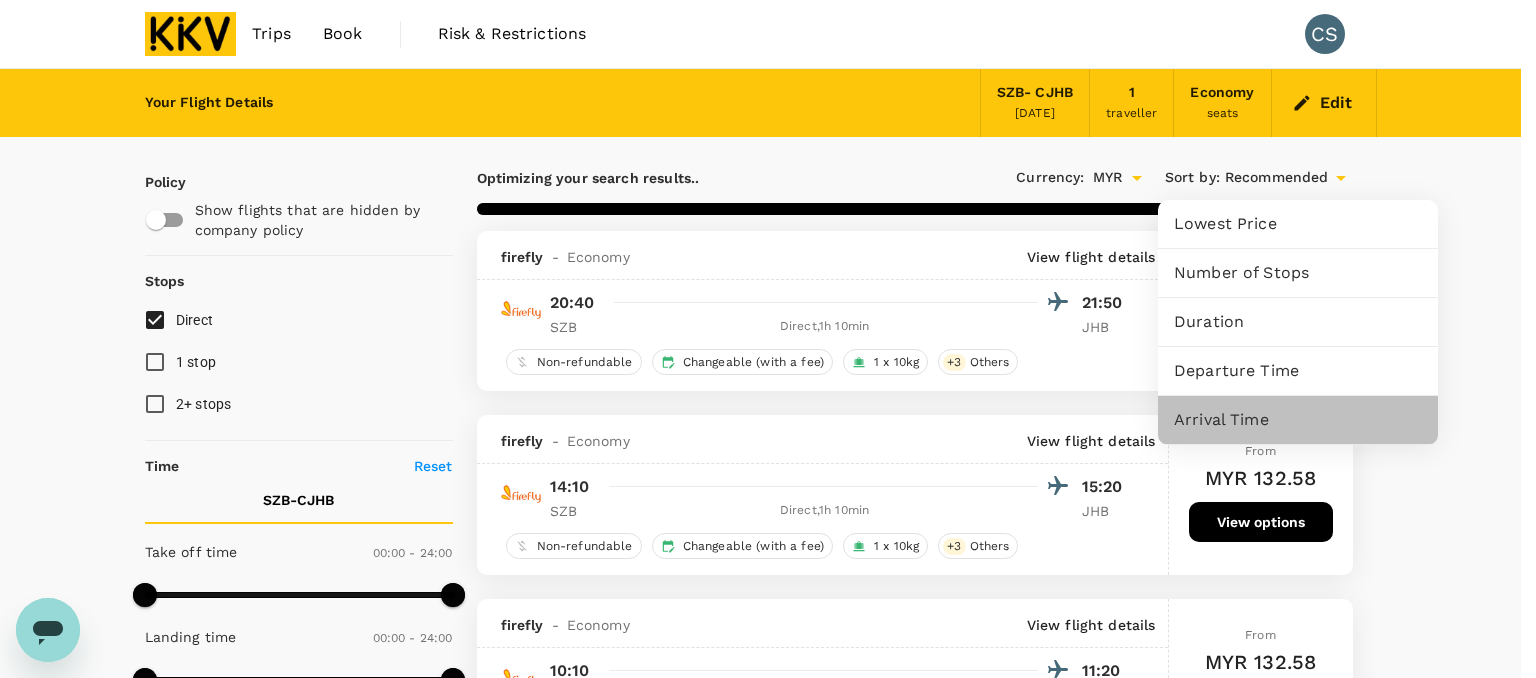 click on "Arrival Time" at bounding box center (1298, 420) 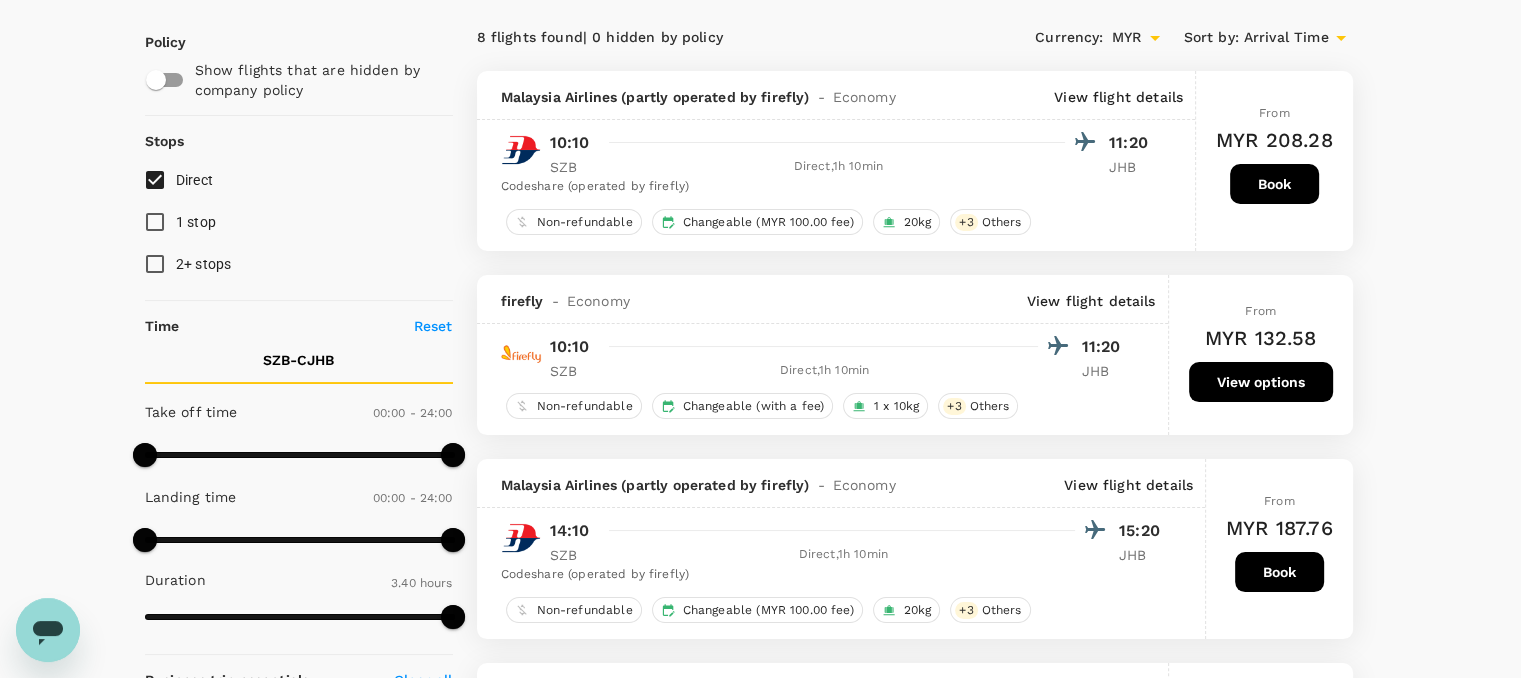 scroll, scrollTop: 200, scrollLeft: 0, axis: vertical 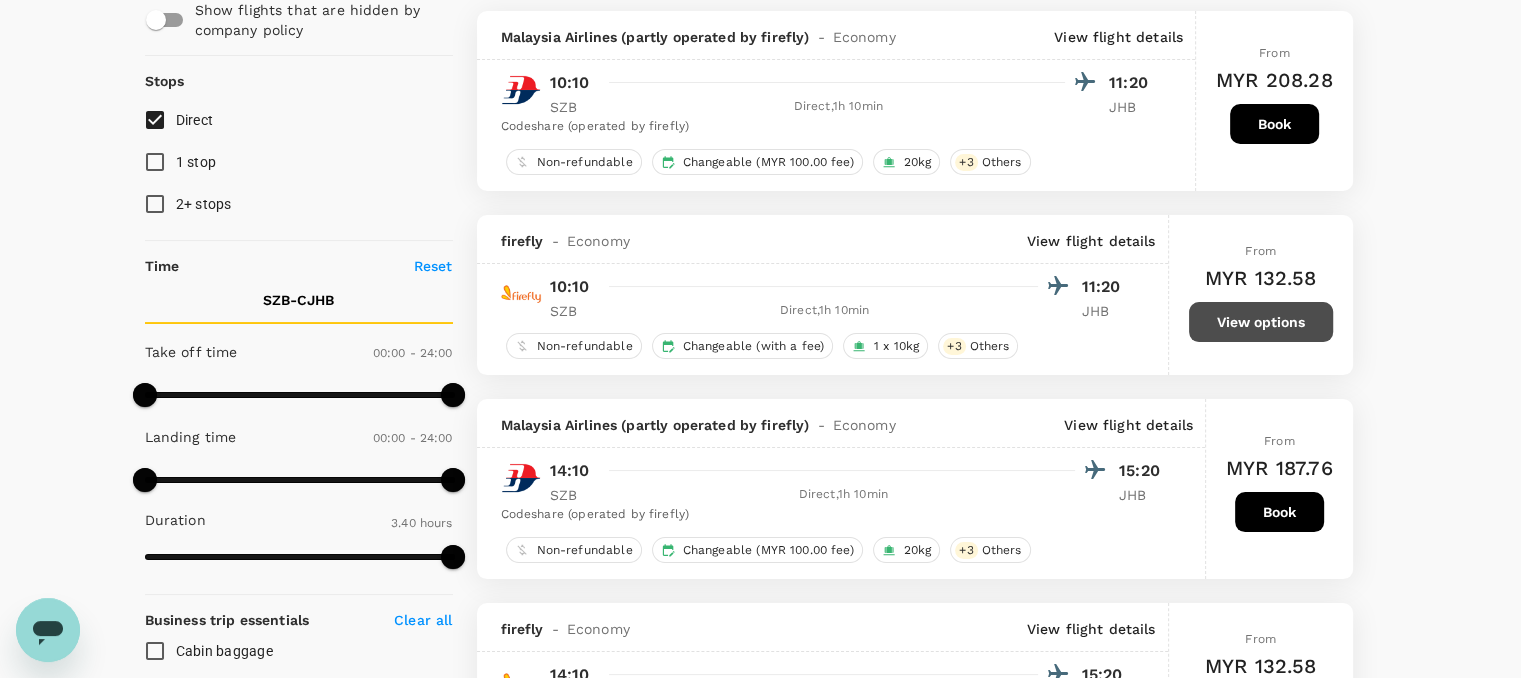 click on "View options" at bounding box center (1261, 322) 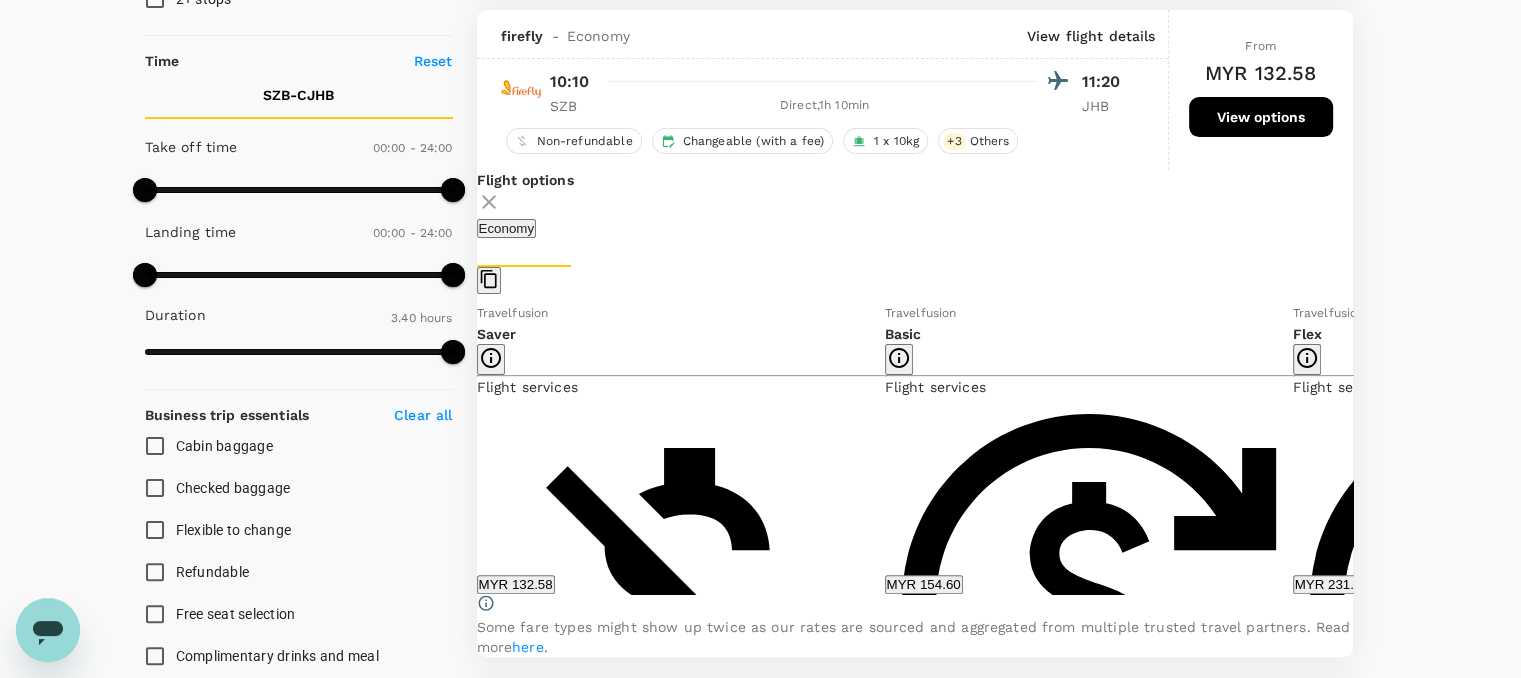 scroll, scrollTop: 415, scrollLeft: 0, axis: vertical 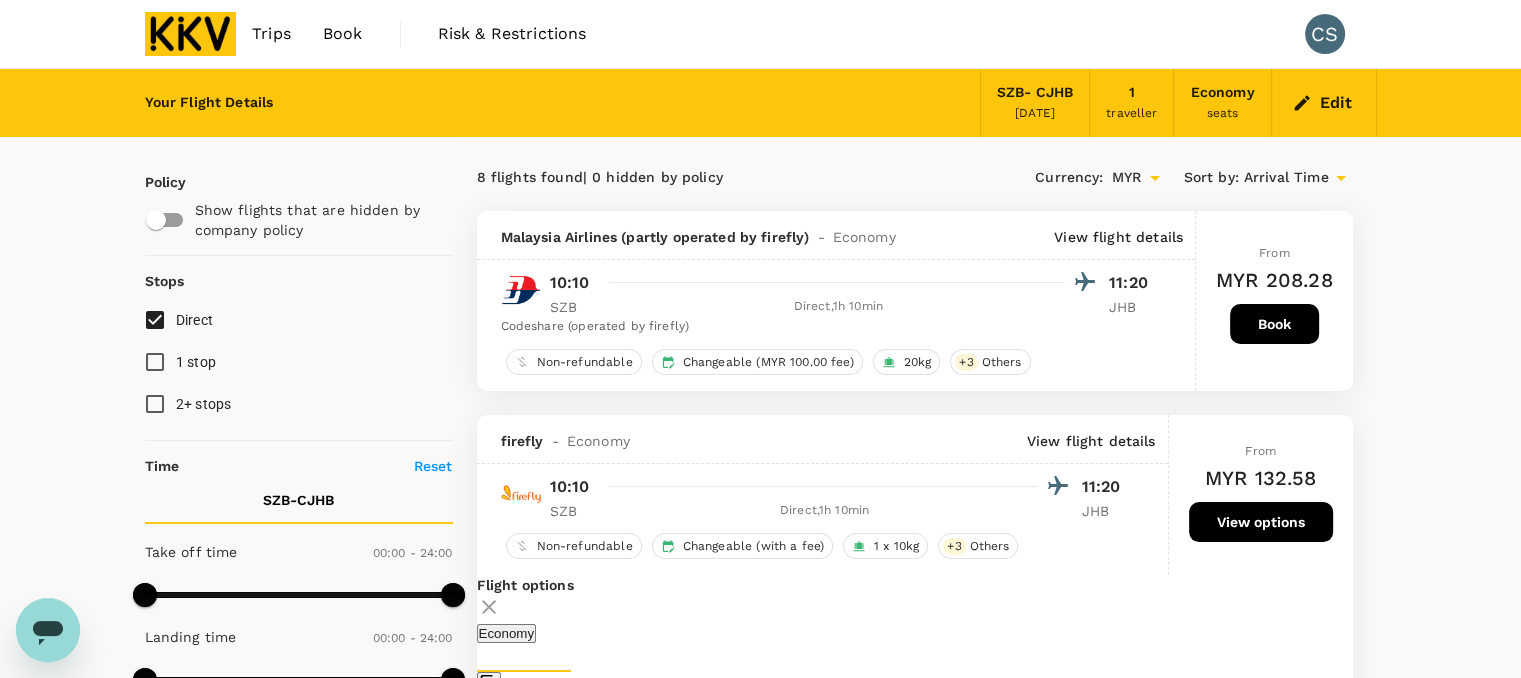 click on "Trips" at bounding box center (271, 34) 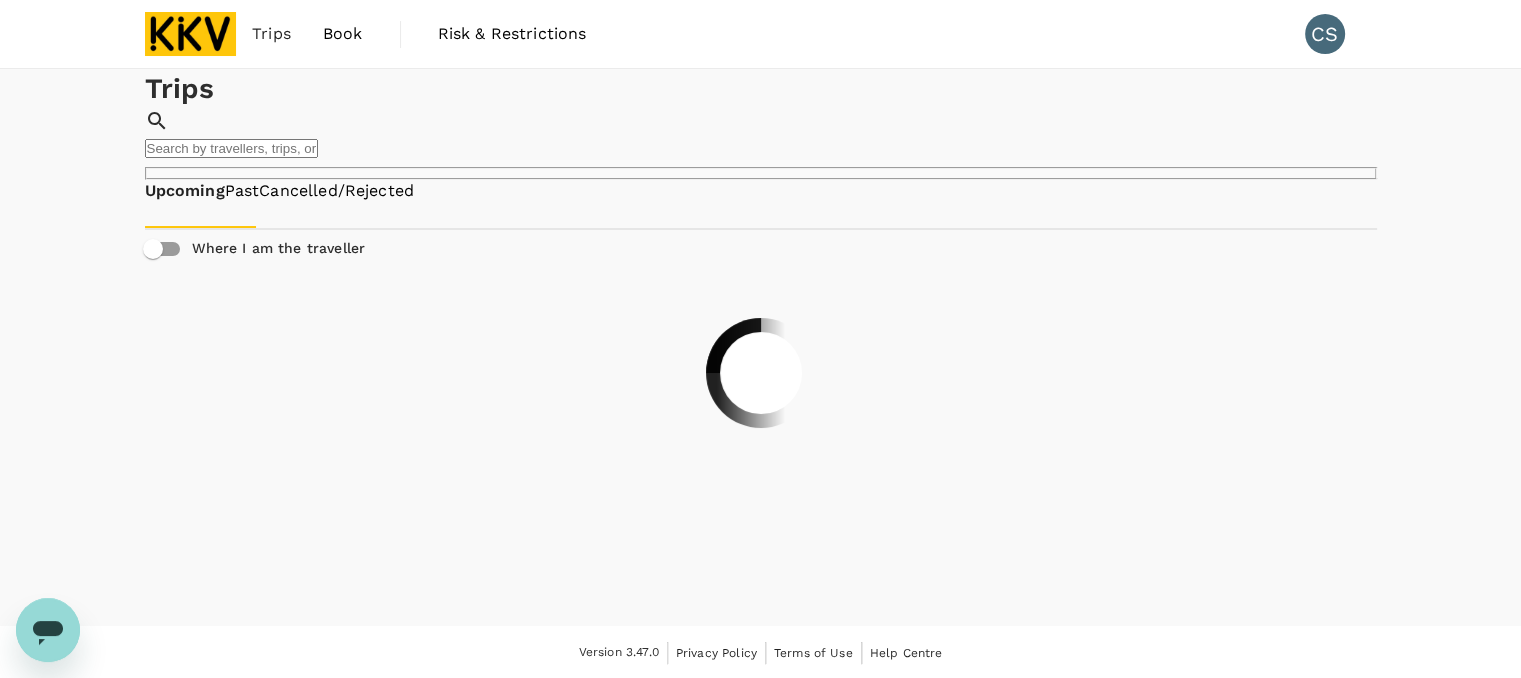 click at bounding box center [191, 34] 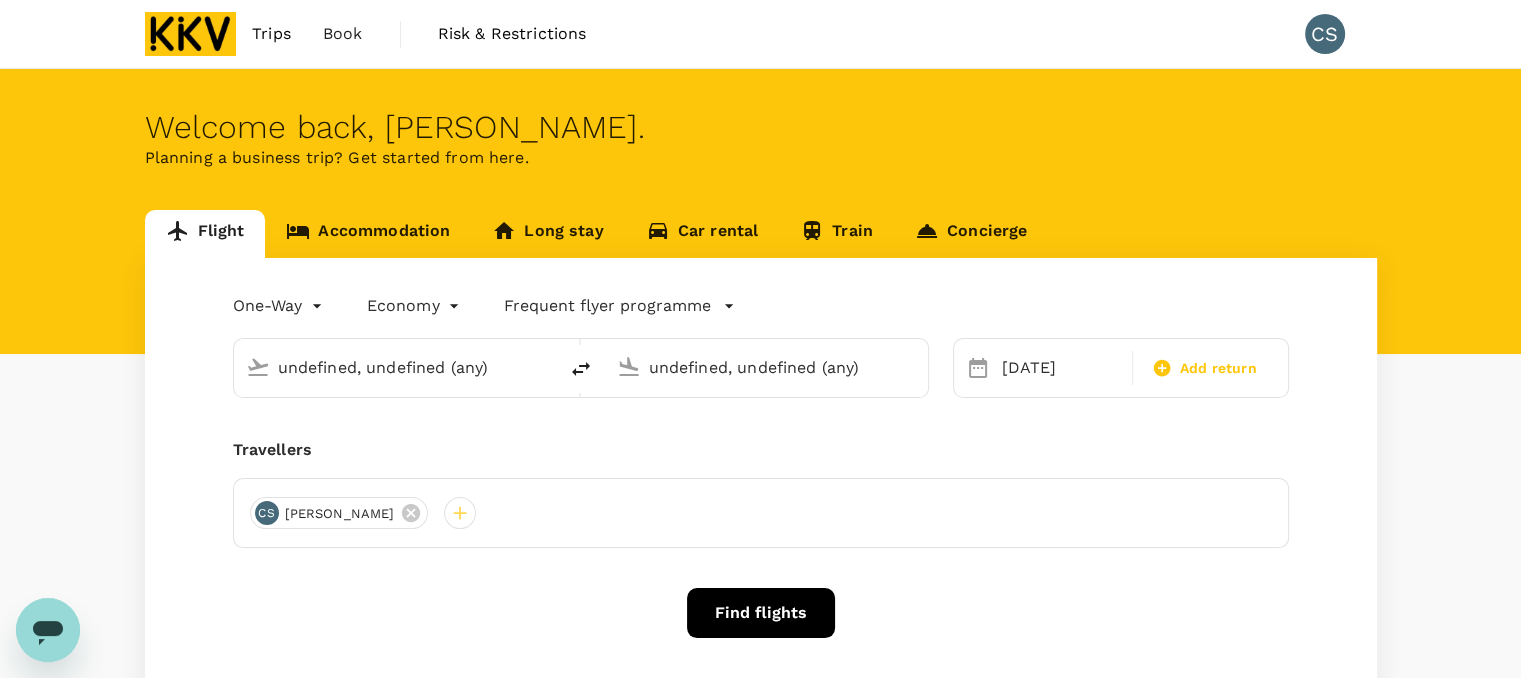 type on "Sultan [PERSON_NAME] [PERSON_NAME] (SZB)" 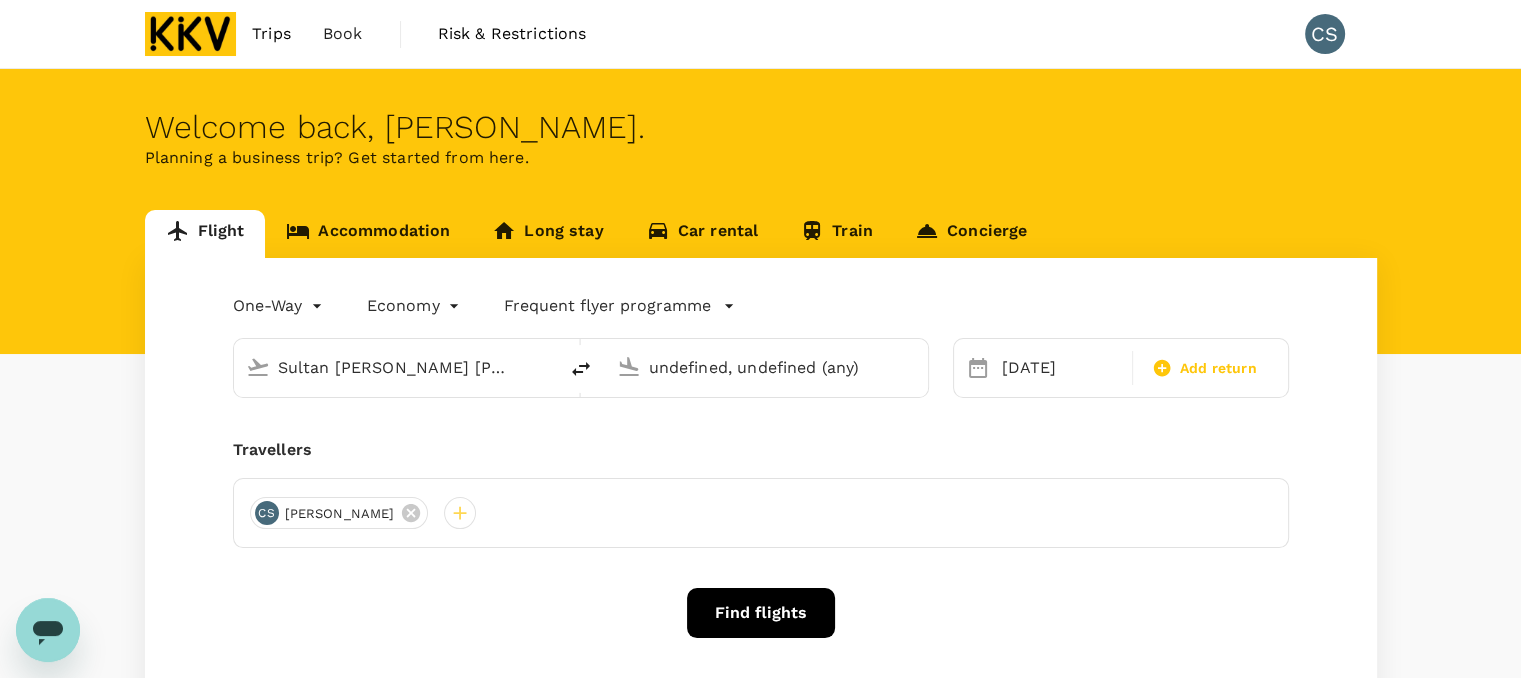 type on "[GEOGRAPHIC_DATA], [GEOGRAPHIC_DATA] (any)" 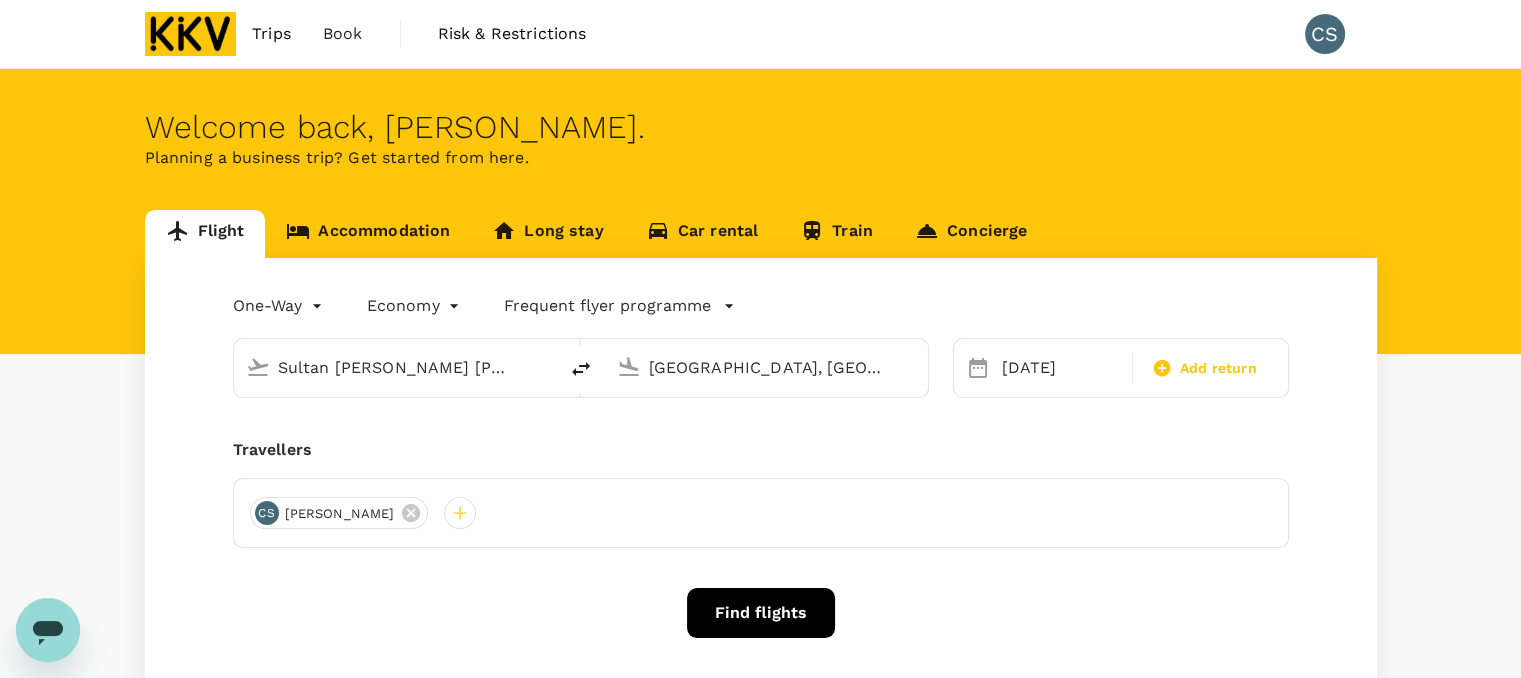 type 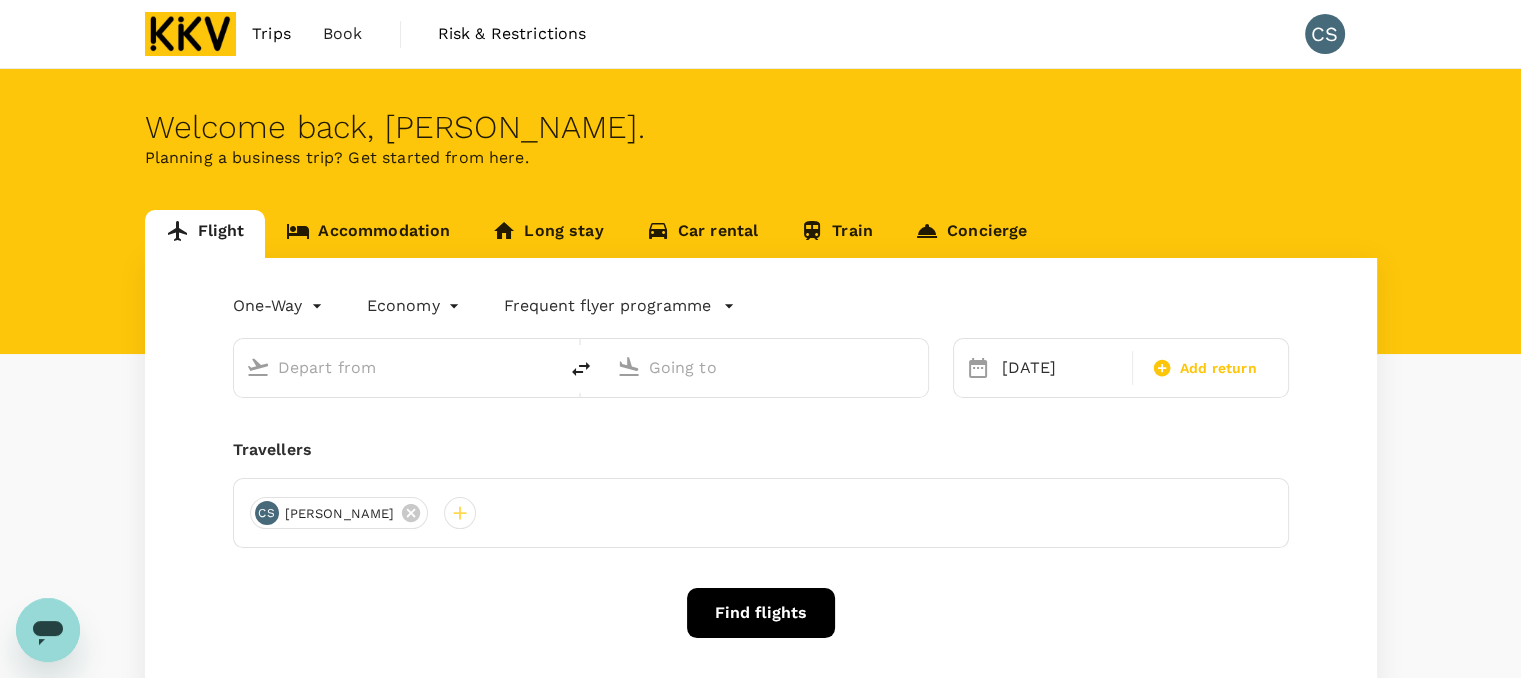 type on "Sultan [PERSON_NAME] [PERSON_NAME] (SZB)" 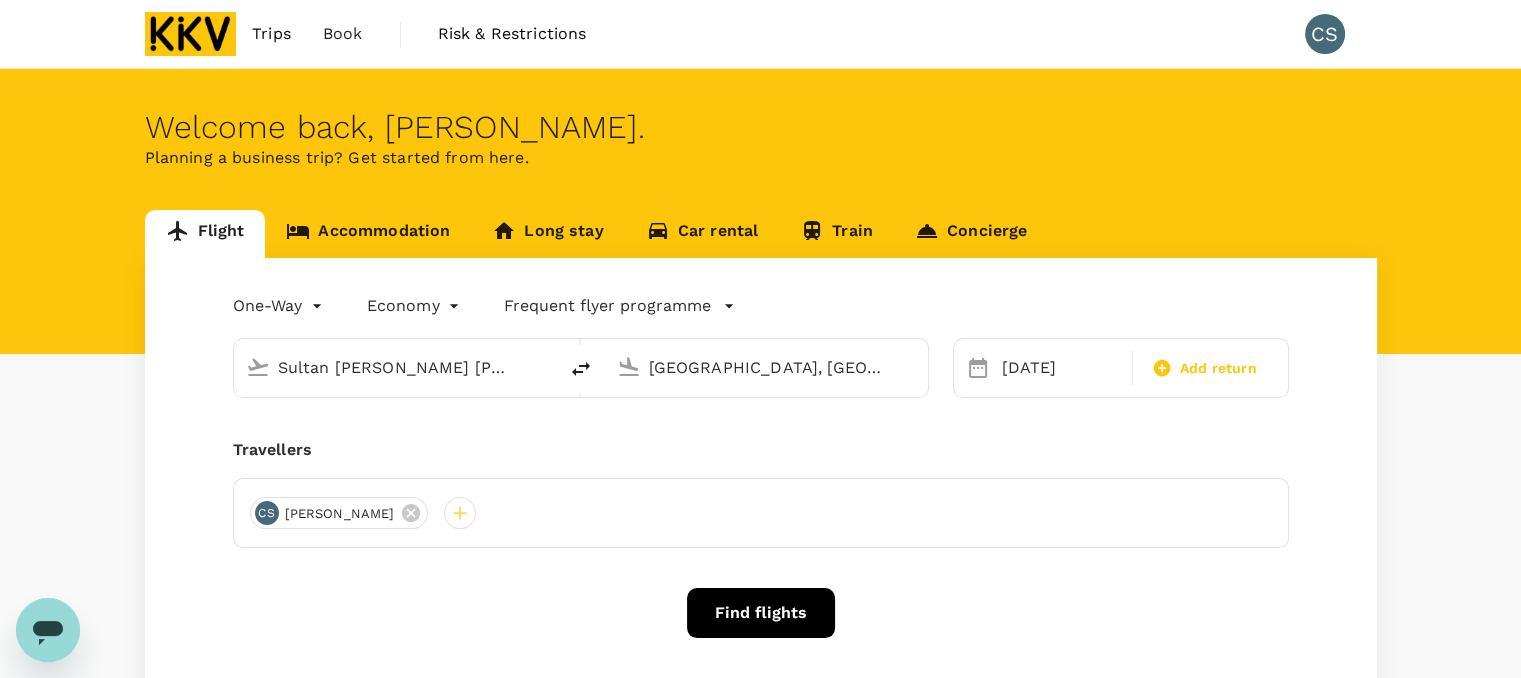 type 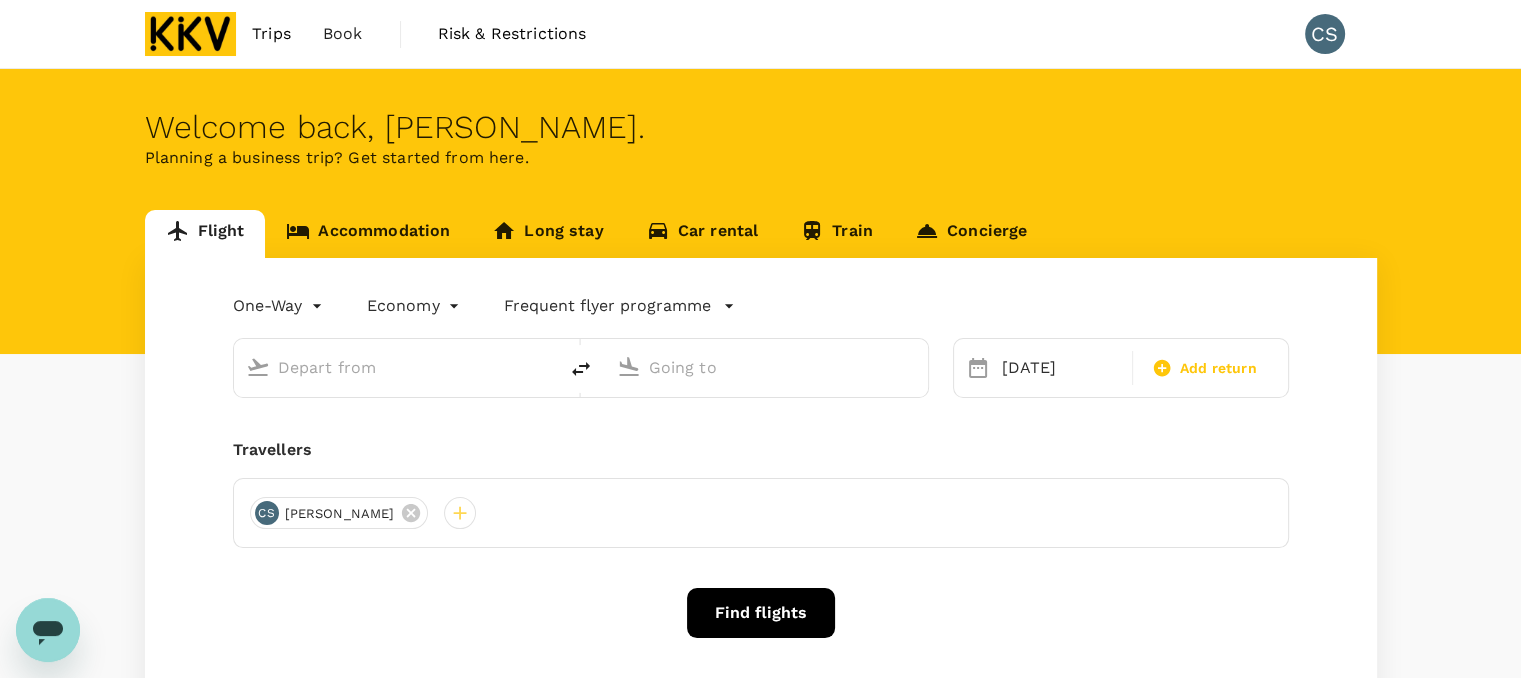 type on "Sultan [PERSON_NAME] [PERSON_NAME] (SZB)" 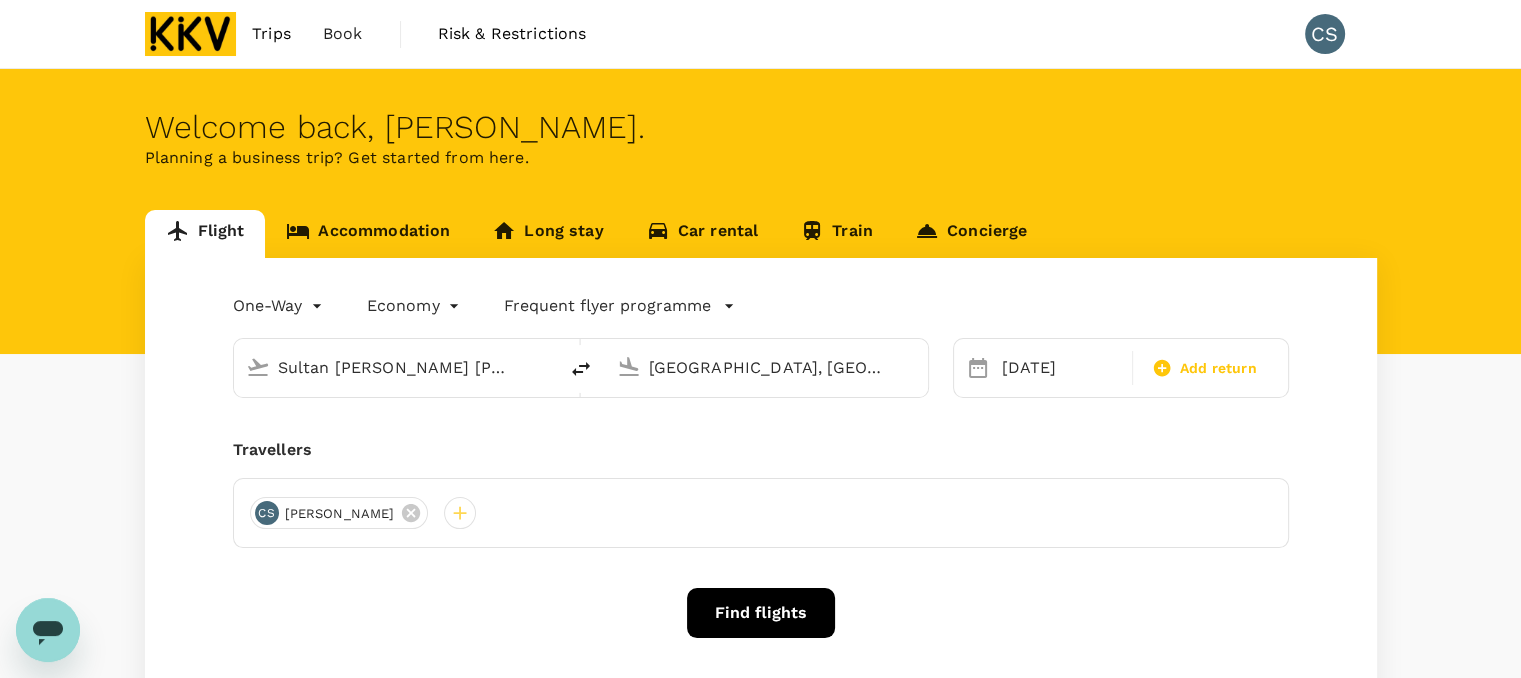 click on "Accommodation" at bounding box center [368, 234] 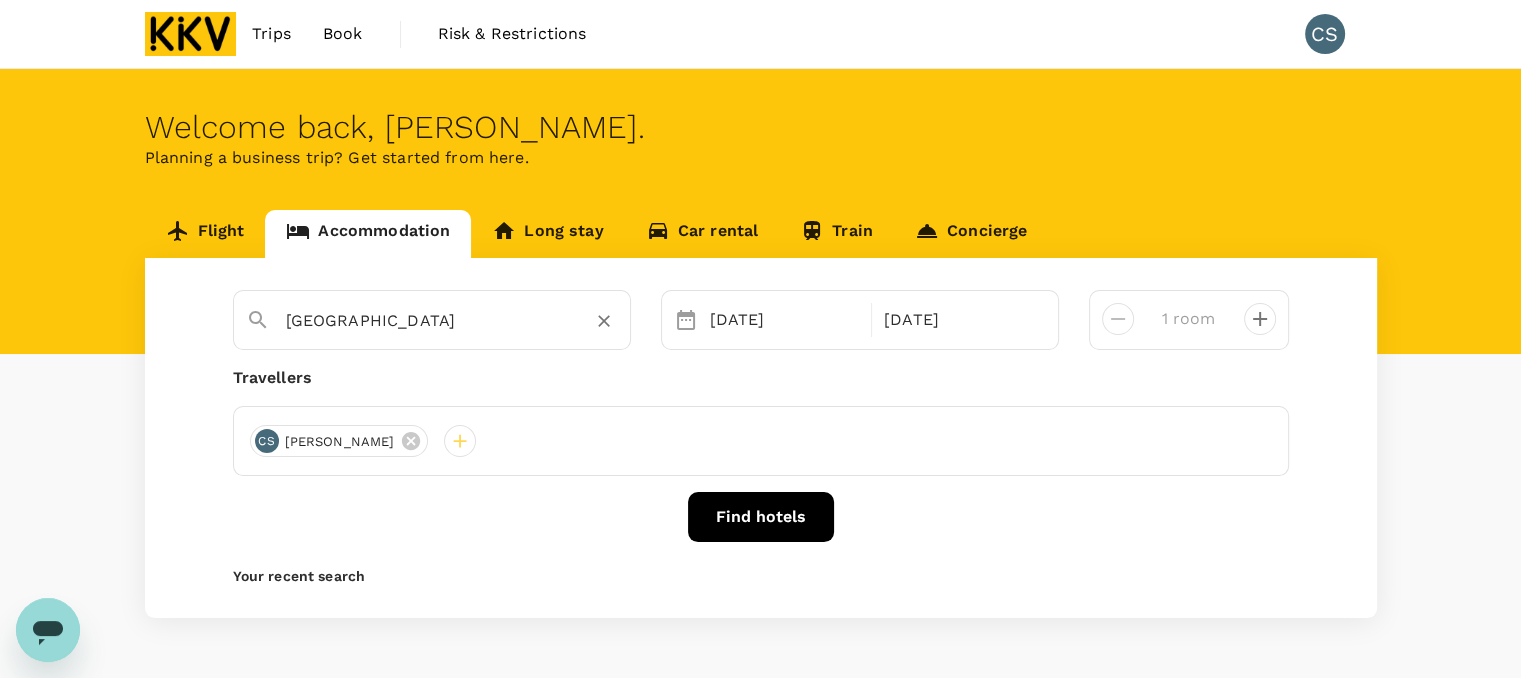 click on "[GEOGRAPHIC_DATA]" at bounding box center (424, 320) 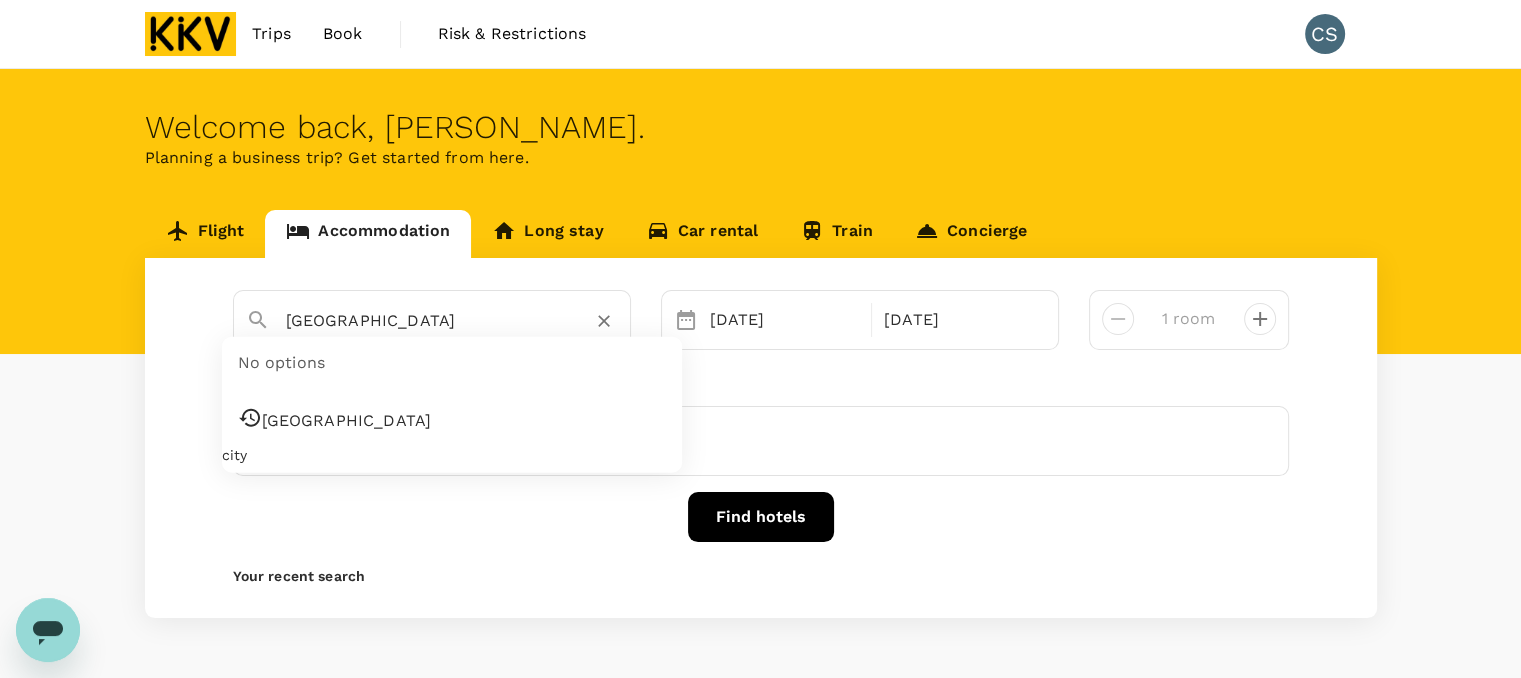 click 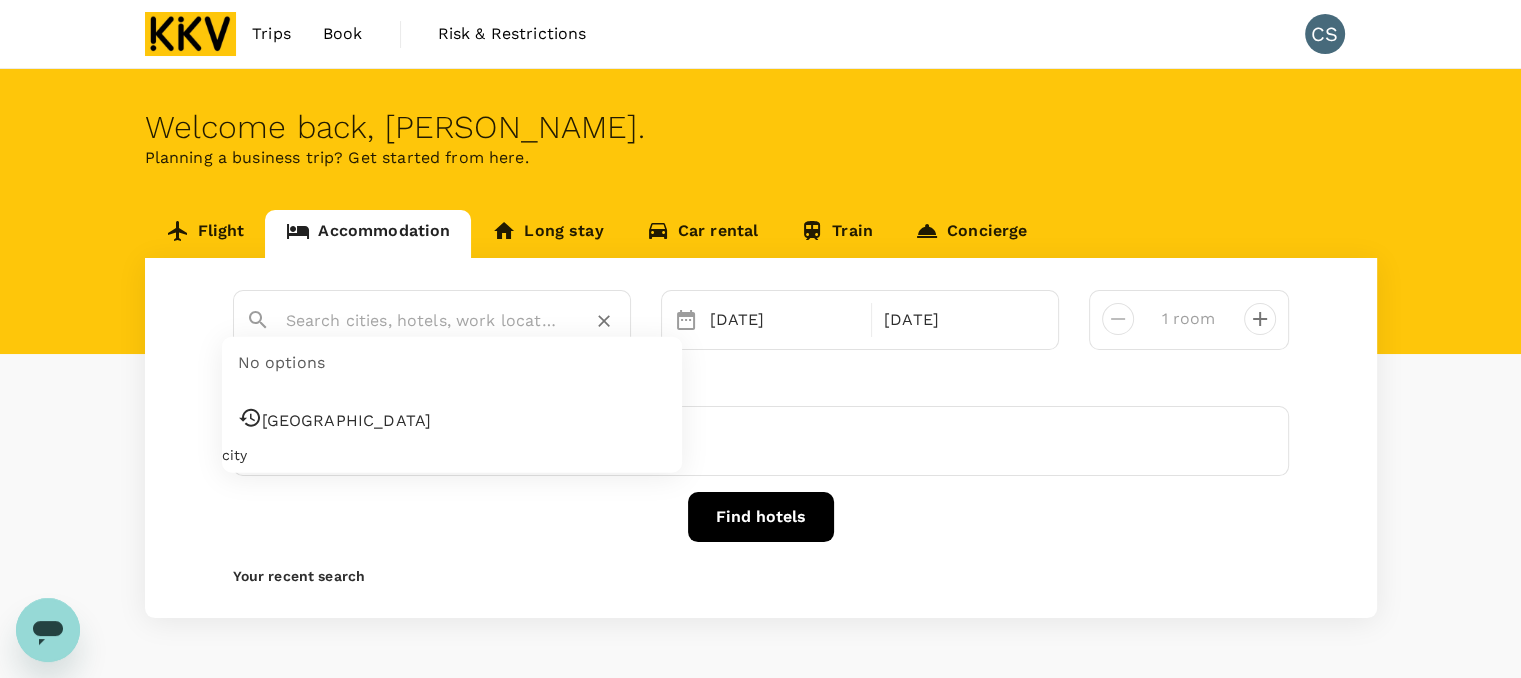 click at bounding box center (424, 320) 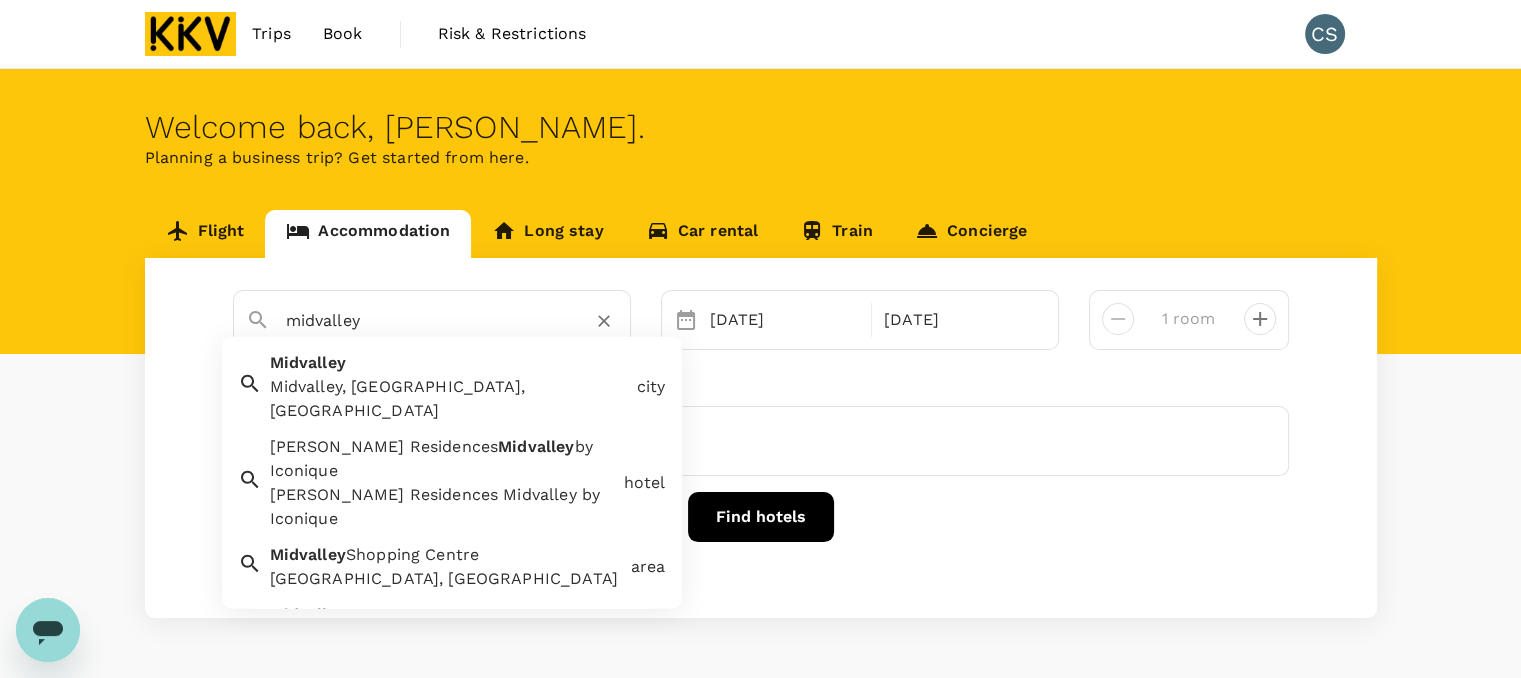 click on "[GEOGRAPHIC_DATA], [GEOGRAPHIC_DATA]" at bounding box center (446, 579) 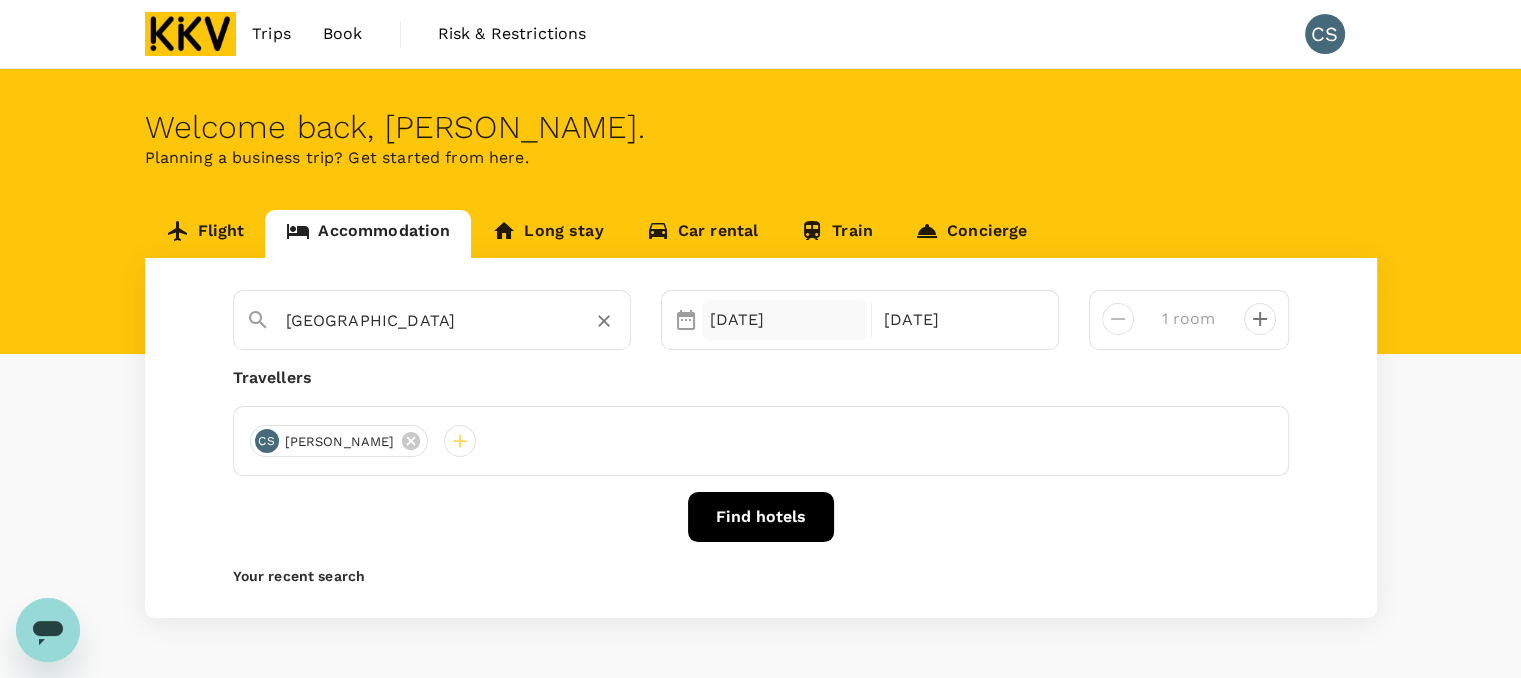 type on "[GEOGRAPHIC_DATA]" 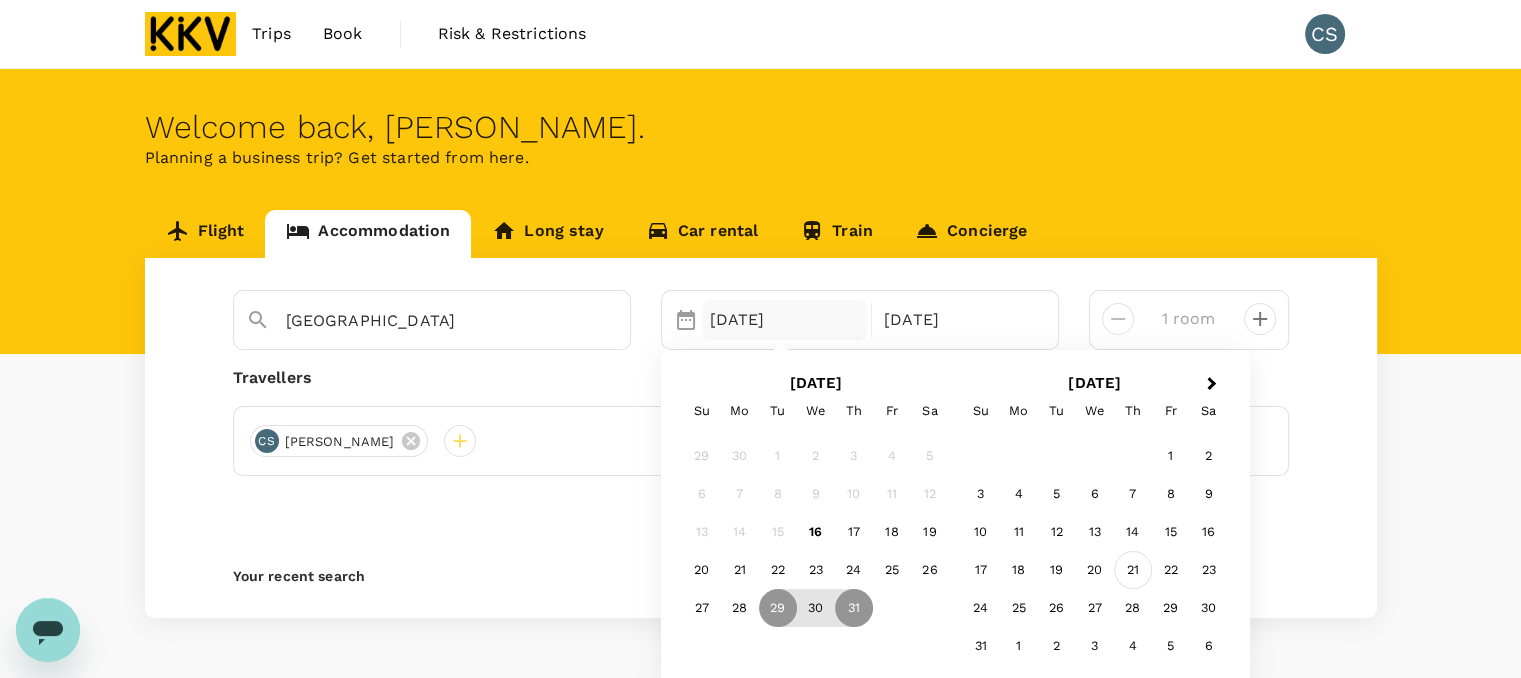click on "21" at bounding box center [1133, 570] 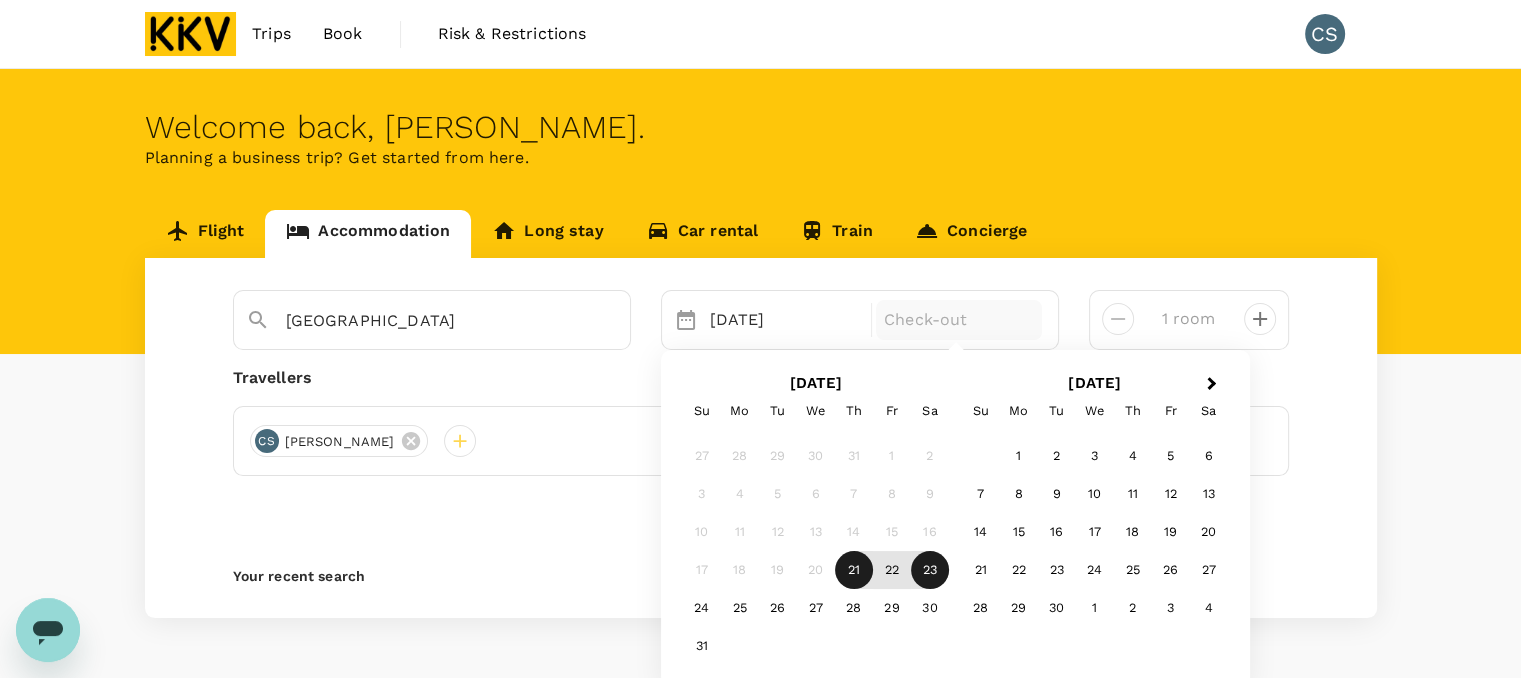 click on "23" at bounding box center (930, 570) 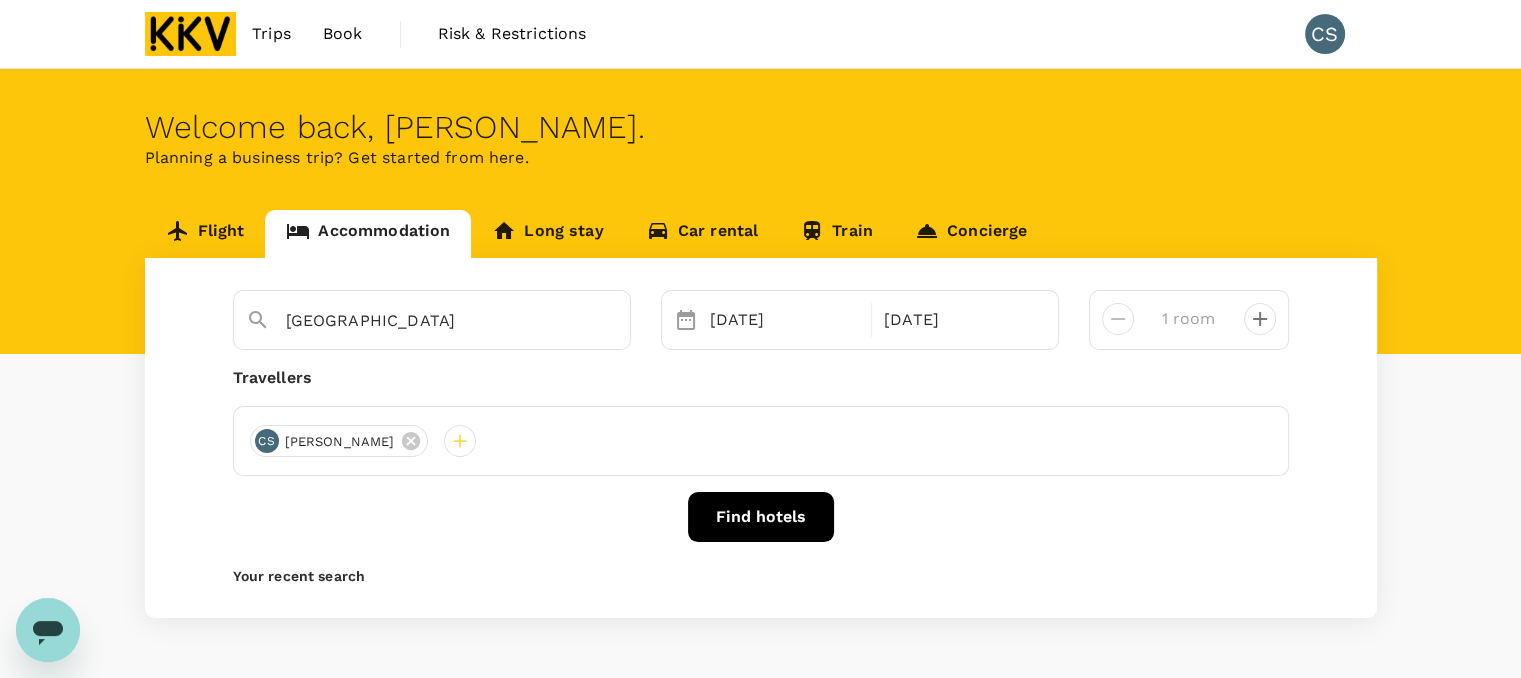 click on "Find hotels" at bounding box center (761, 517) 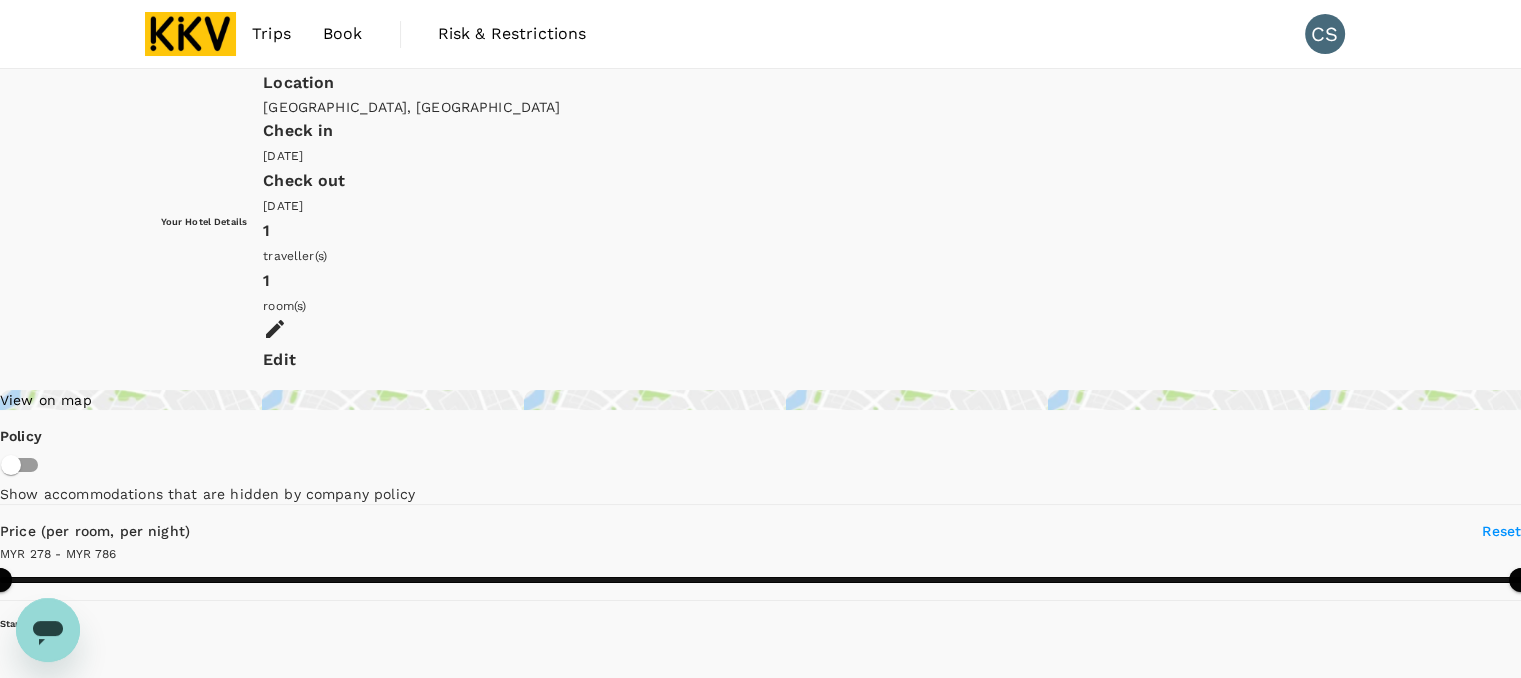 type on "786.3" 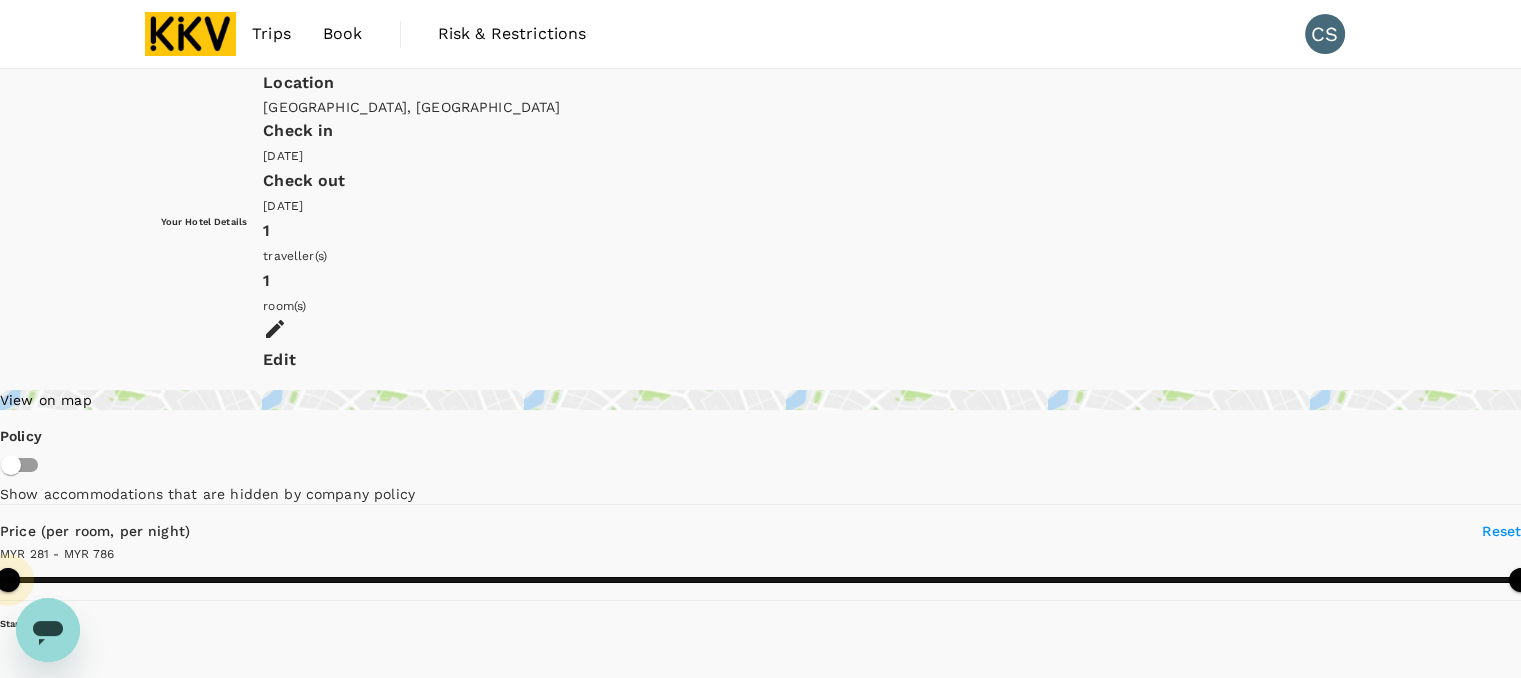 drag, startPoint x: 146, startPoint y: 453, endPoint x: 82, endPoint y: 458, distance: 64.195015 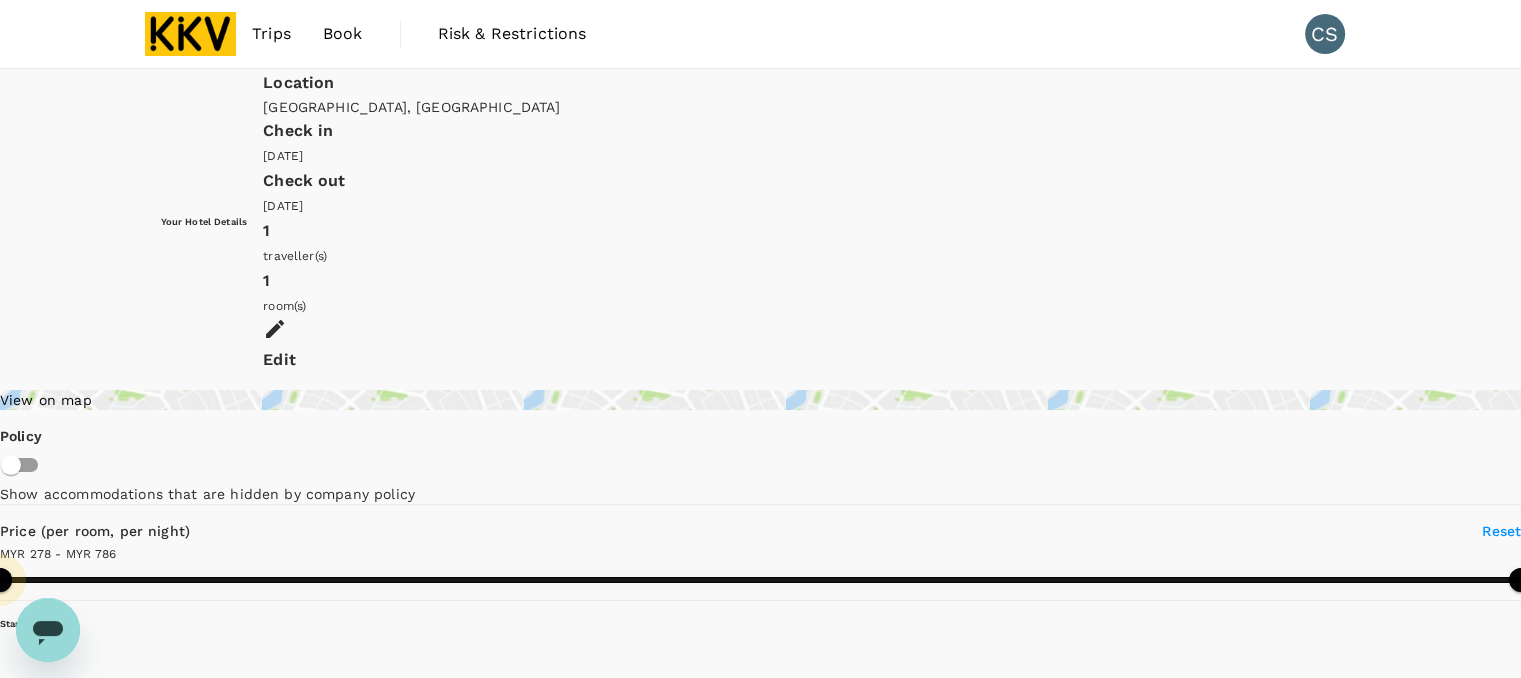 drag, startPoint x: 139, startPoint y: 454, endPoint x: 121, endPoint y: 455, distance: 18.027756 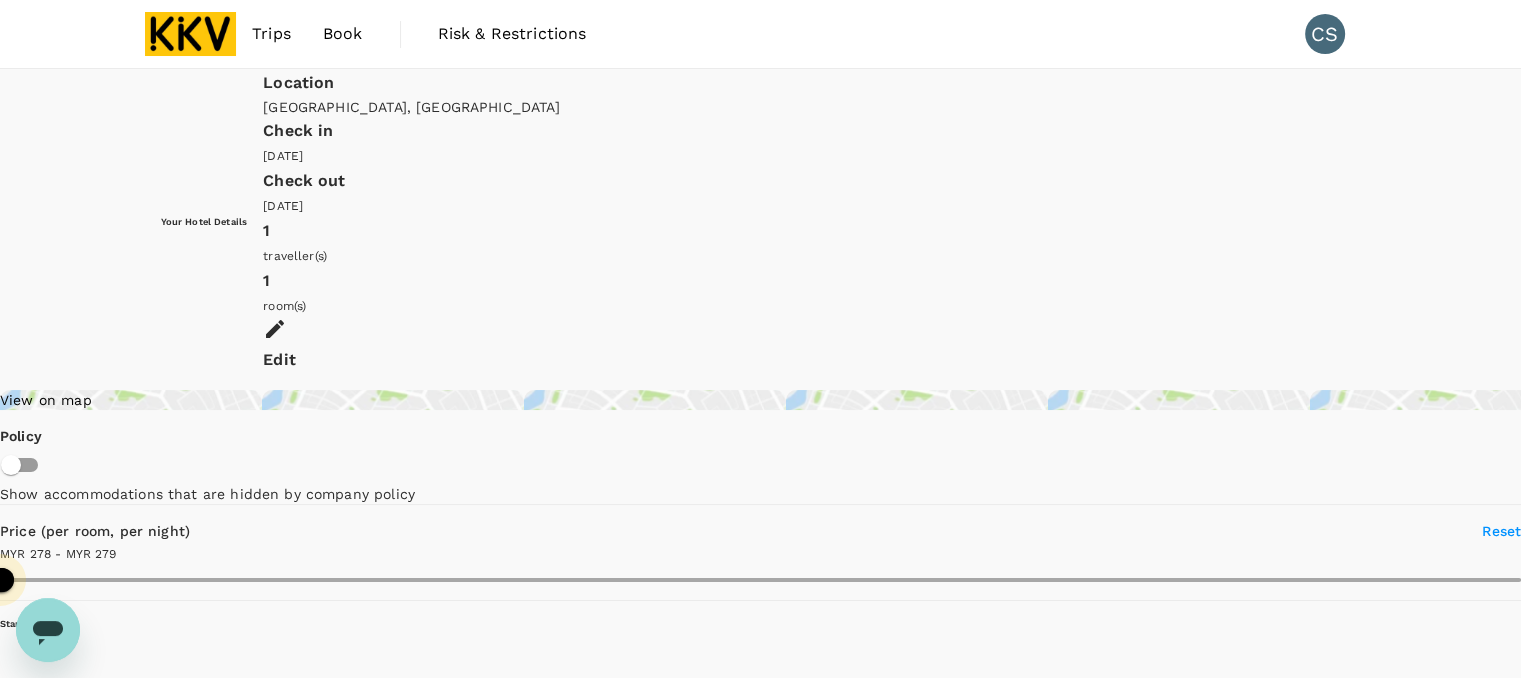 type on "278.3" 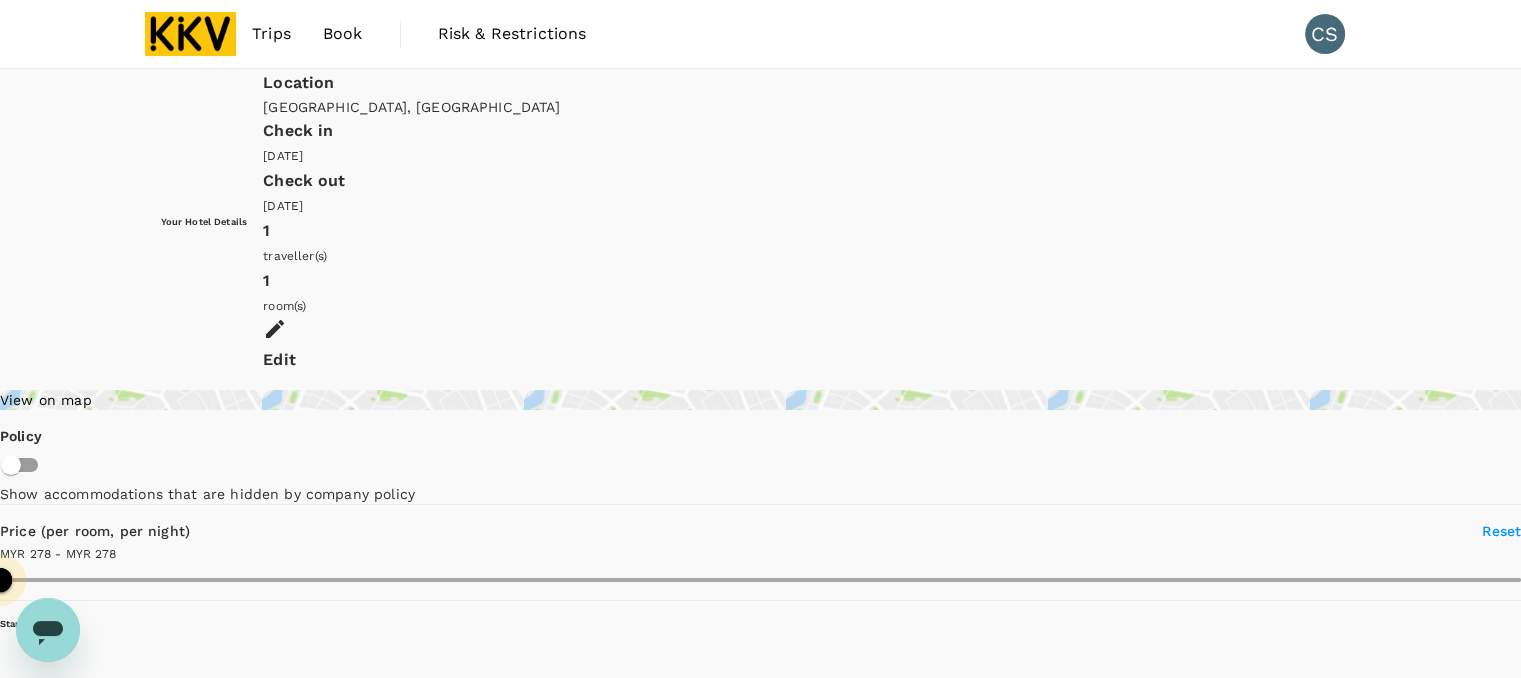 drag, startPoint x: 403, startPoint y: 453, endPoint x: 52, endPoint y: 467, distance: 351.27908 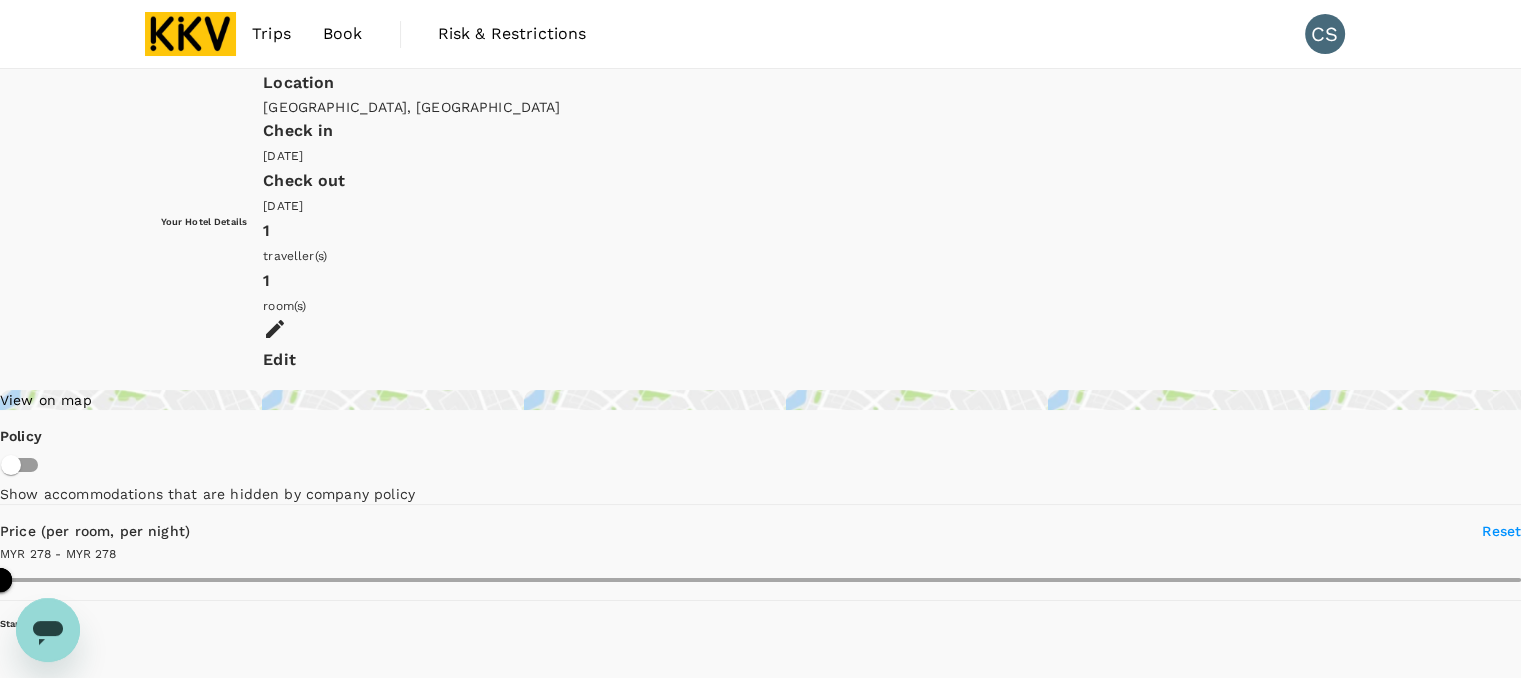 click on "Edit" at bounding box center [811, 360] 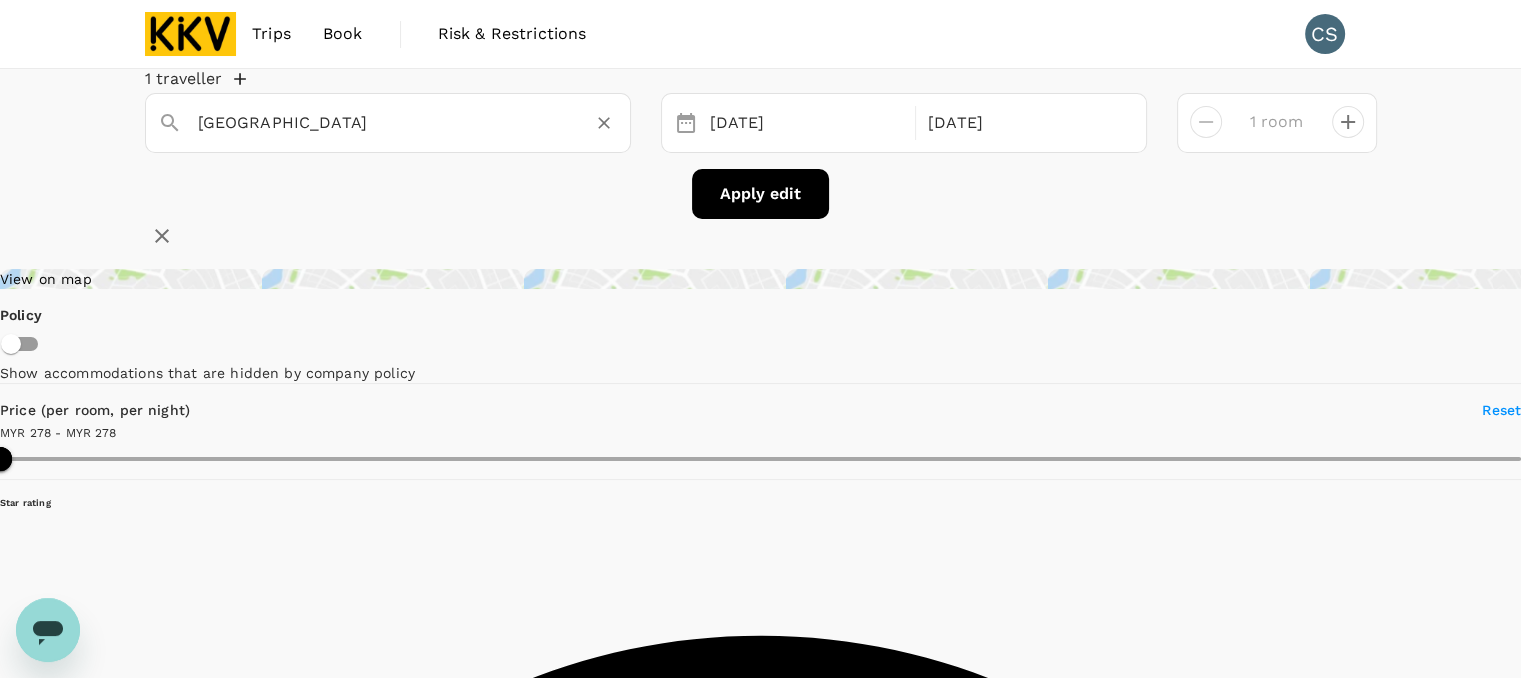 click on "[GEOGRAPHIC_DATA]" at bounding box center (380, 122) 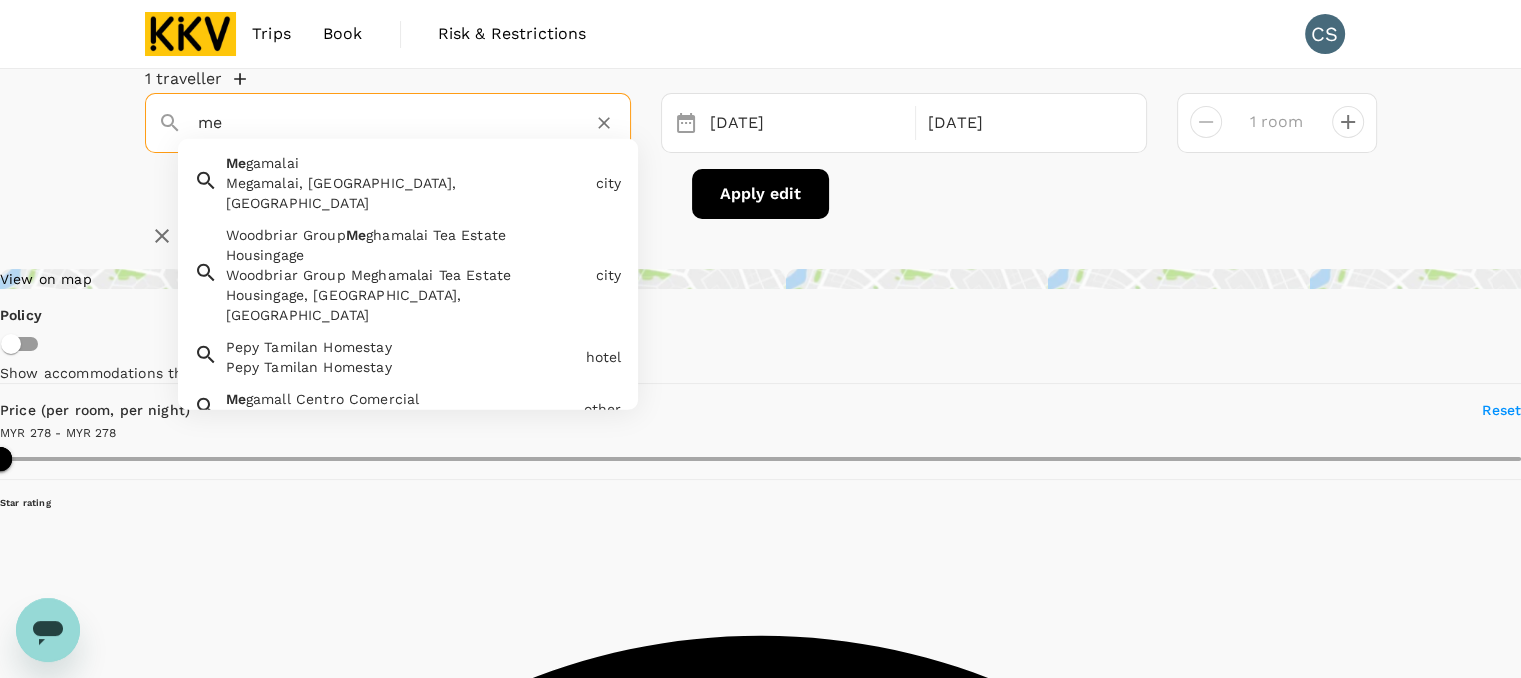 type on "m" 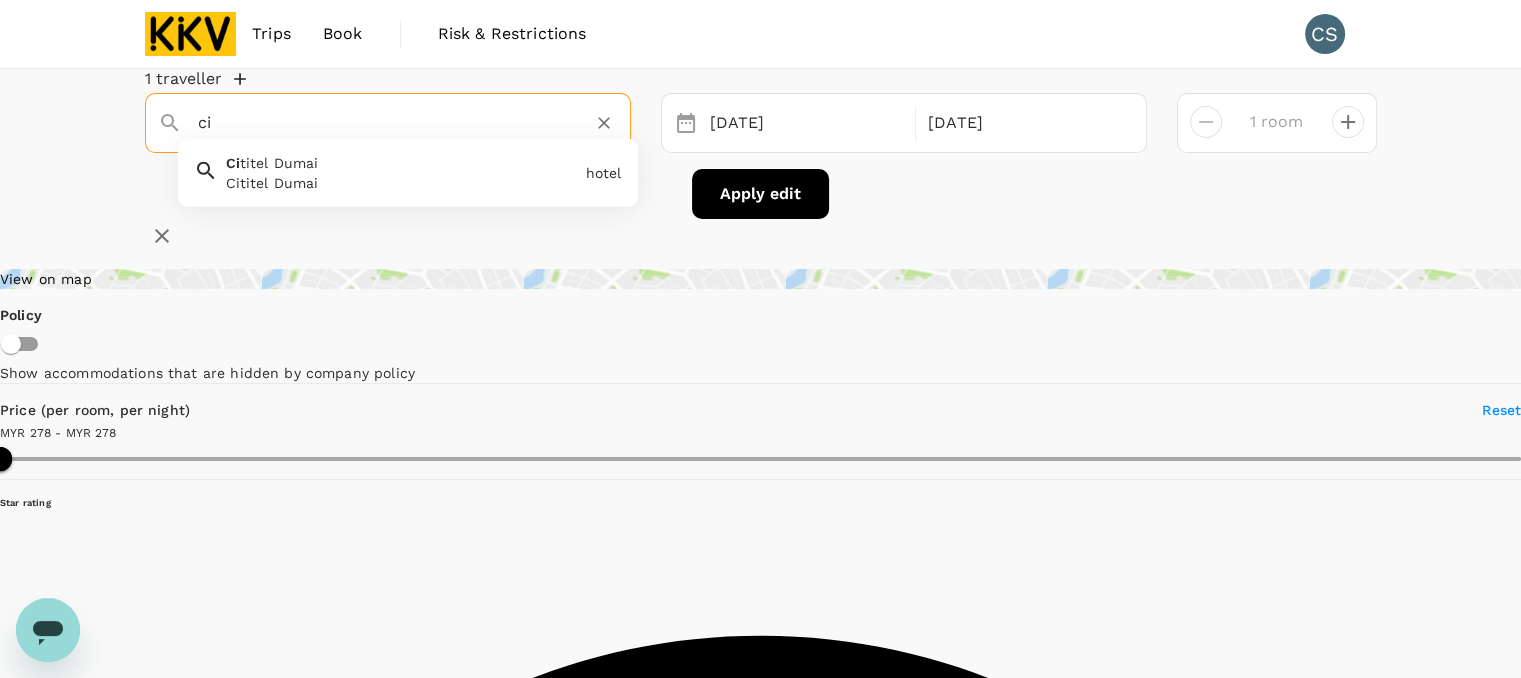 type on "c" 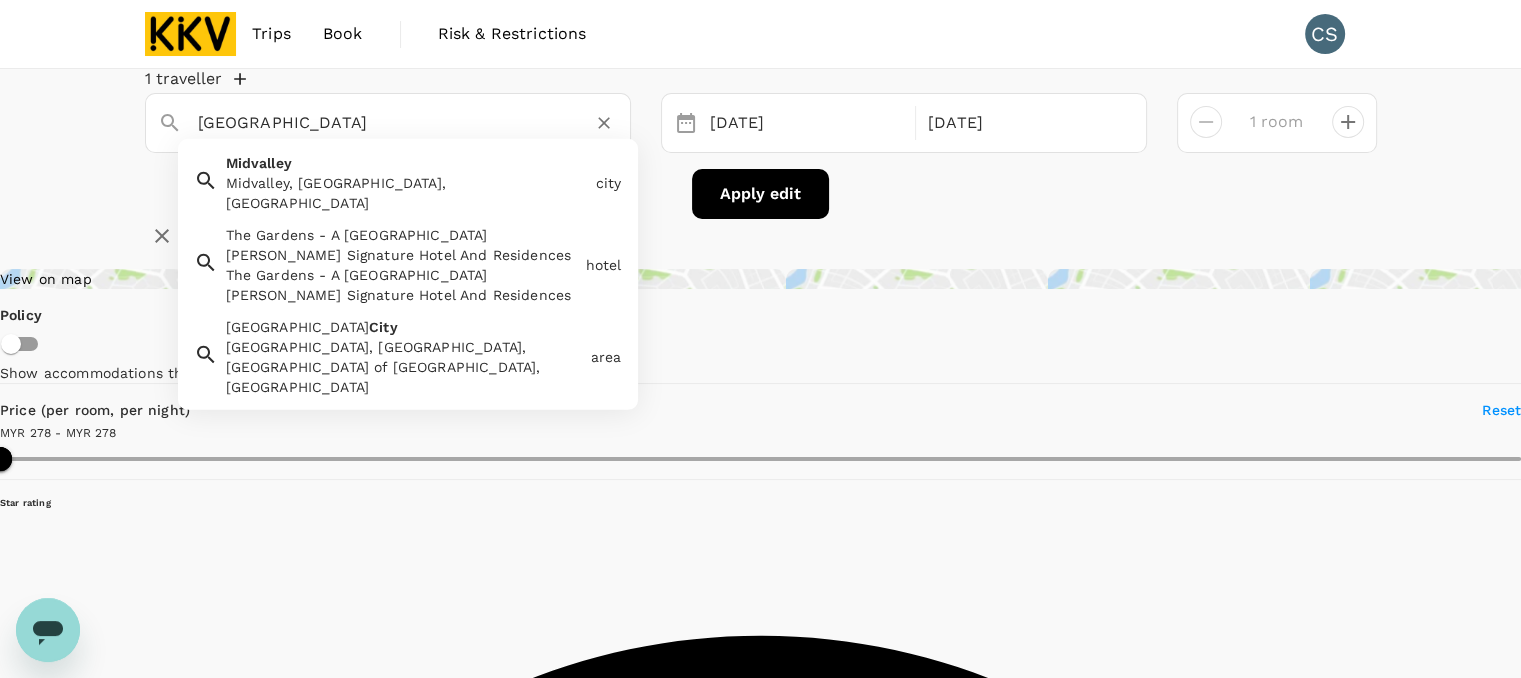 click on "[GEOGRAPHIC_DATA], [GEOGRAPHIC_DATA], [GEOGRAPHIC_DATA] of [GEOGRAPHIC_DATA], [GEOGRAPHIC_DATA]" at bounding box center (404, 367) 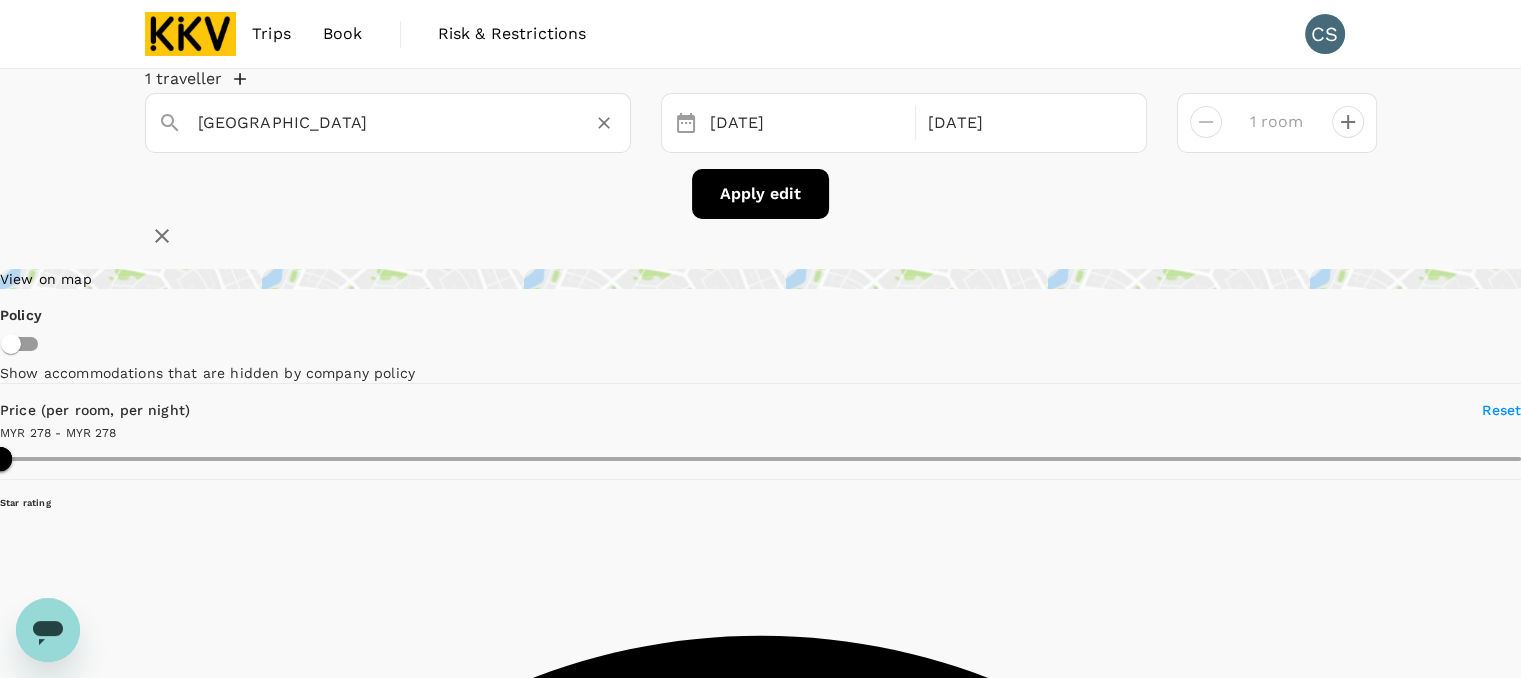 type on "[GEOGRAPHIC_DATA]" 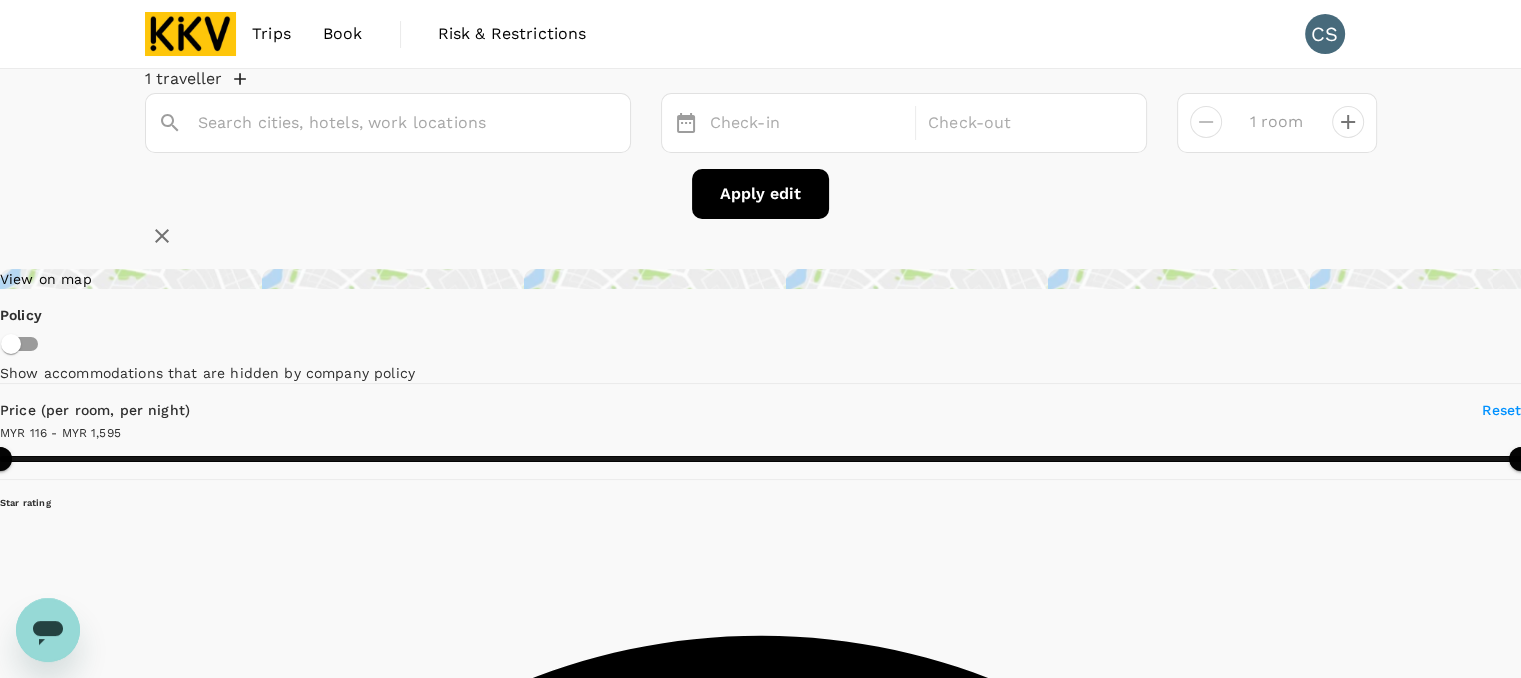 type on "[GEOGRAPHIC_DATA]" 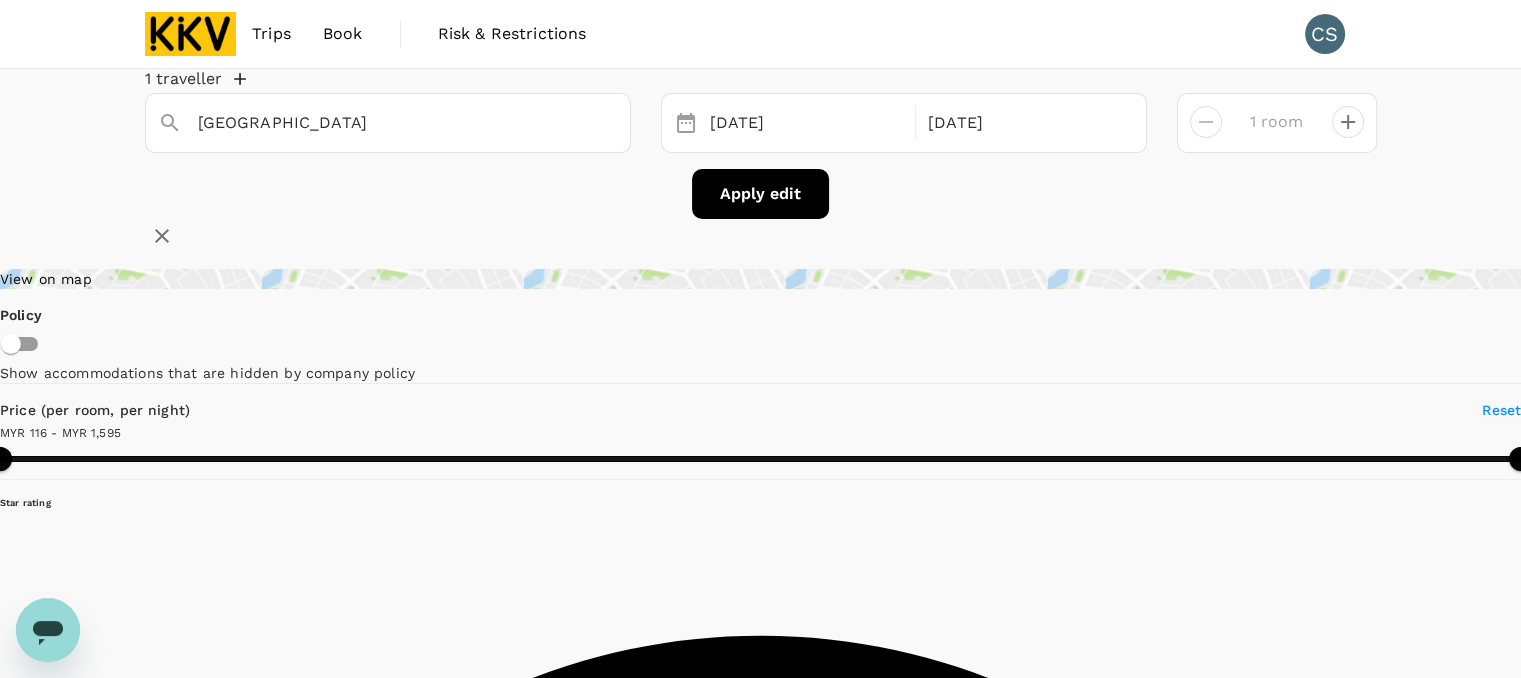 type on "1595.06" 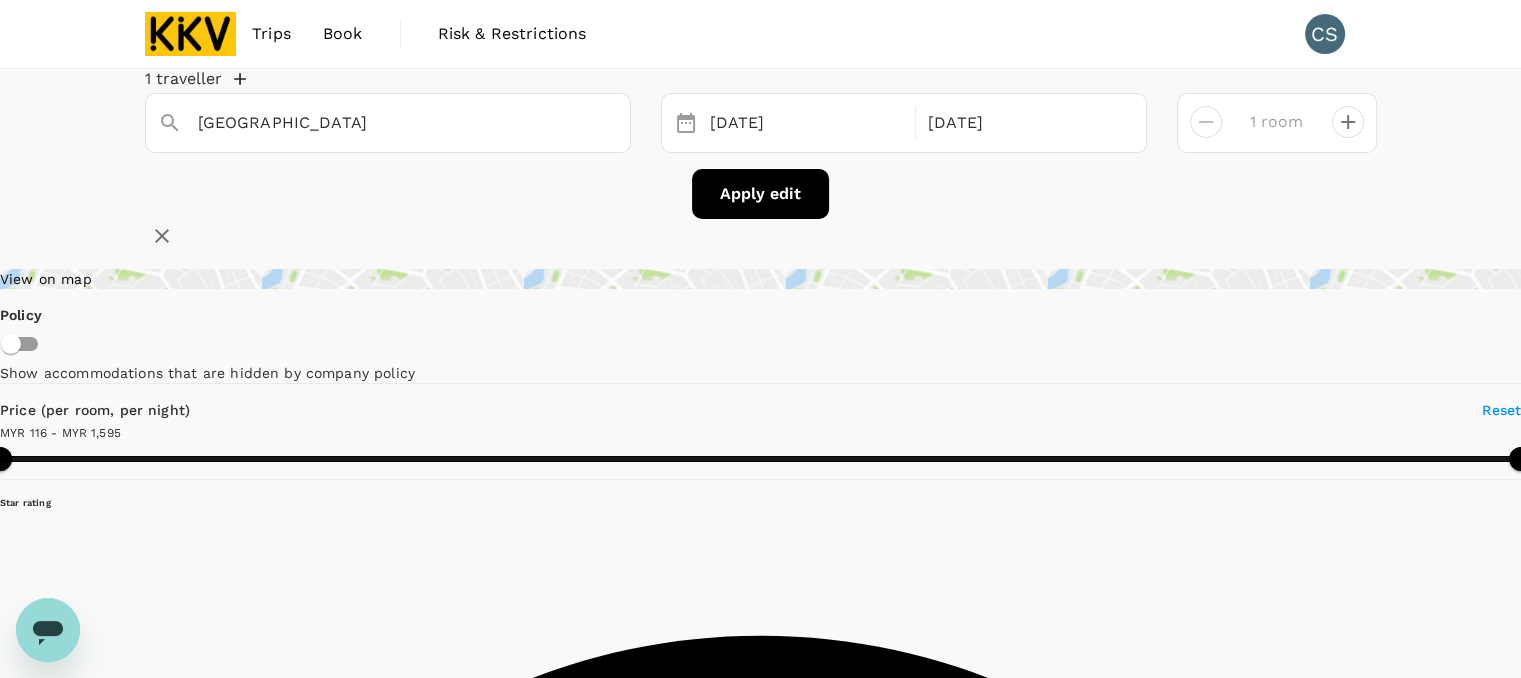 type on "73.06" 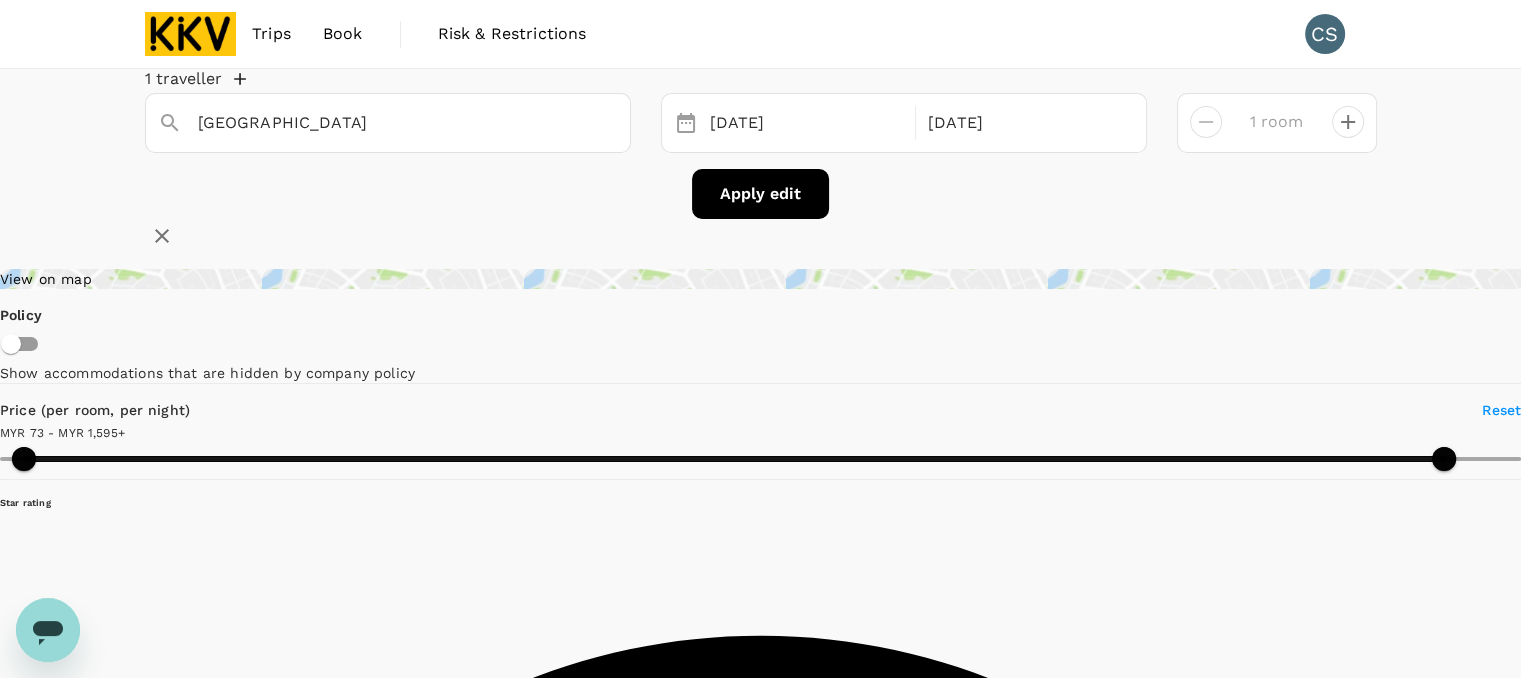 type on "1595.37" 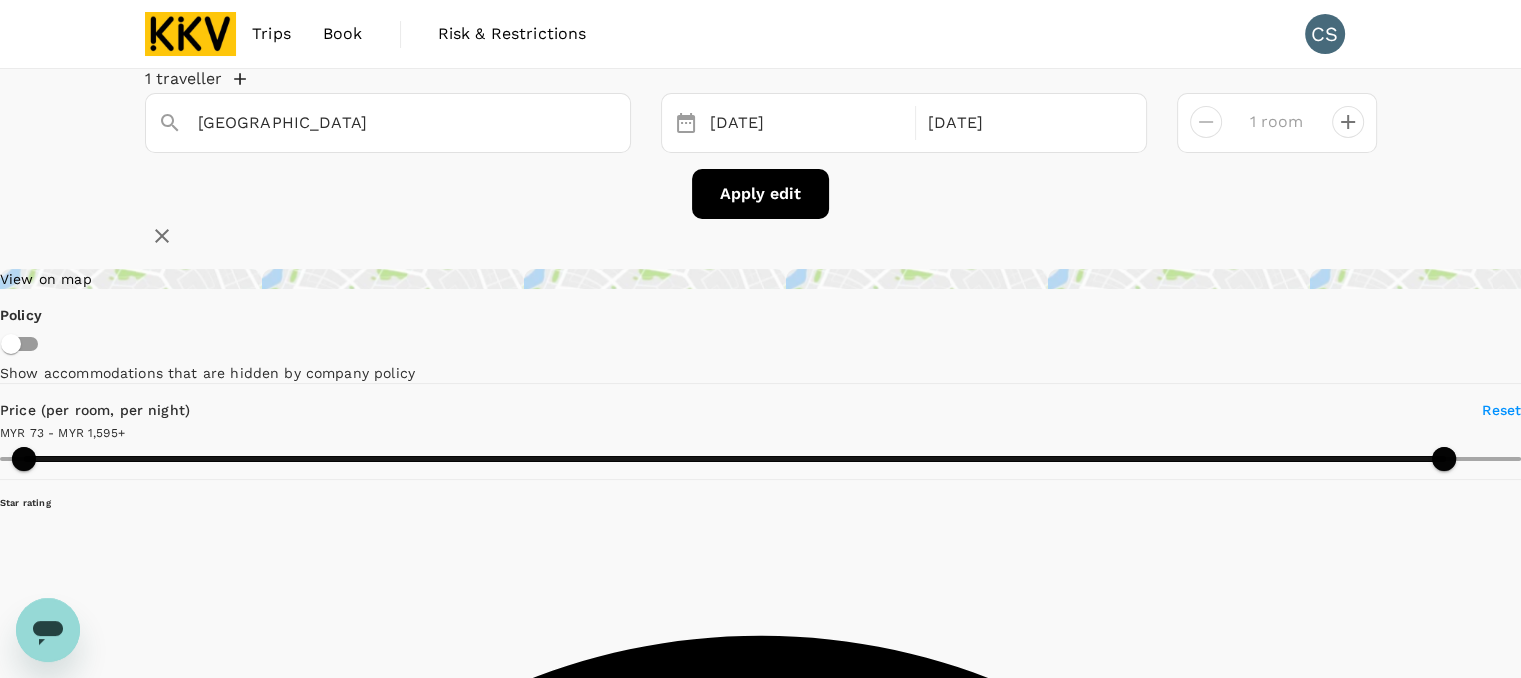 type on "47.37" 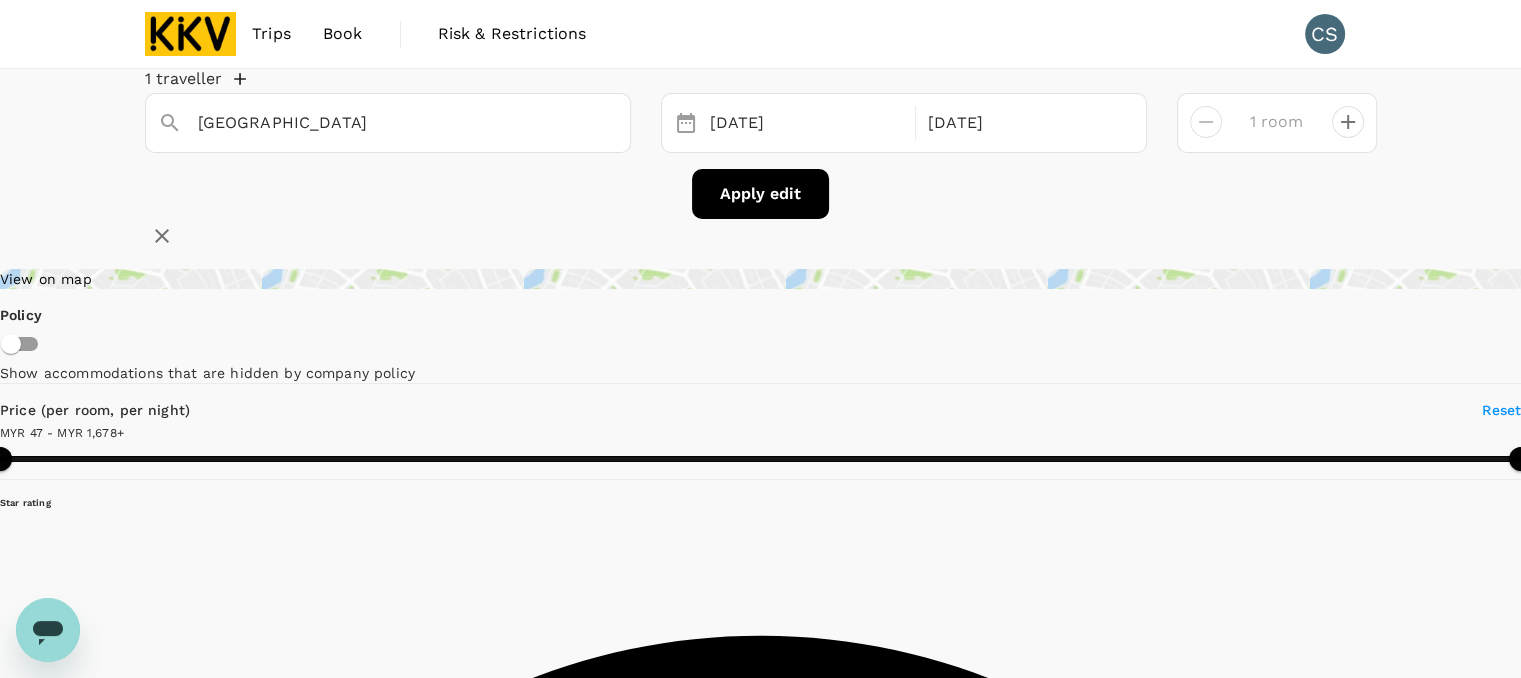 type on "1678.37" 